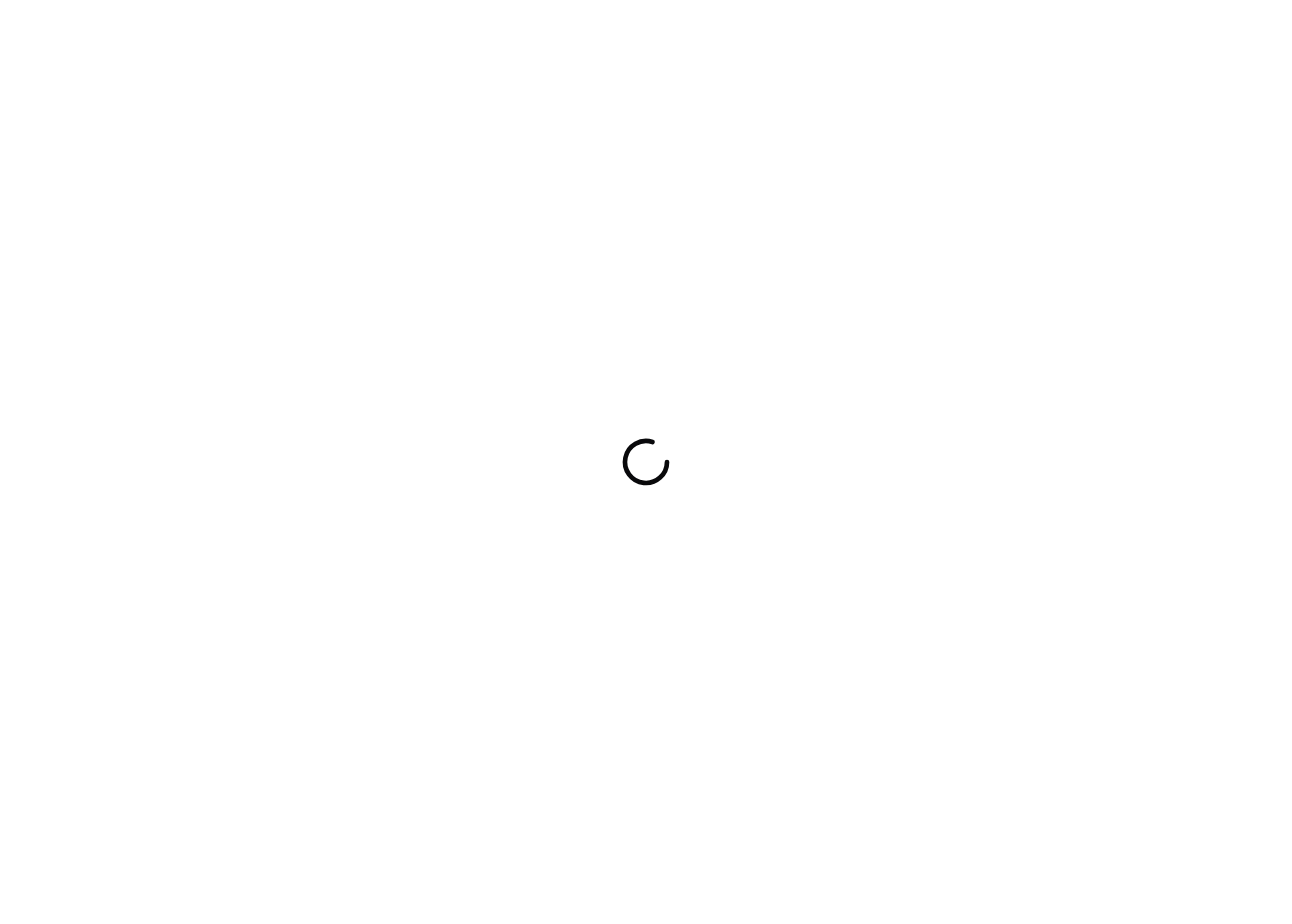 scroll, scrollTop: 0, scrollLeft: 0, axis: both 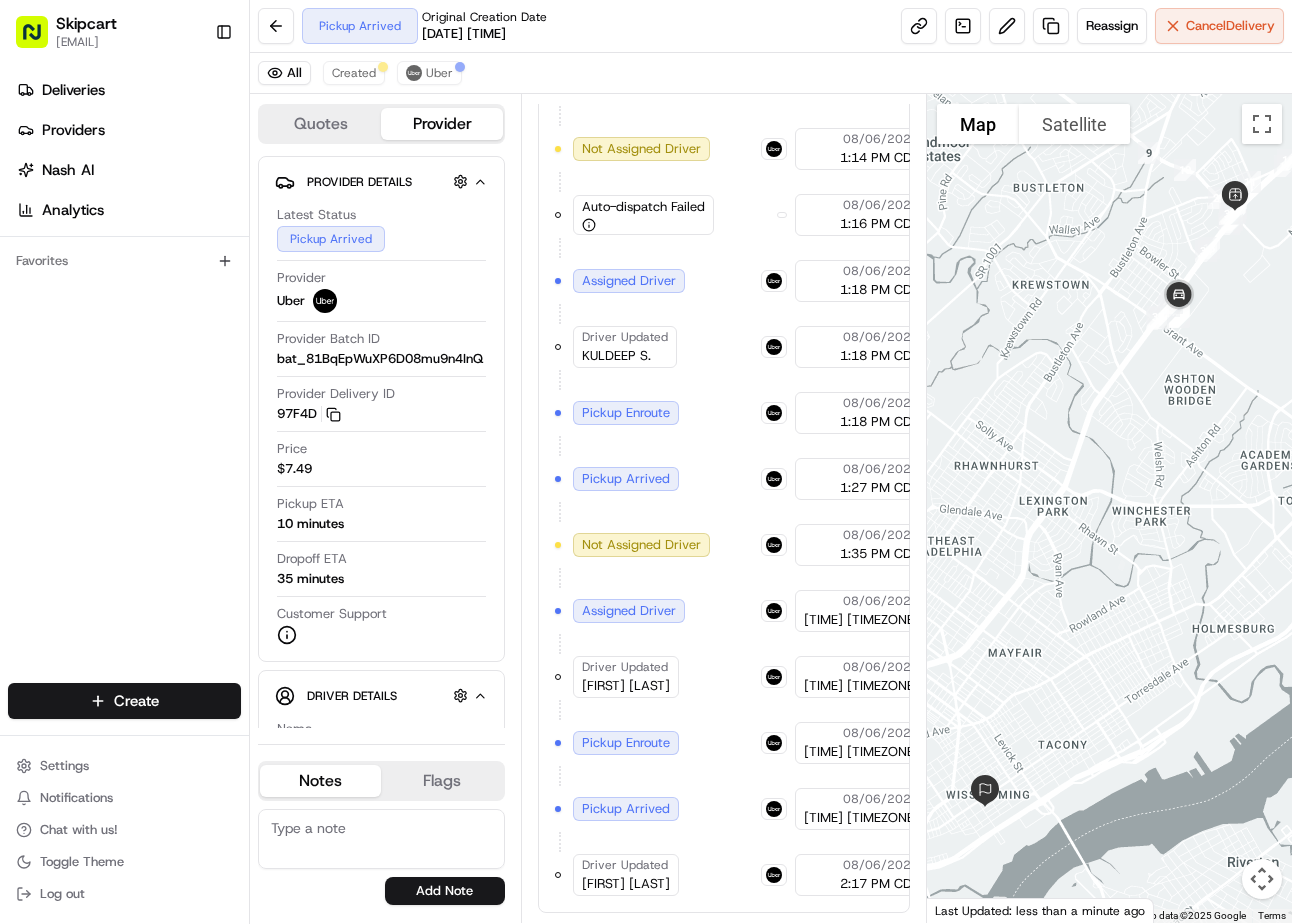 click on "AMAURIS D." at bounding box center [626, 884] 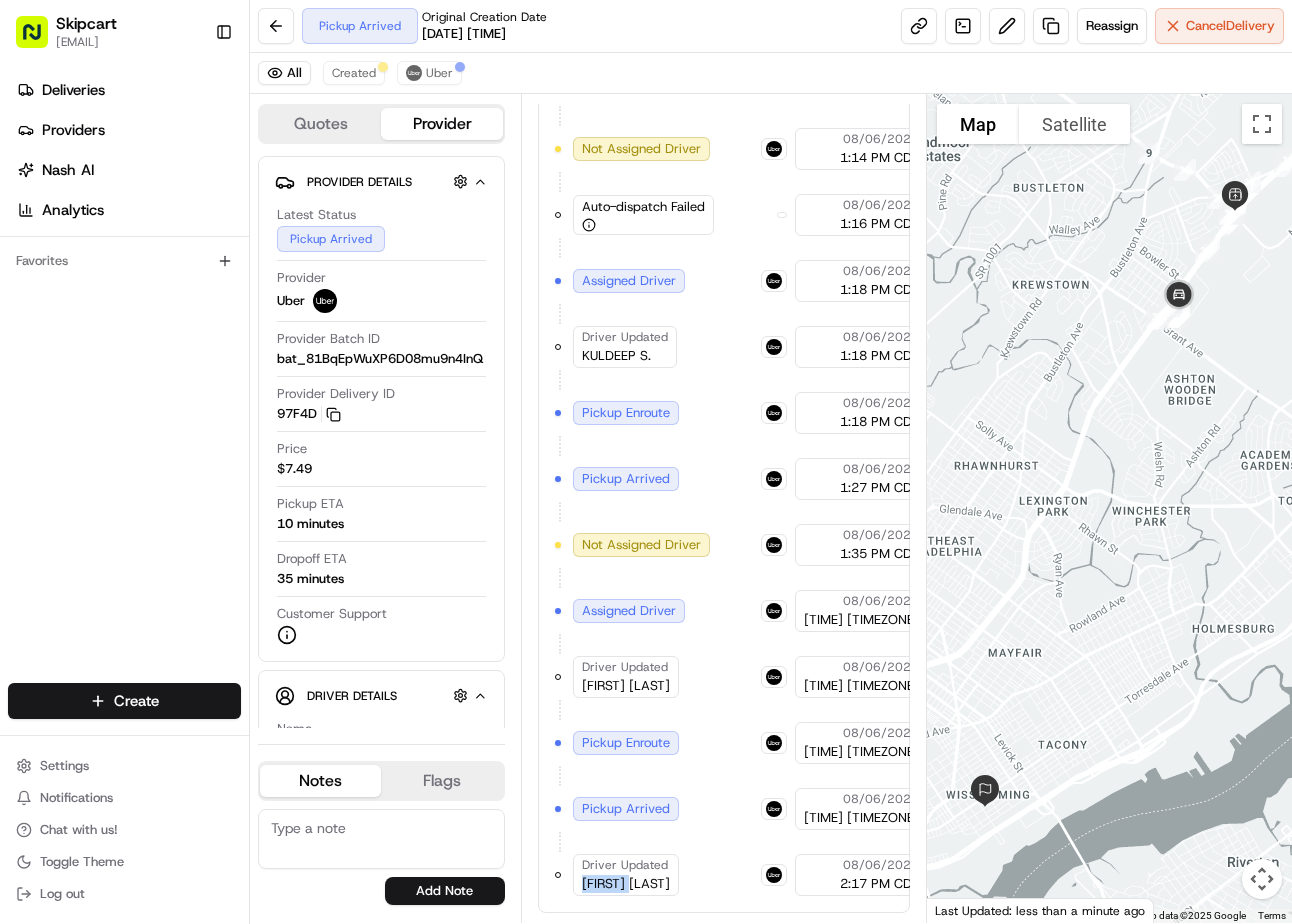 click on "AMAURIS D." at bounding box center [626, 884] 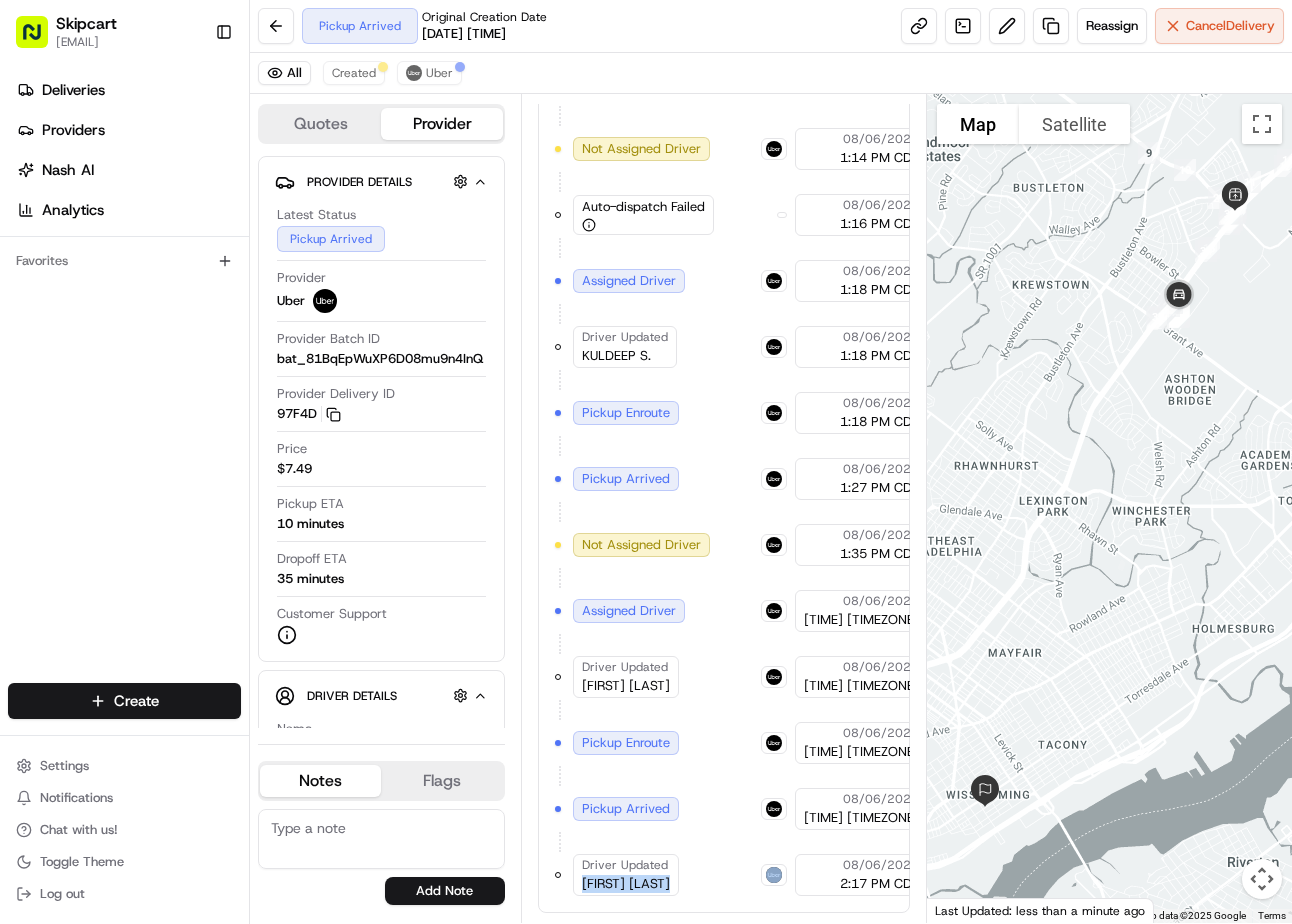 click on "AMAURIS D." at bounding box center [626, 884] 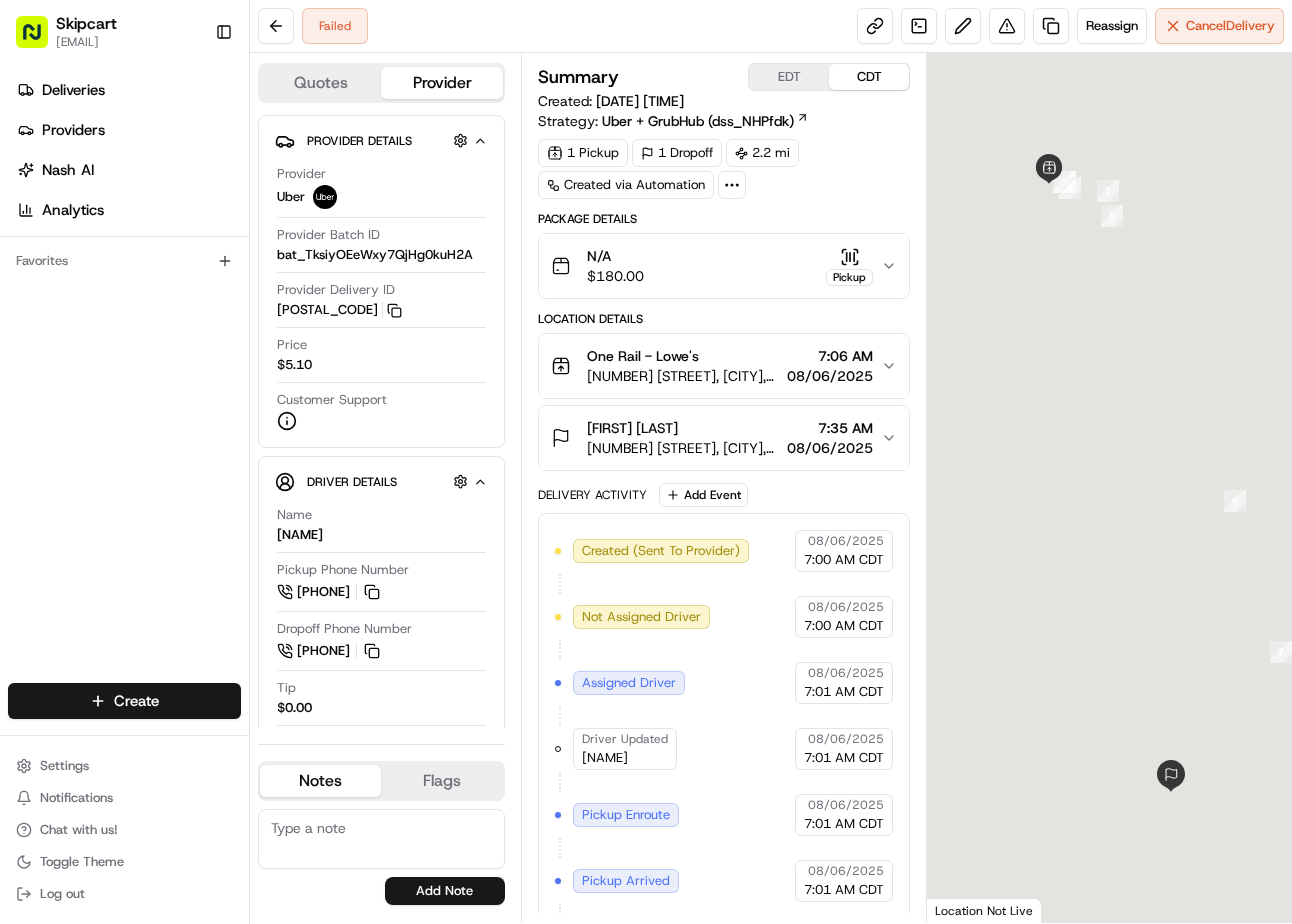 scroll, scrollTop: 0, scrollLeft: 0, axis: both 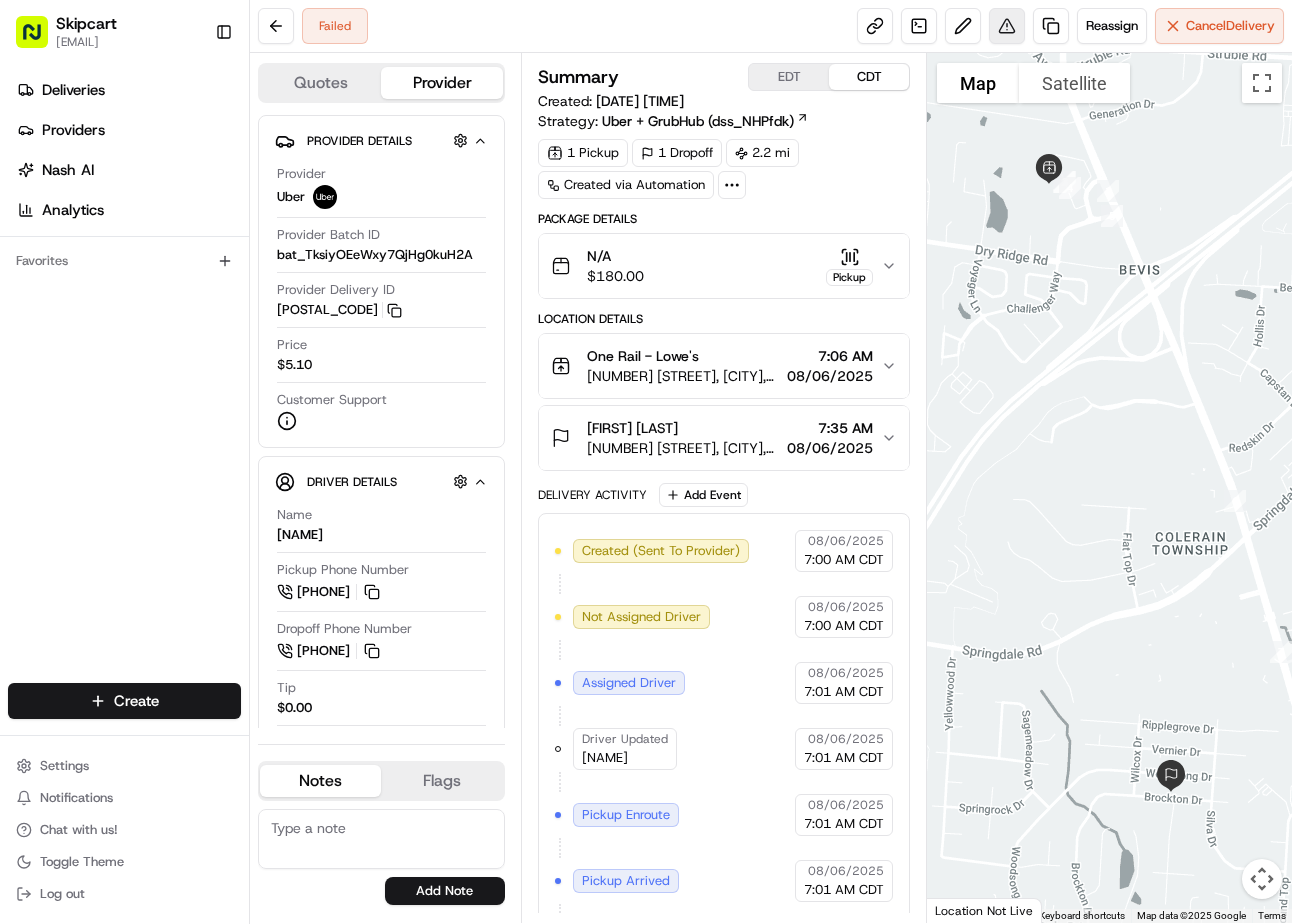 click at bounding box center [1007, 26] 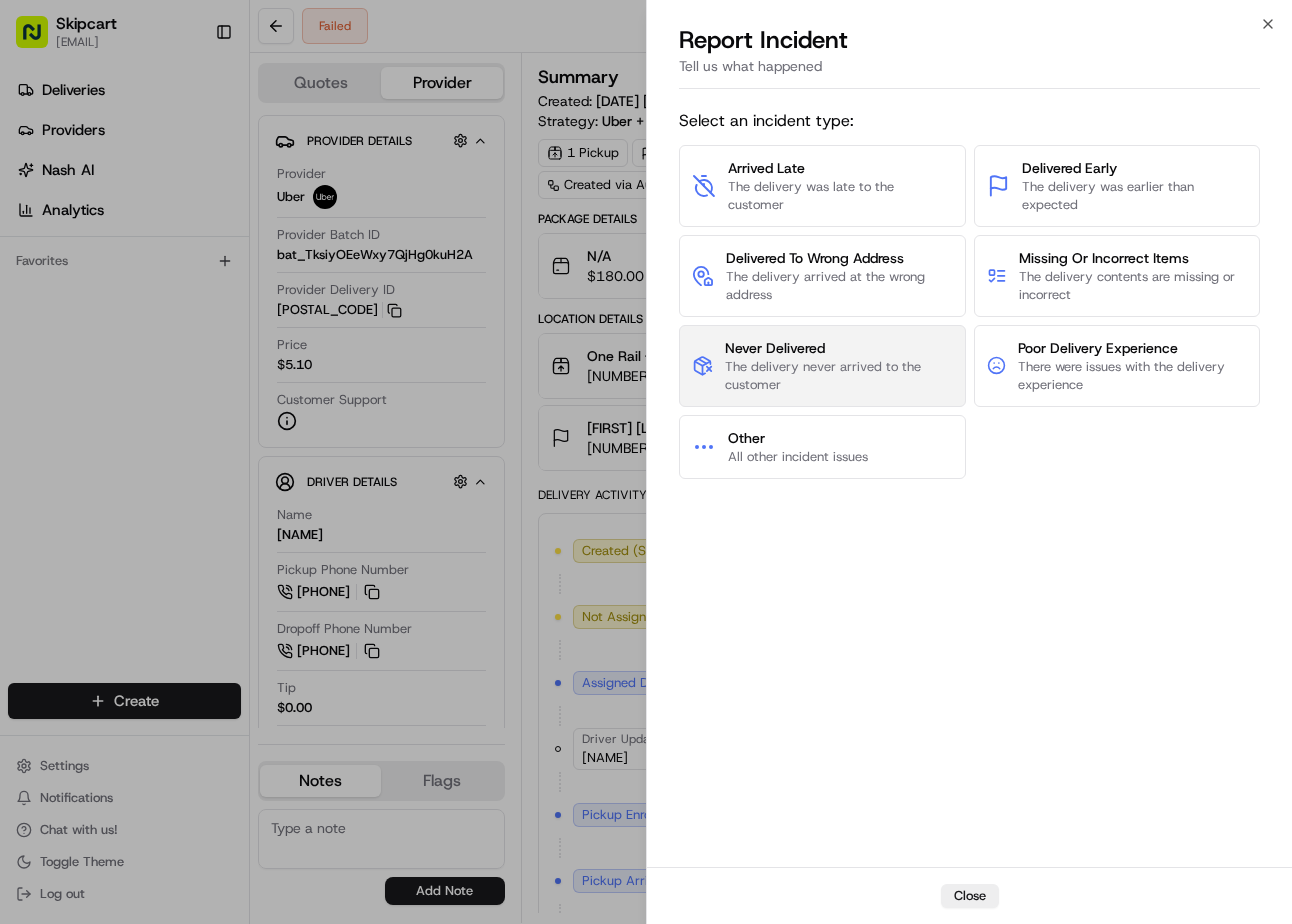 click on "The delivery never arrived to the customer" at bounding box center (838, 376) 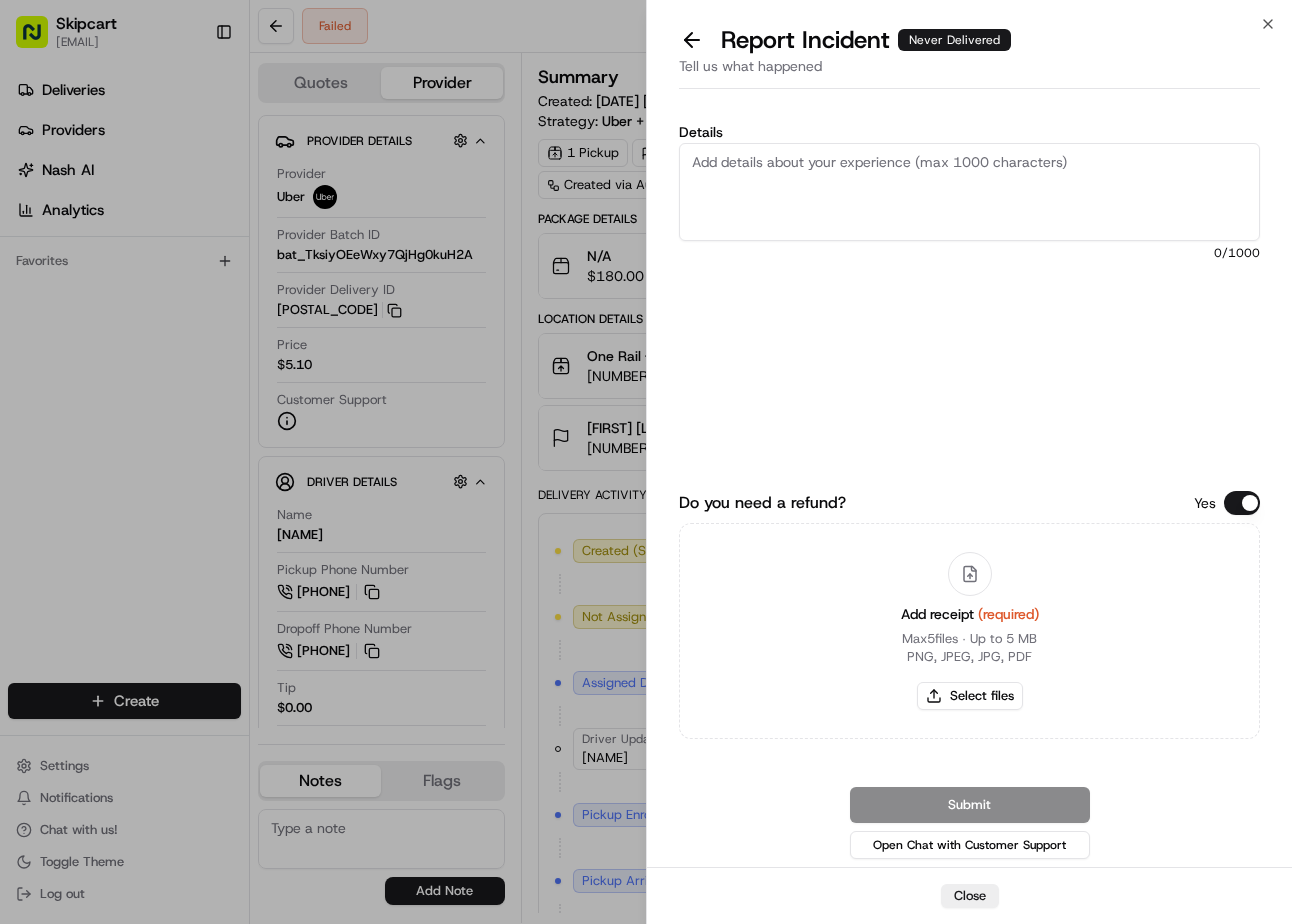 click on "Details" at bounding box center (969, 192) 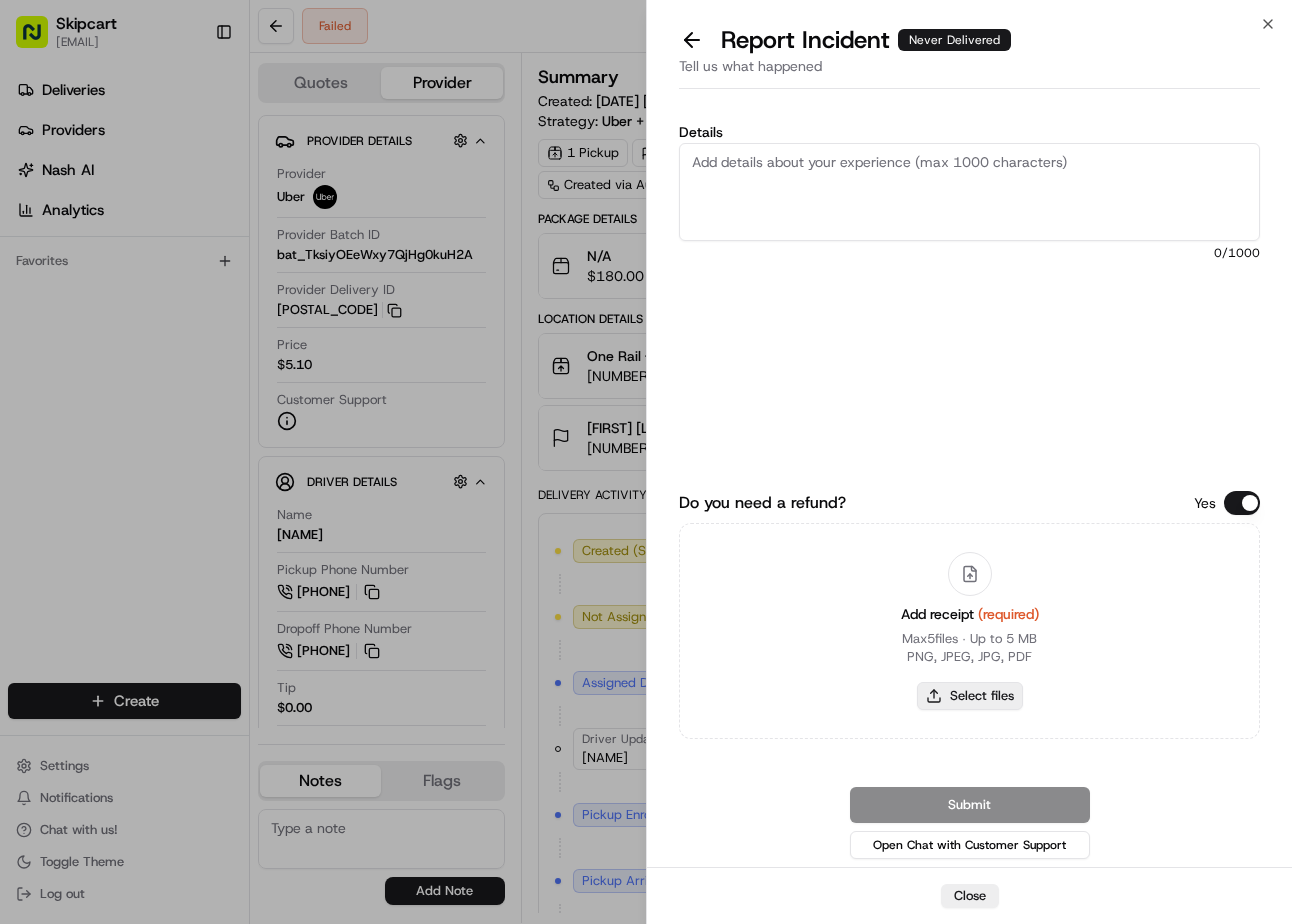 click on "Select files" at bounding box center (970, 696) 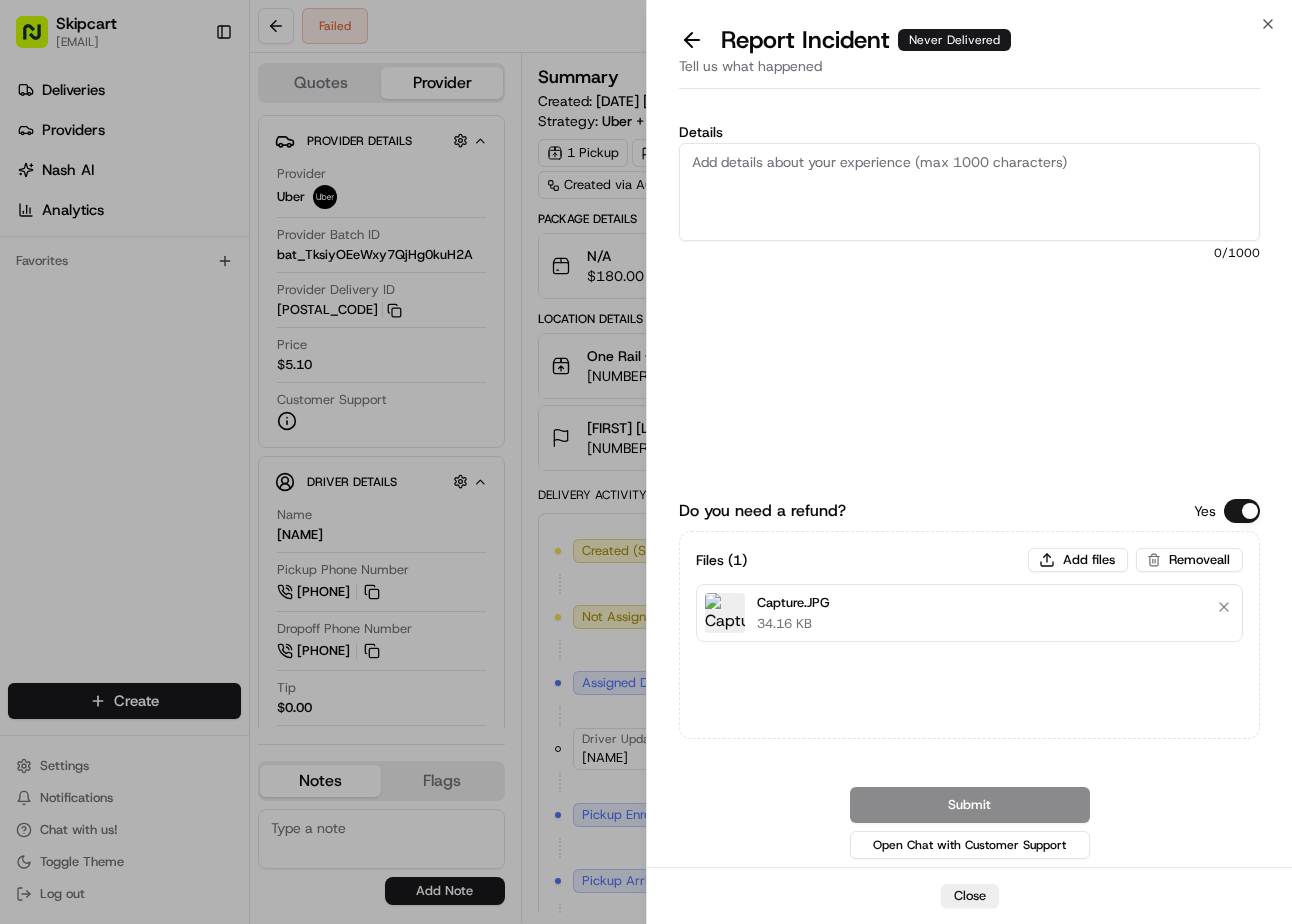 click on "Details" at bounding box center [969, 192] 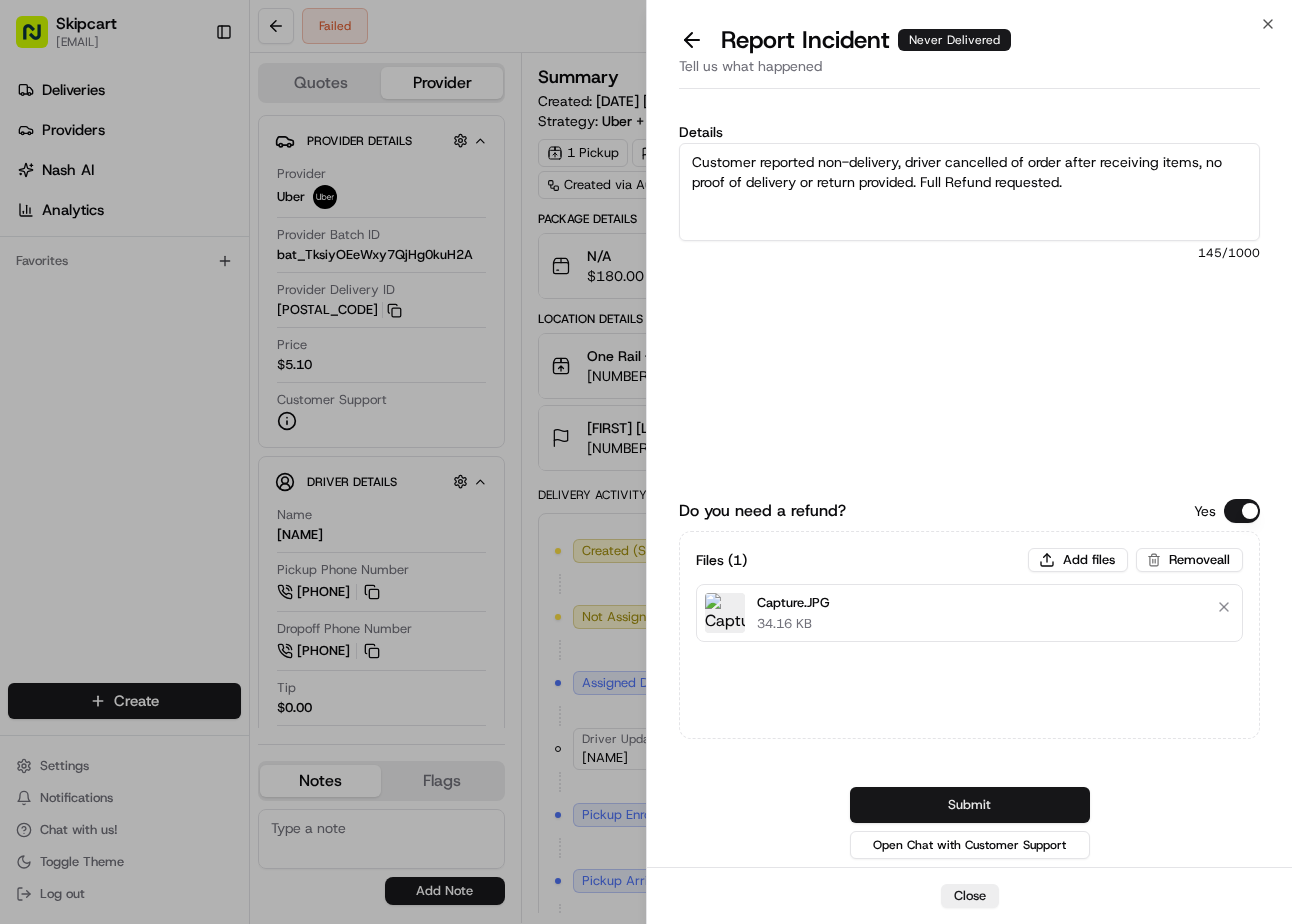 type on "Customer reported non-delivery, driver cancelled of order after receiving items, no proof of delivery or return provided. Full Refund requested." 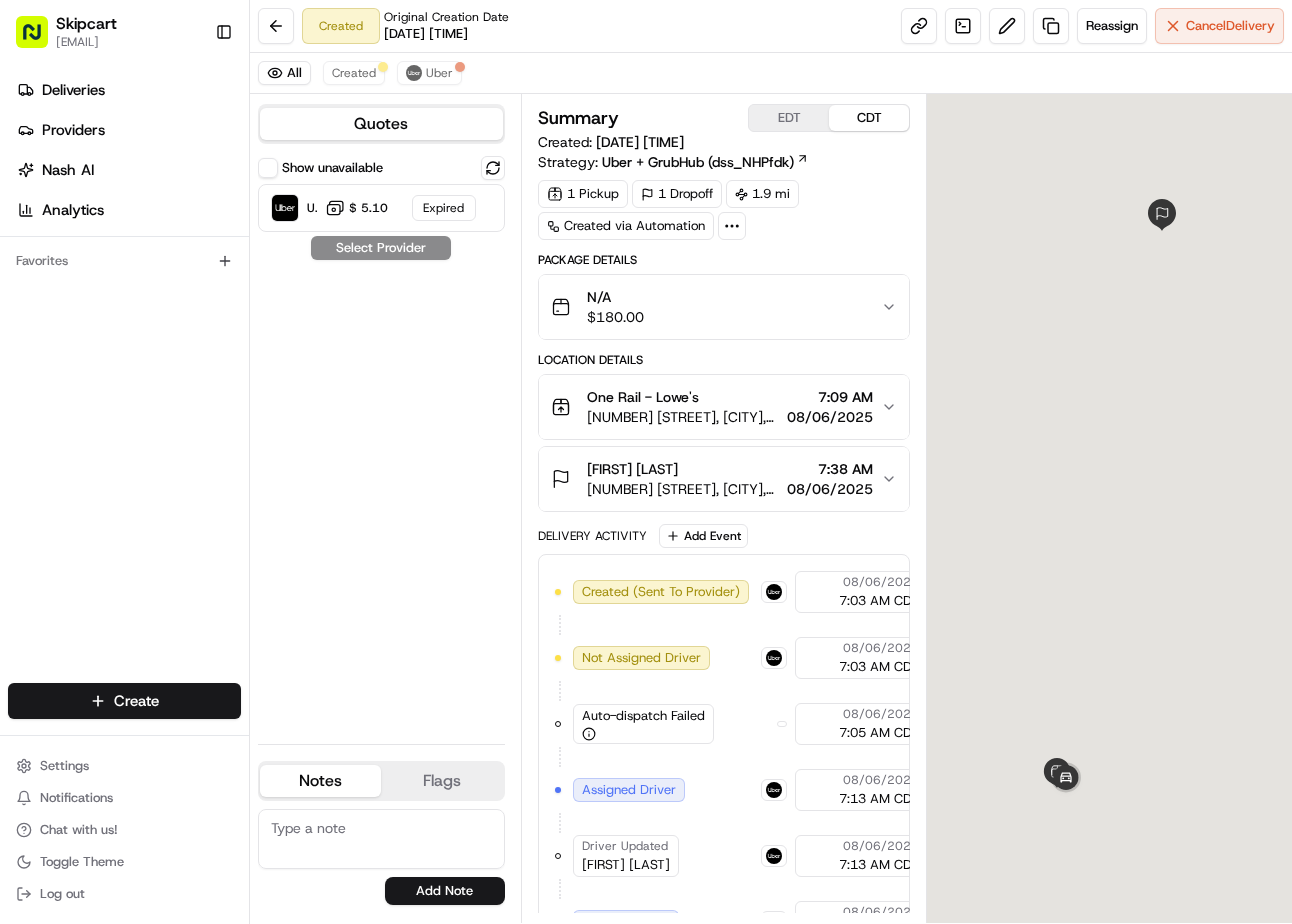 scroll, scrollTop: 0, scrollLeft: 0, axis: both 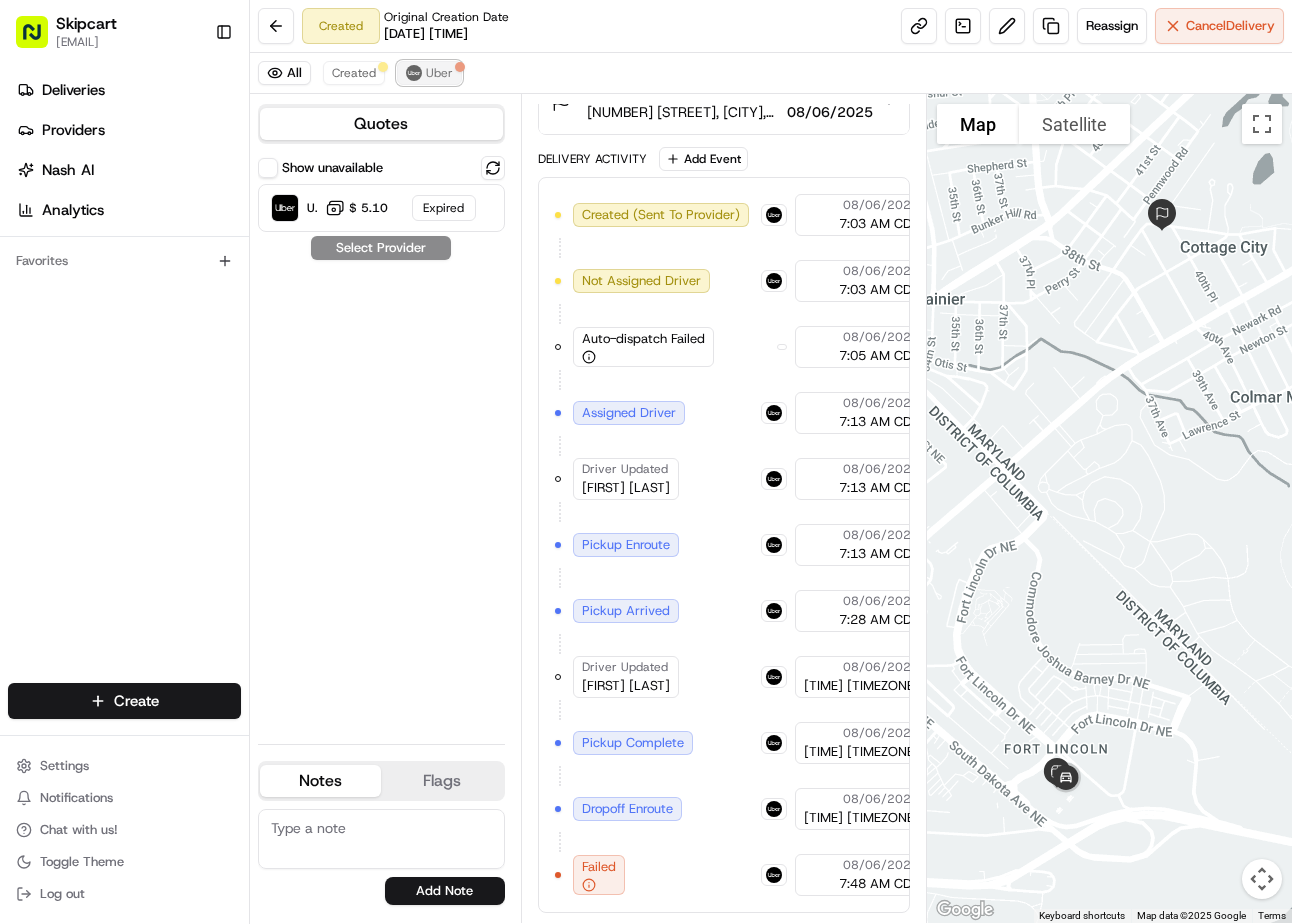 click on "Uber" at bounding box center [439, 73] 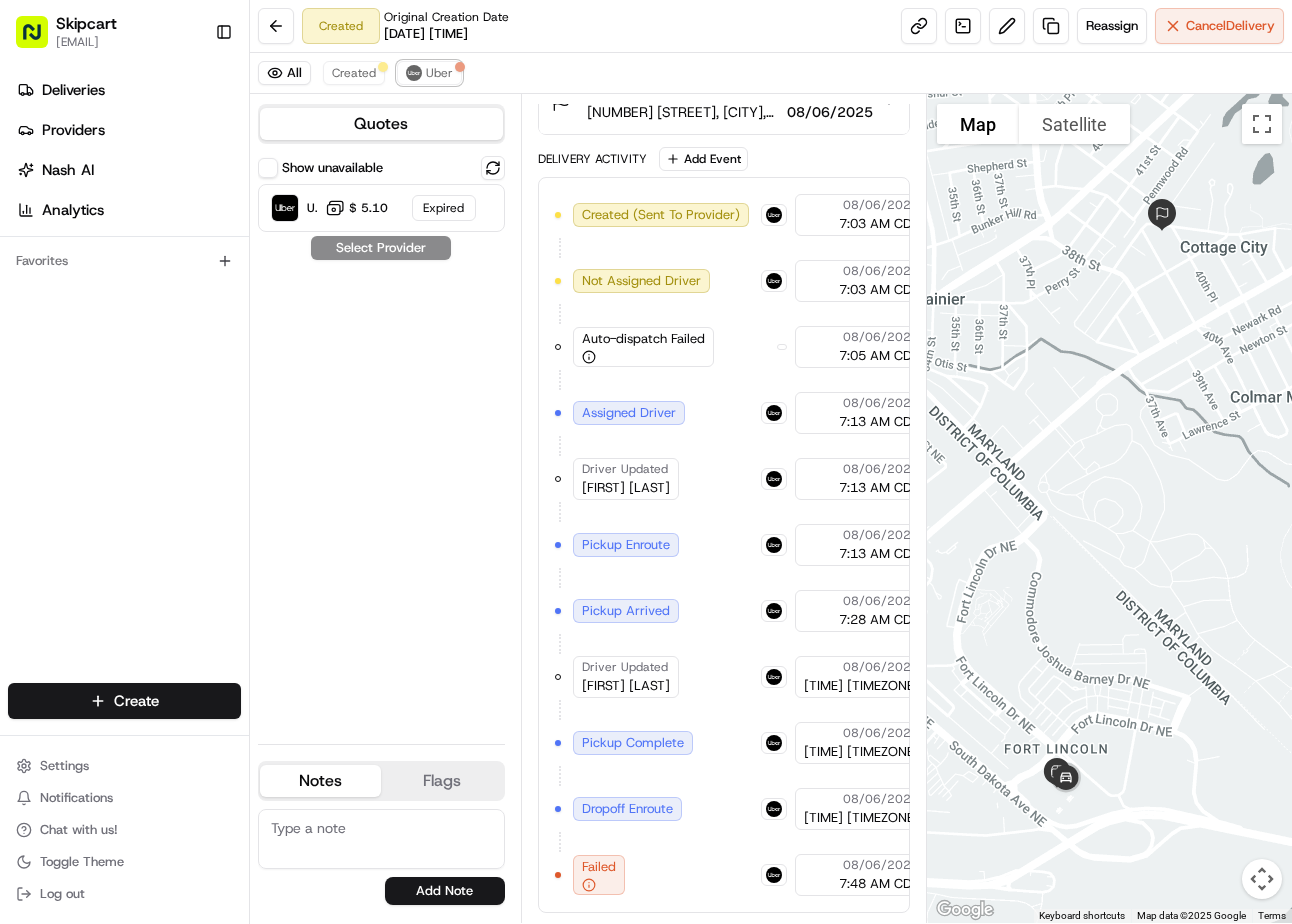 scroll, scrollTop: 311, scrollLeft: 0, axis: vertical 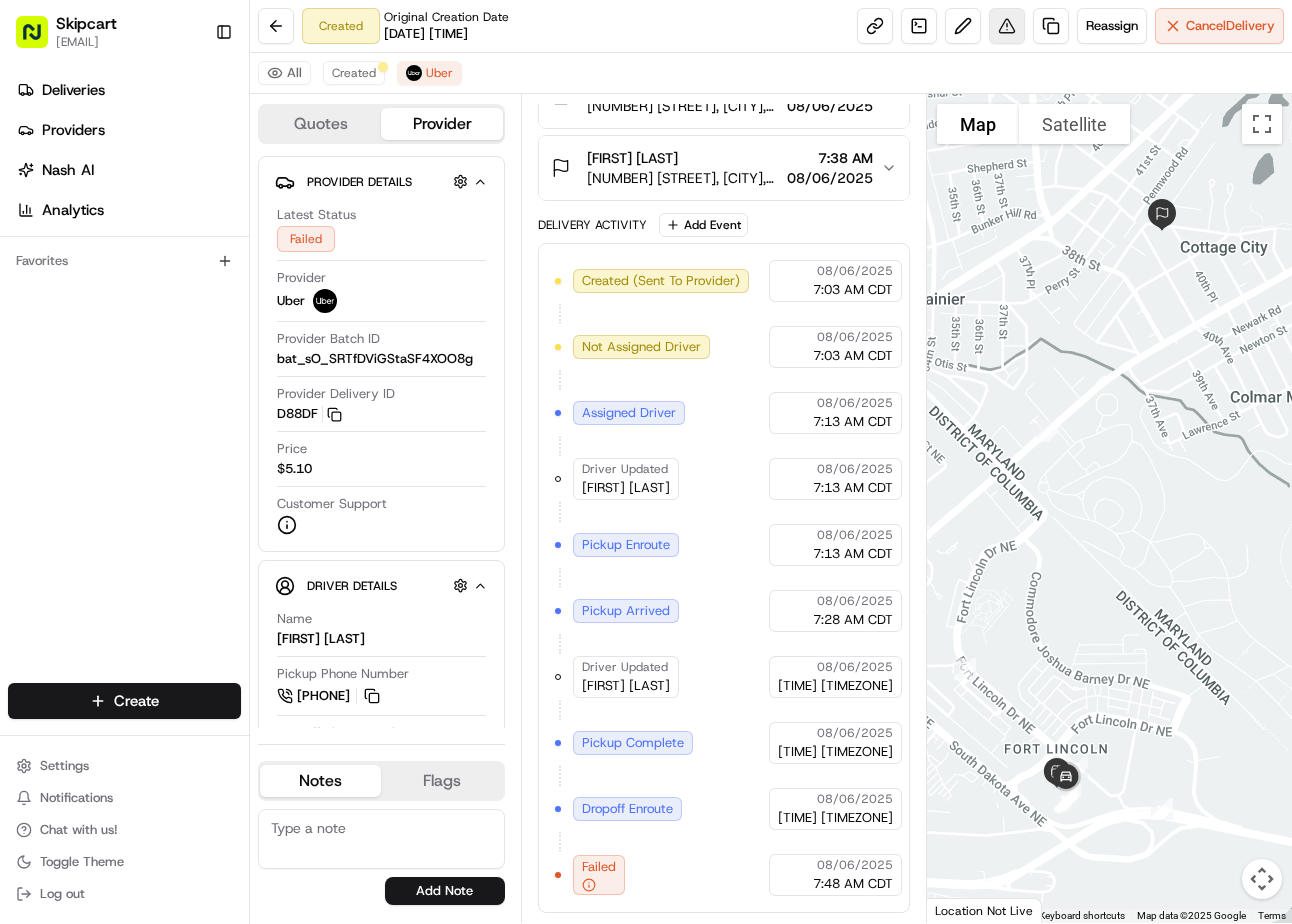 click at bounding box center (1007, 26) 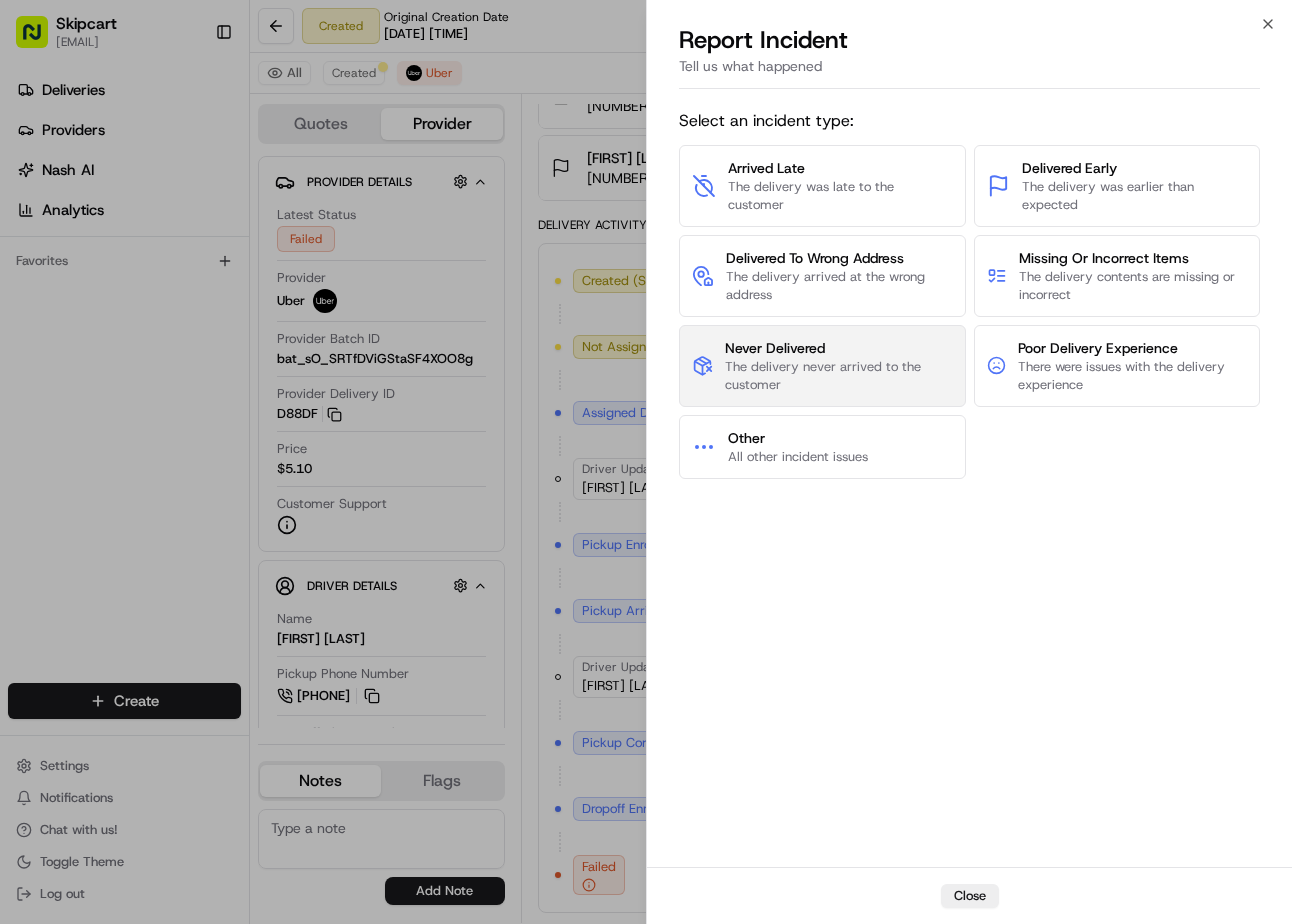 click on "Never Delivered" at bounding box center [838, 348] 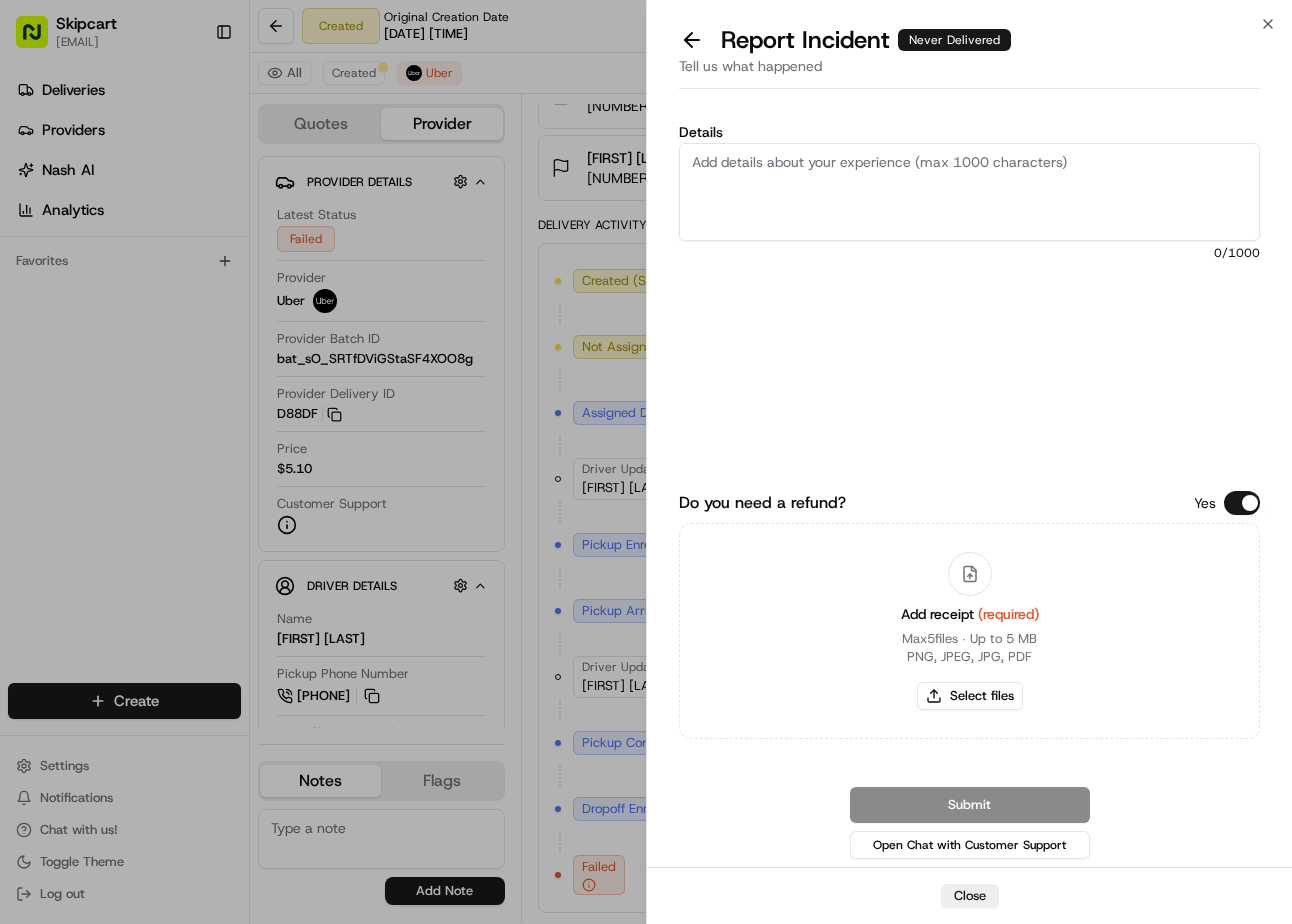 click on "Details" at bounding box center (969, 192) 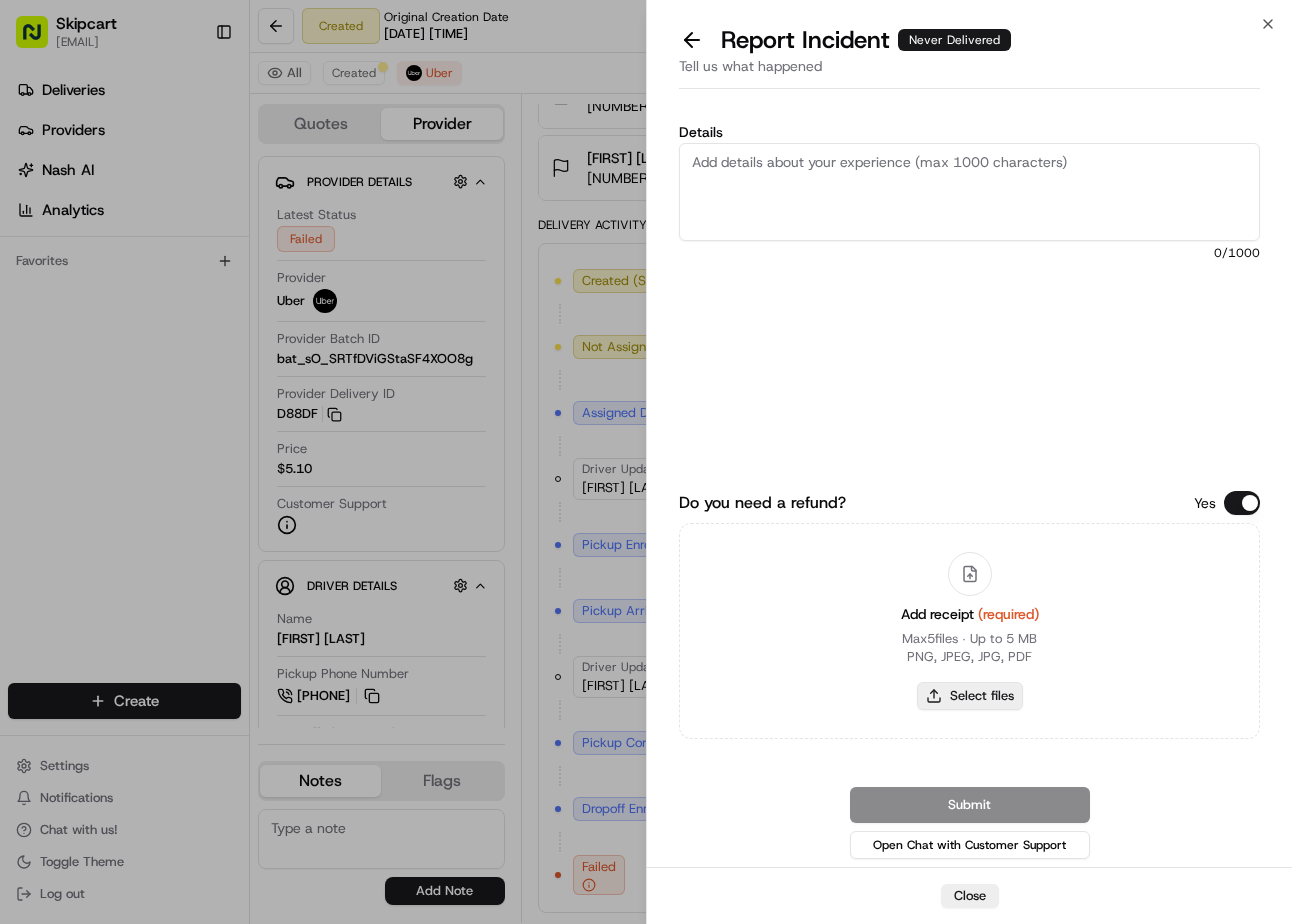 click on "Select files" at bounding box center [970, 696] 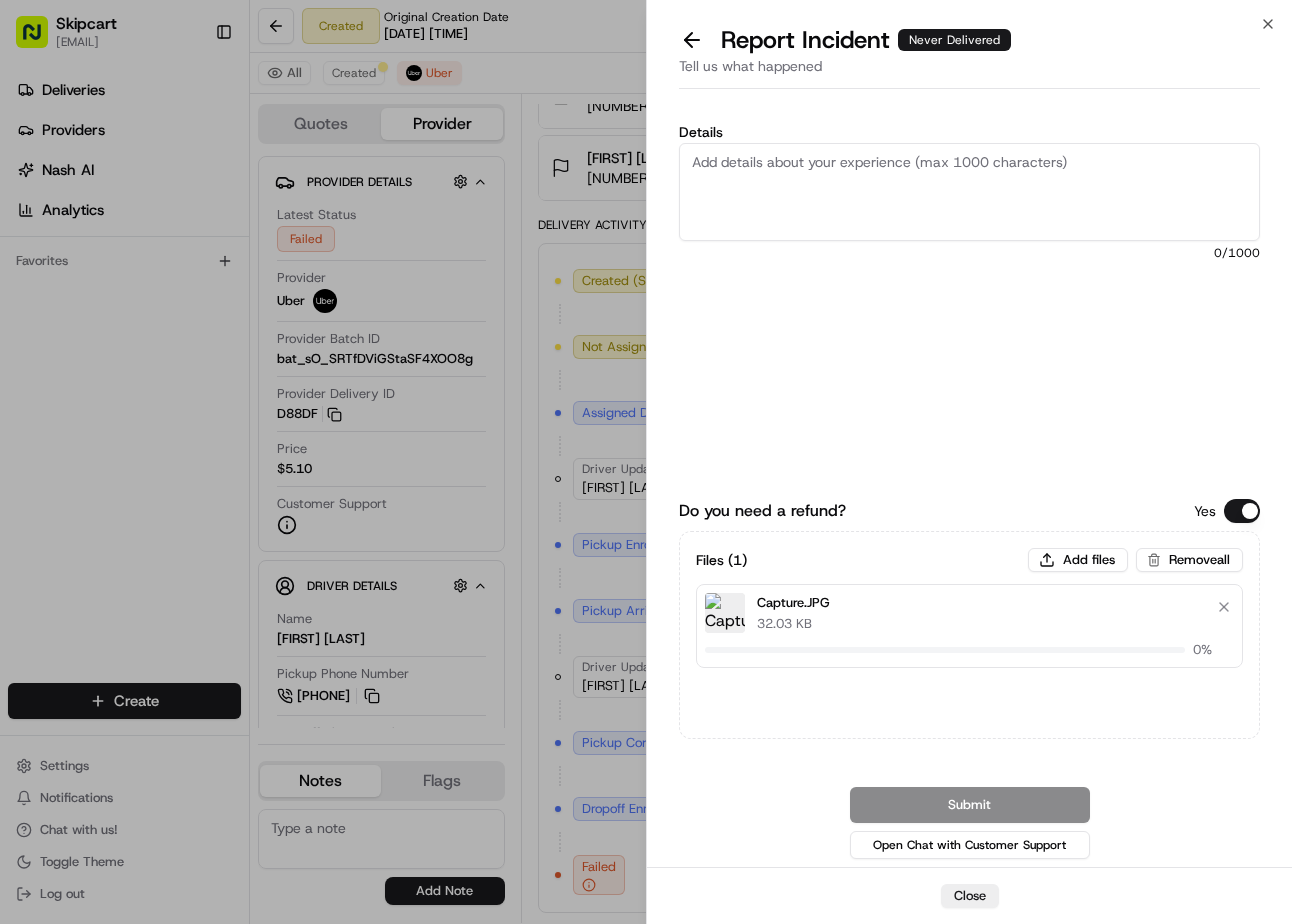type 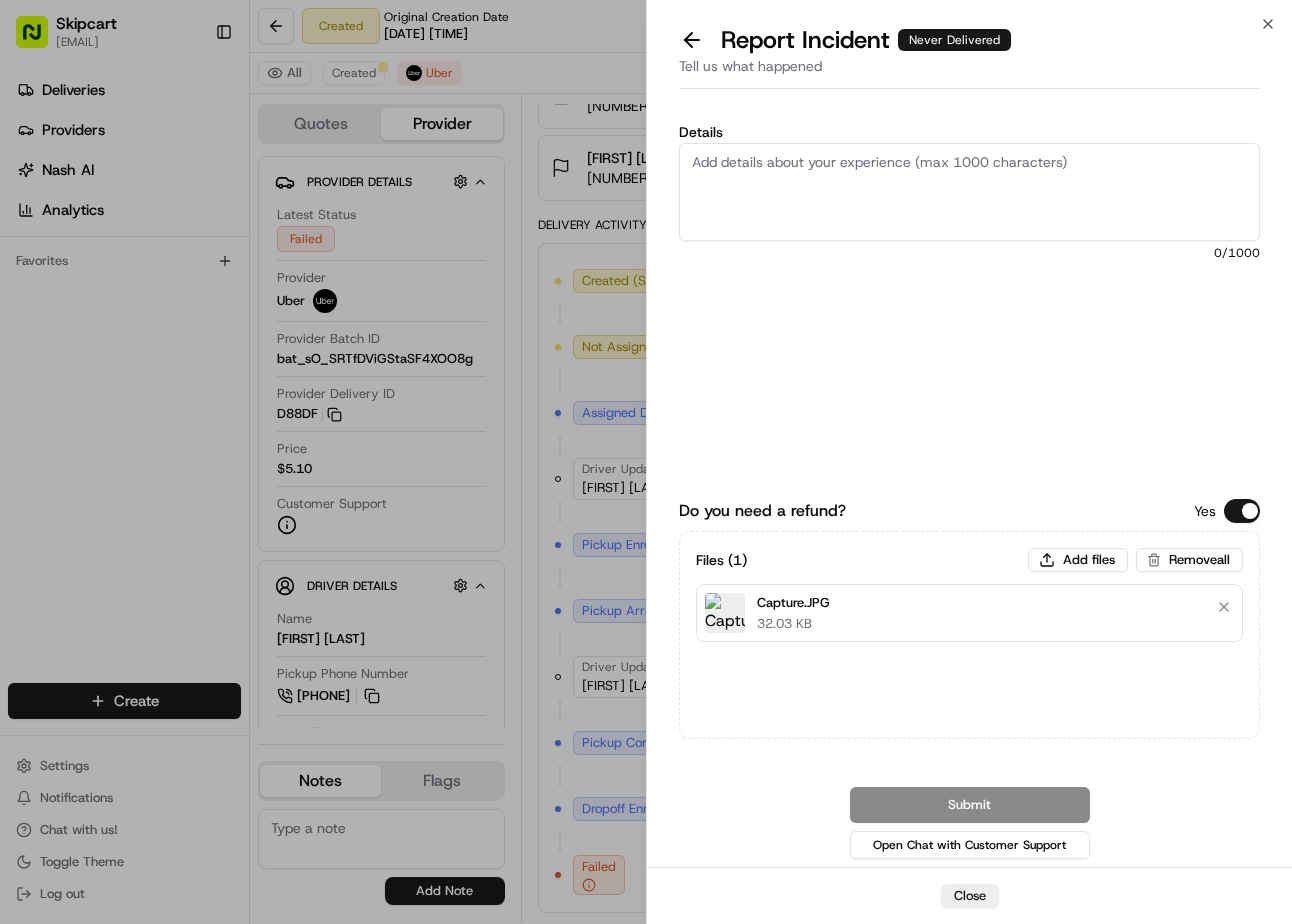click on "Details" at bounding box center [969, 192] 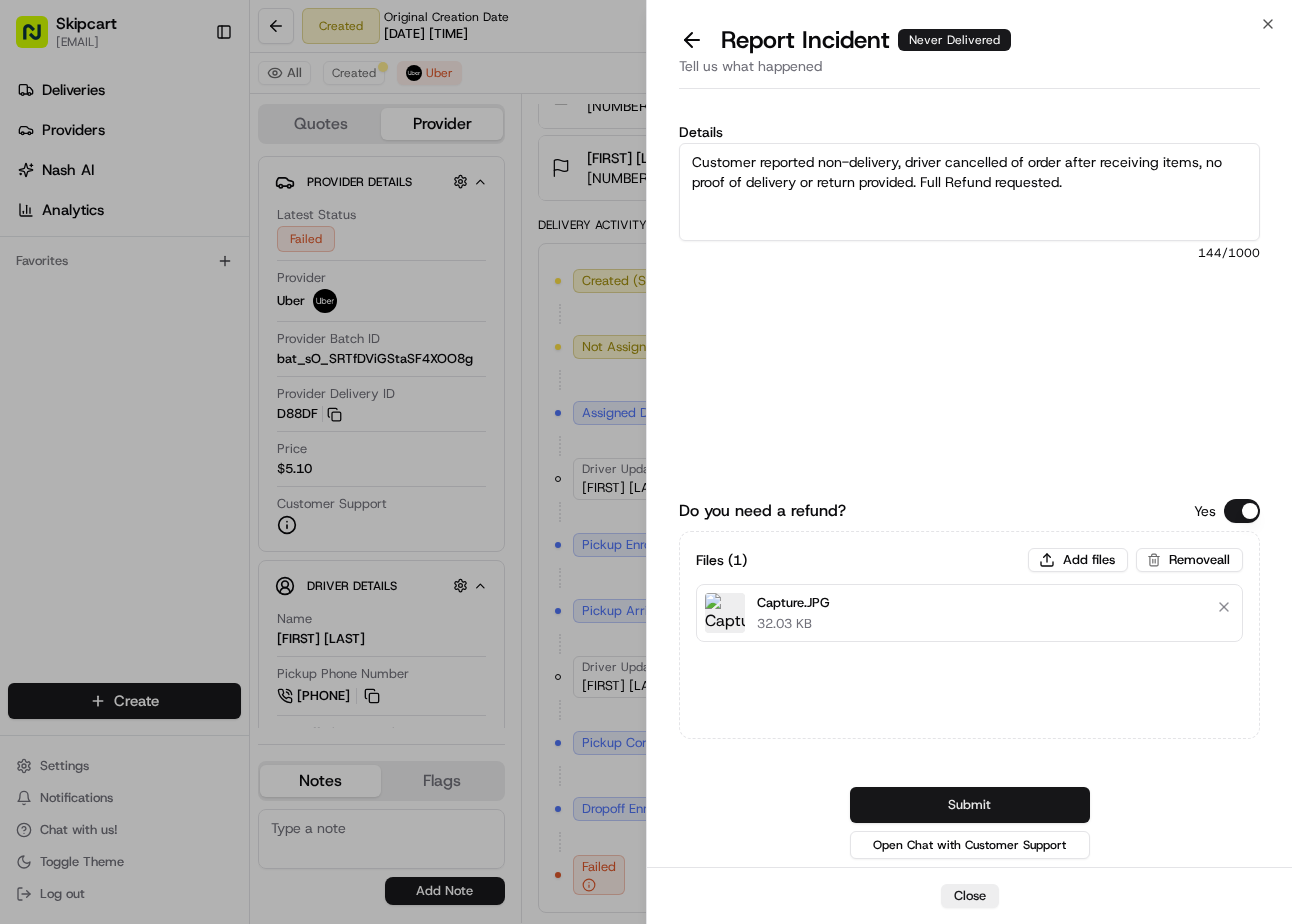 type on "Customer reported non-delivery, driver cancelled of order after receiving items, no proof of delivery or return provided. Full Refund requested." 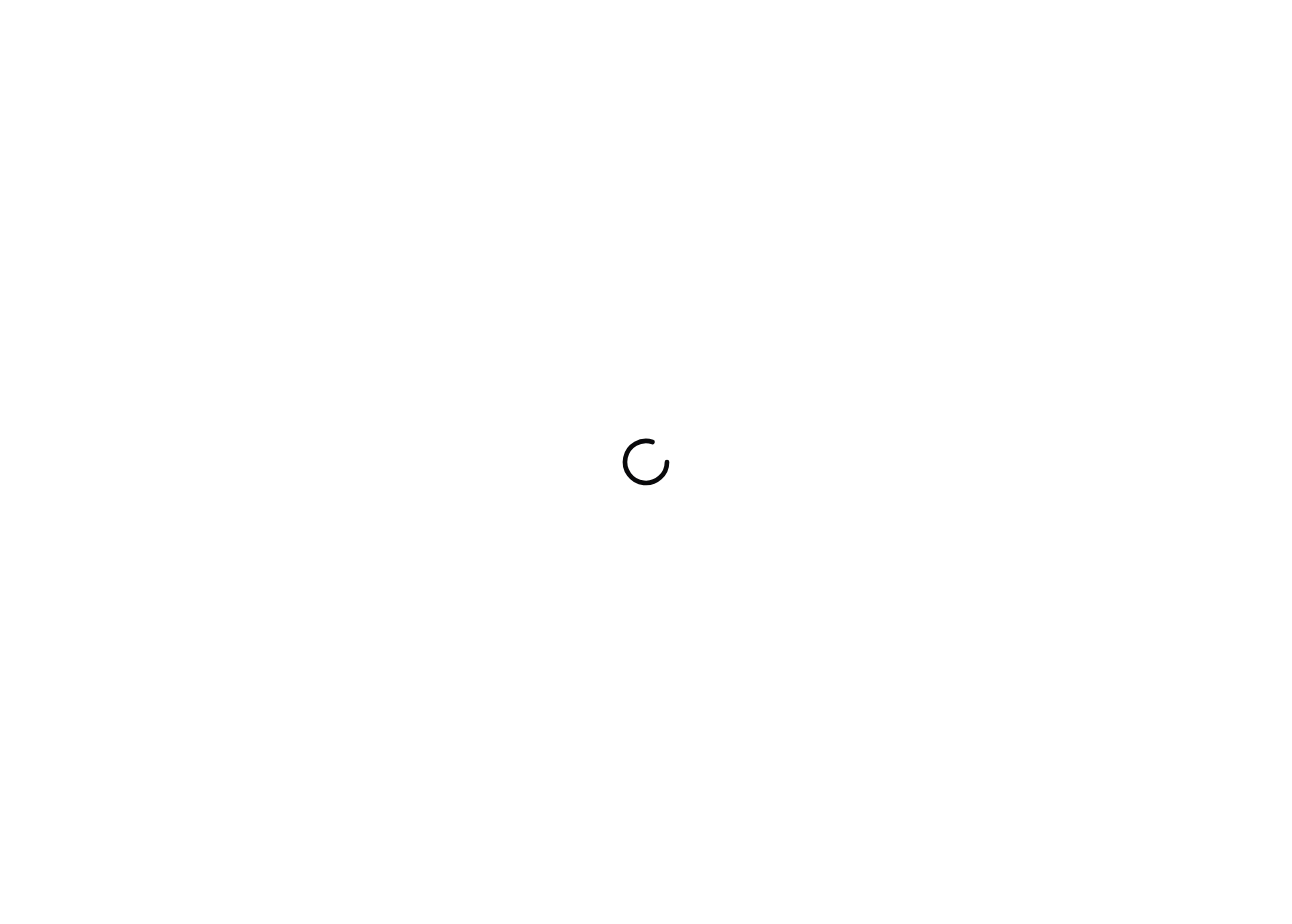 scroll, scrollTop: 0, scrollLeft: 0, axis: both 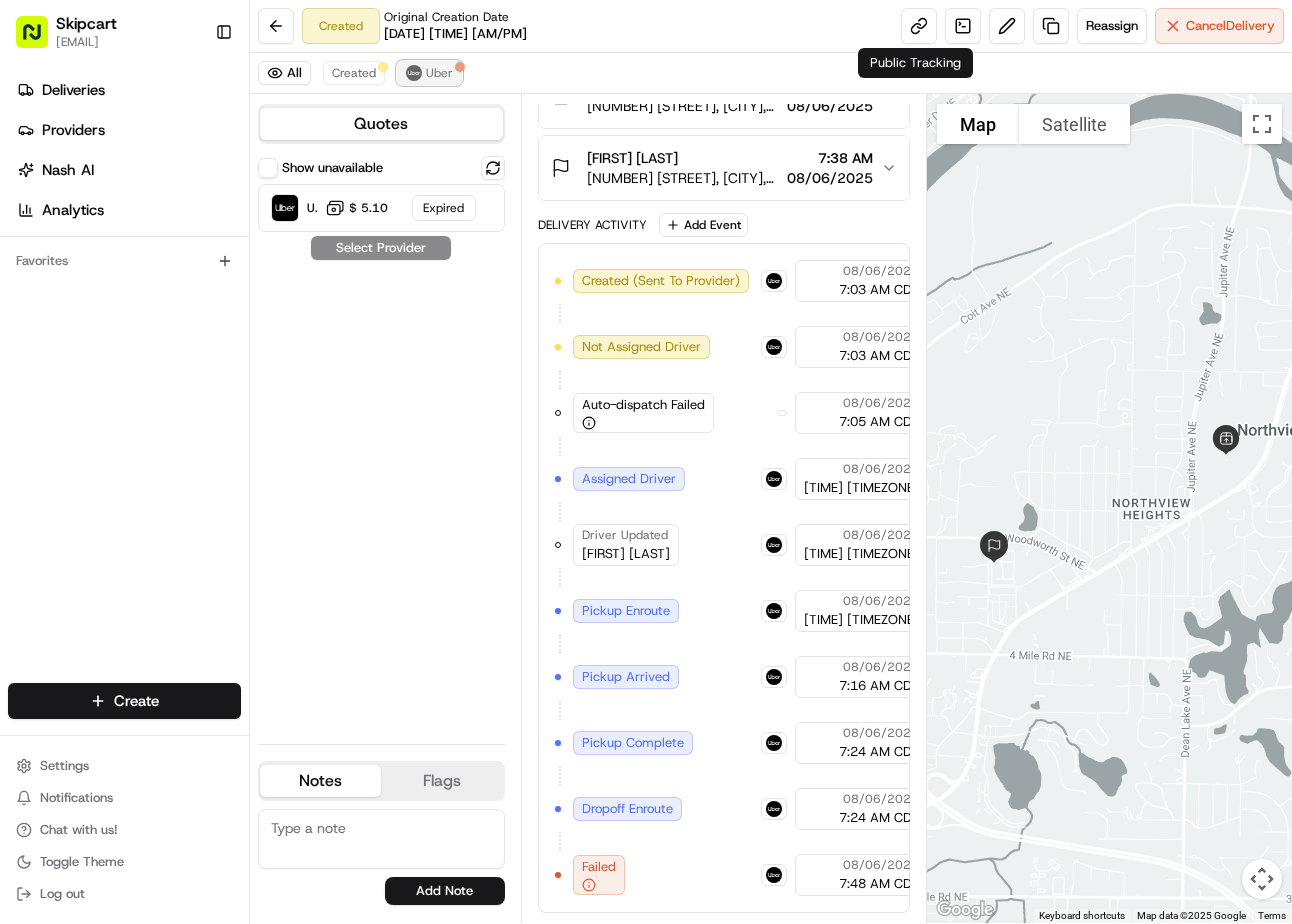 click on "Uber" at bounding box center [439, 73] 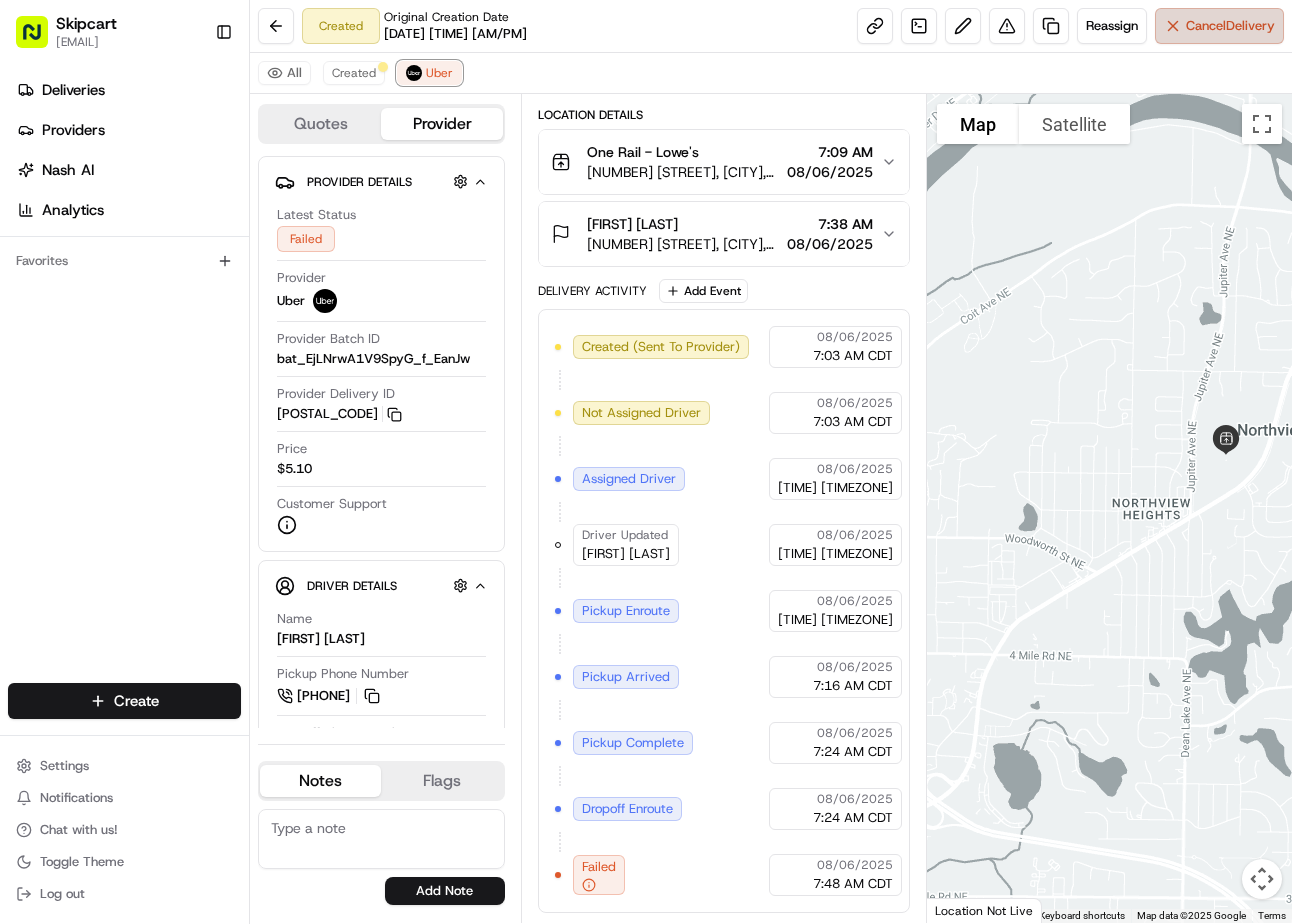 scroll, scrollTop: 245, scrollLeft: 0, axis: vertical 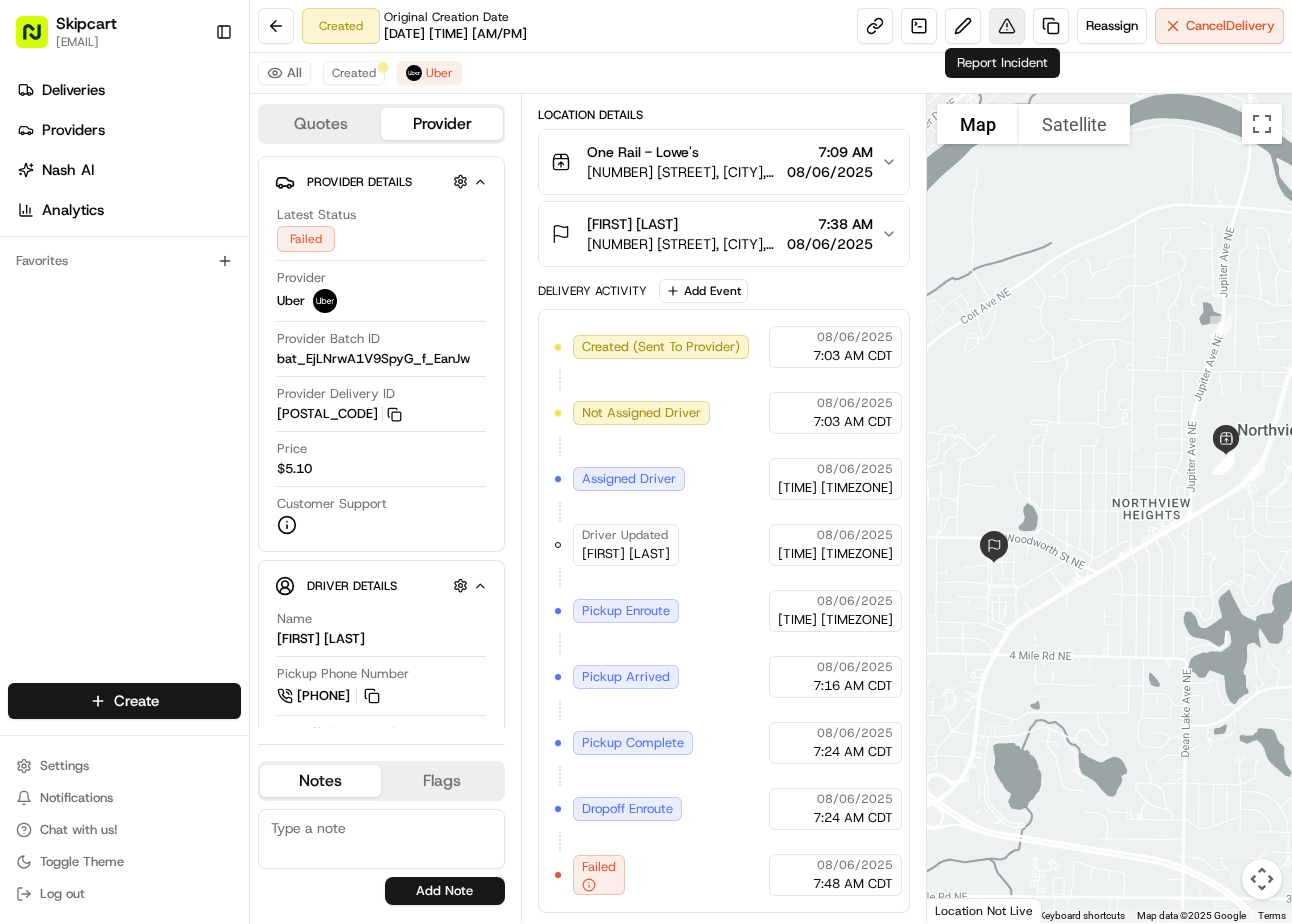 click at bounding box center (1007, 26) 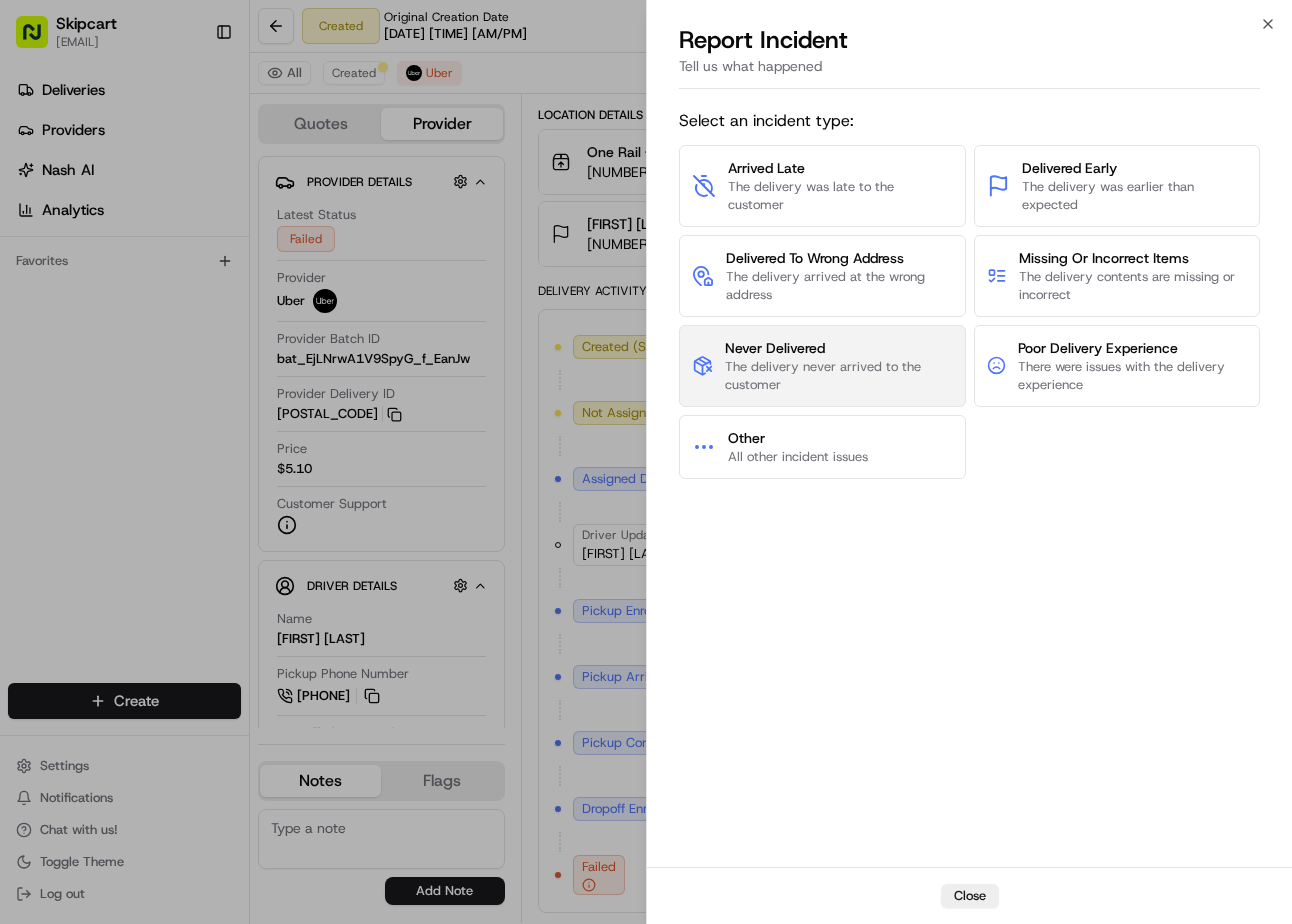click on "Never Delivered" at bounding box center [838, 348] 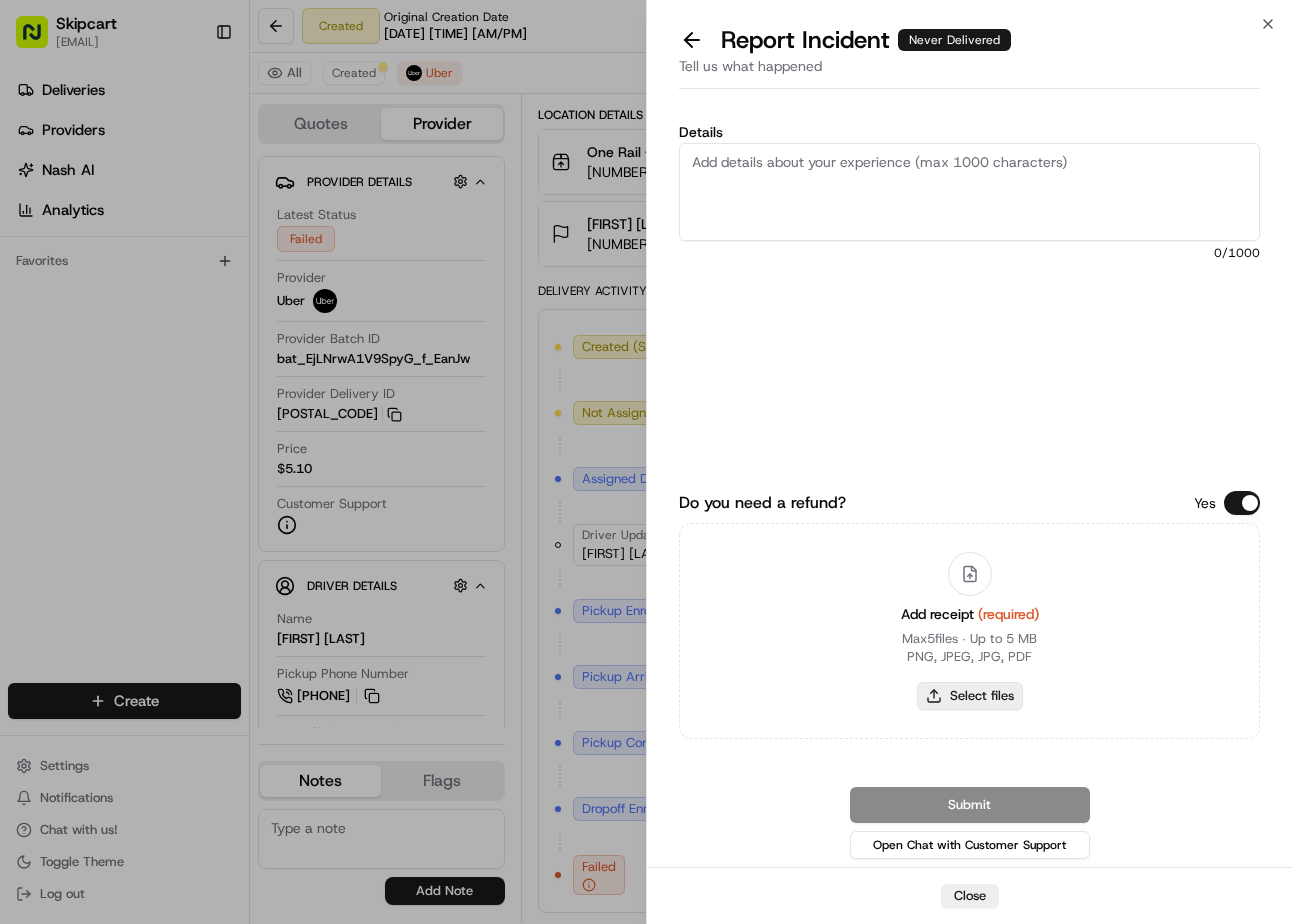 click on "Select files" at bounding box center (970, 696) 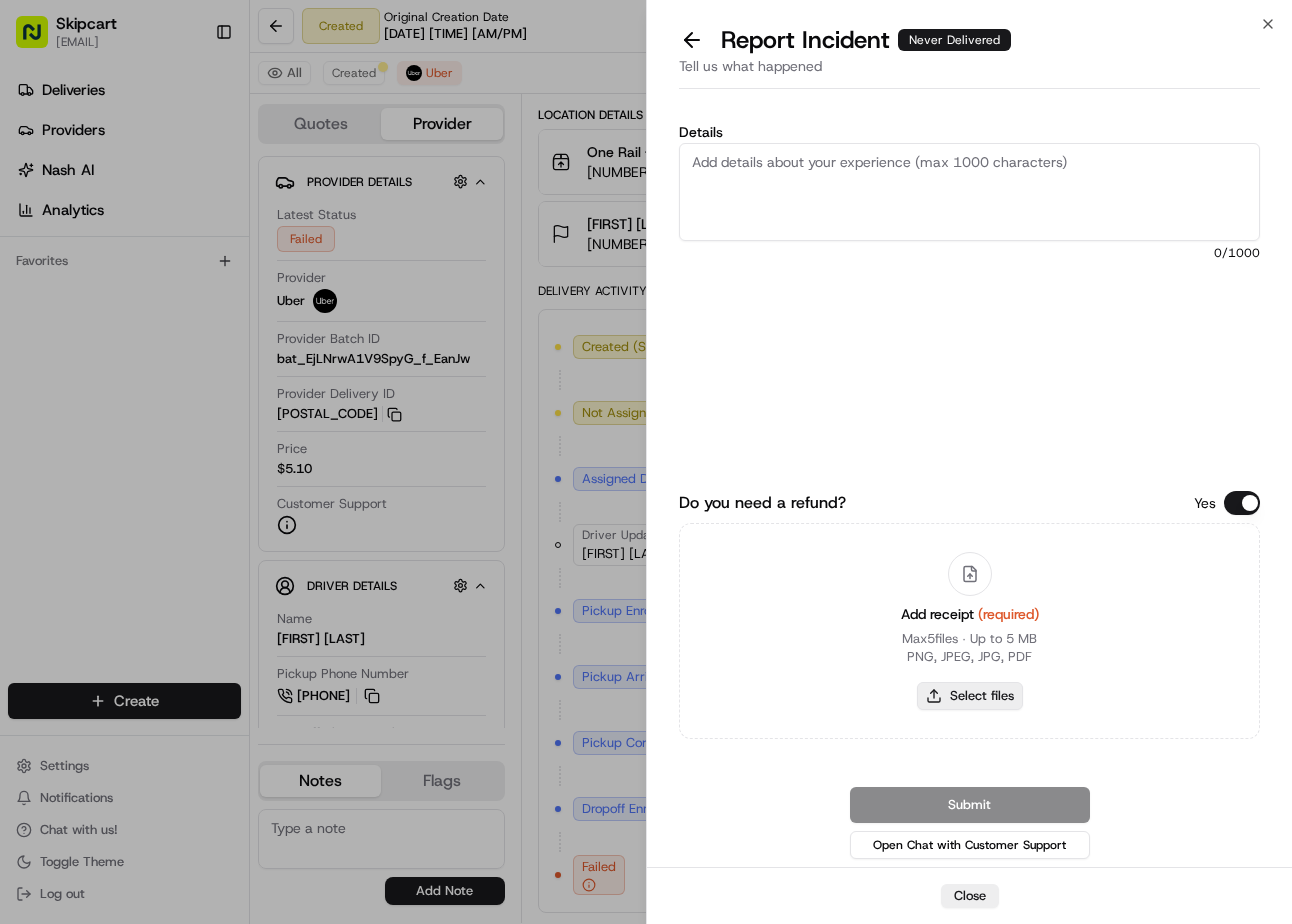 type on "C:\fakepath\Capture.JPG" 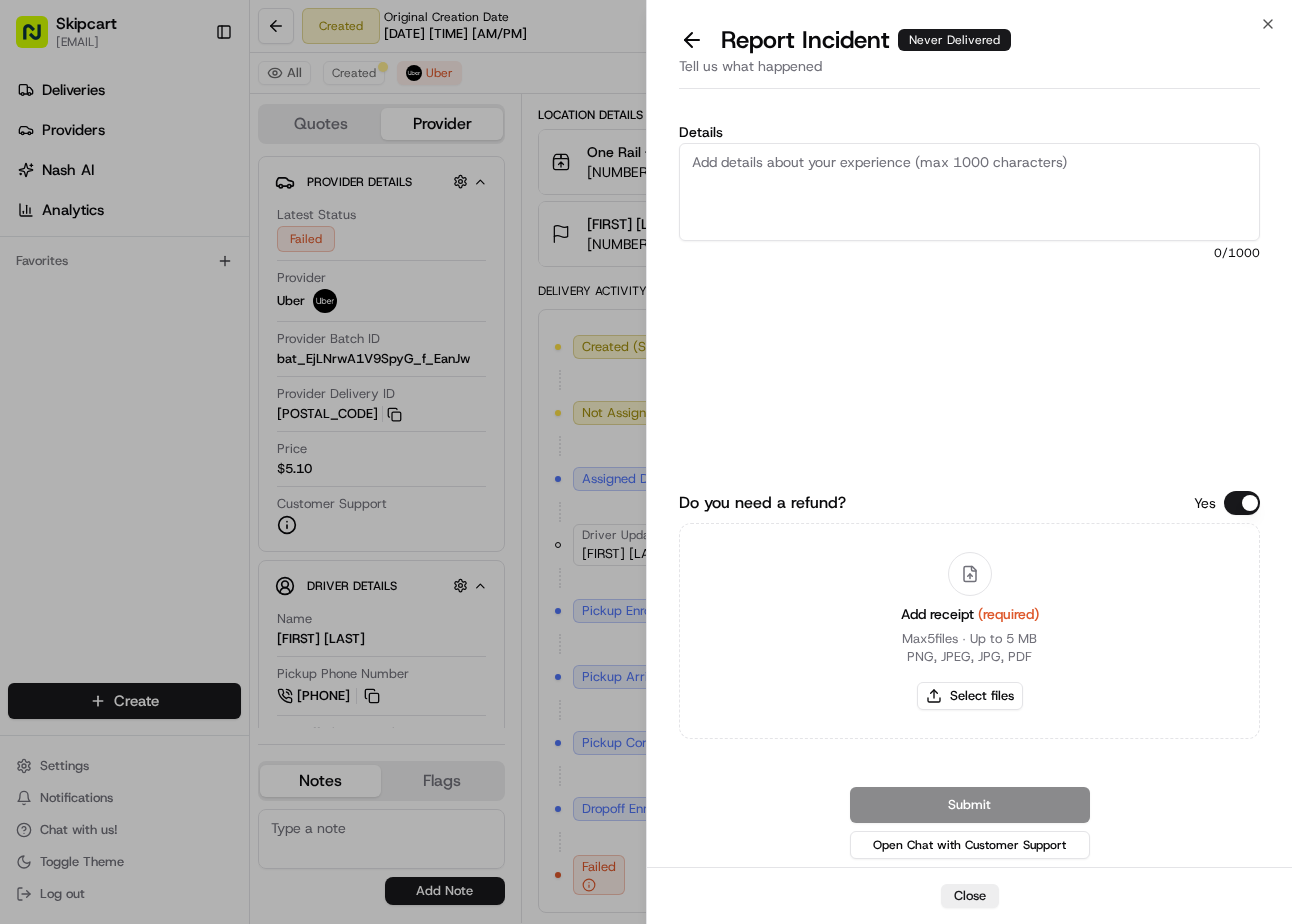 type 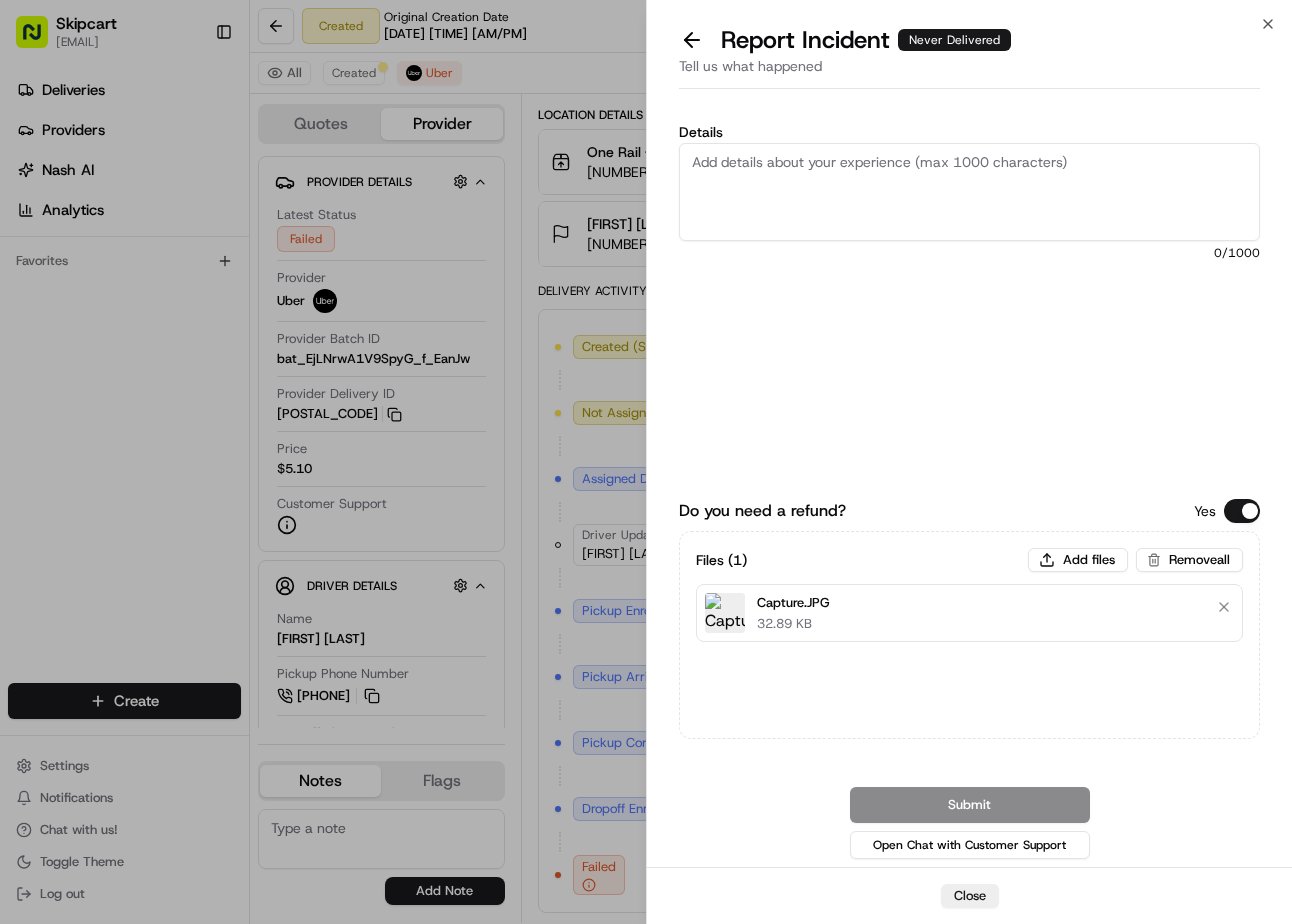click on "Details" at bounding box center [969, 192] 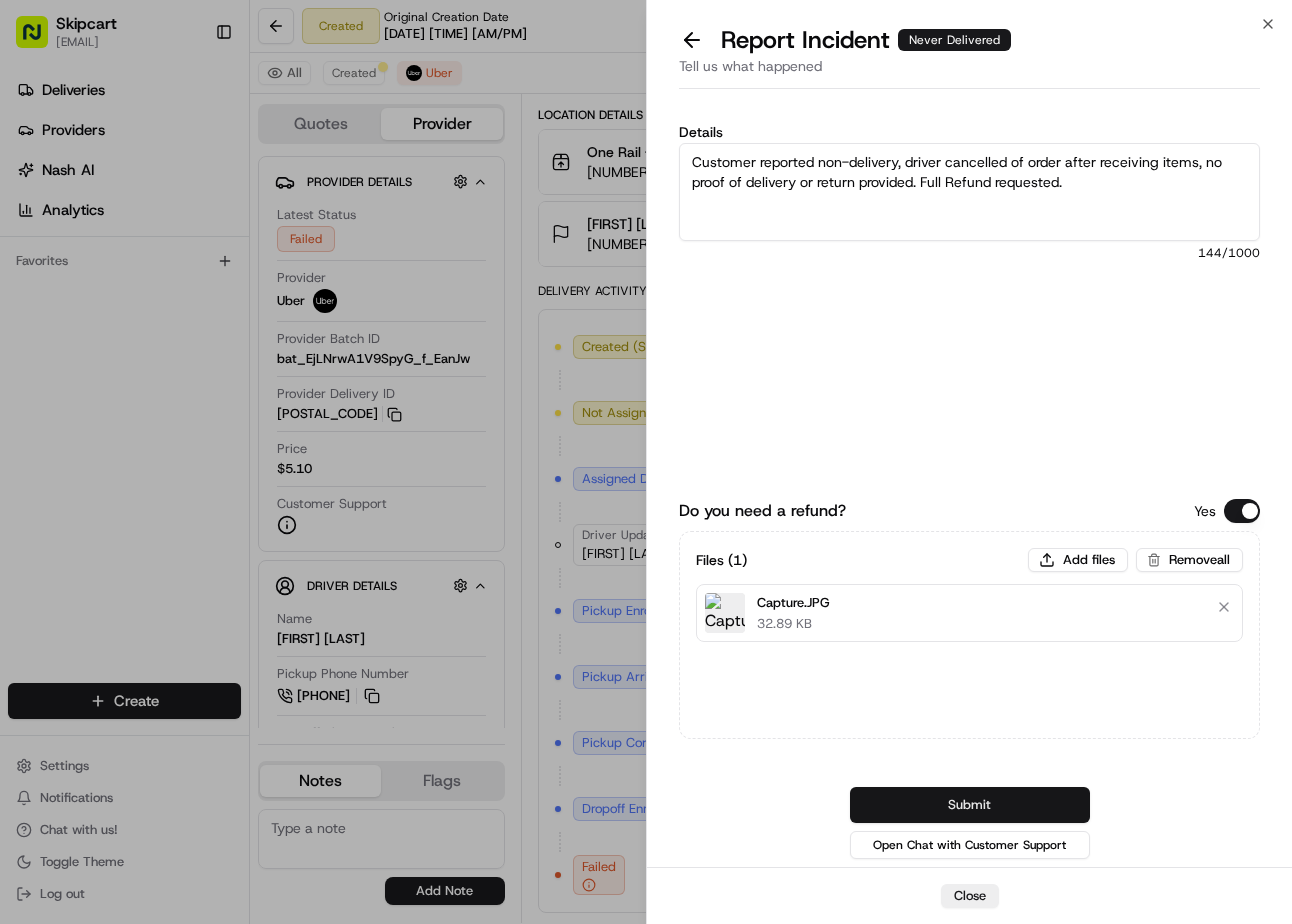 type on "Customer reported non-delivery, driver cancelled of order after receiving items, no proof of delivery or return provided. Full Refund requested." 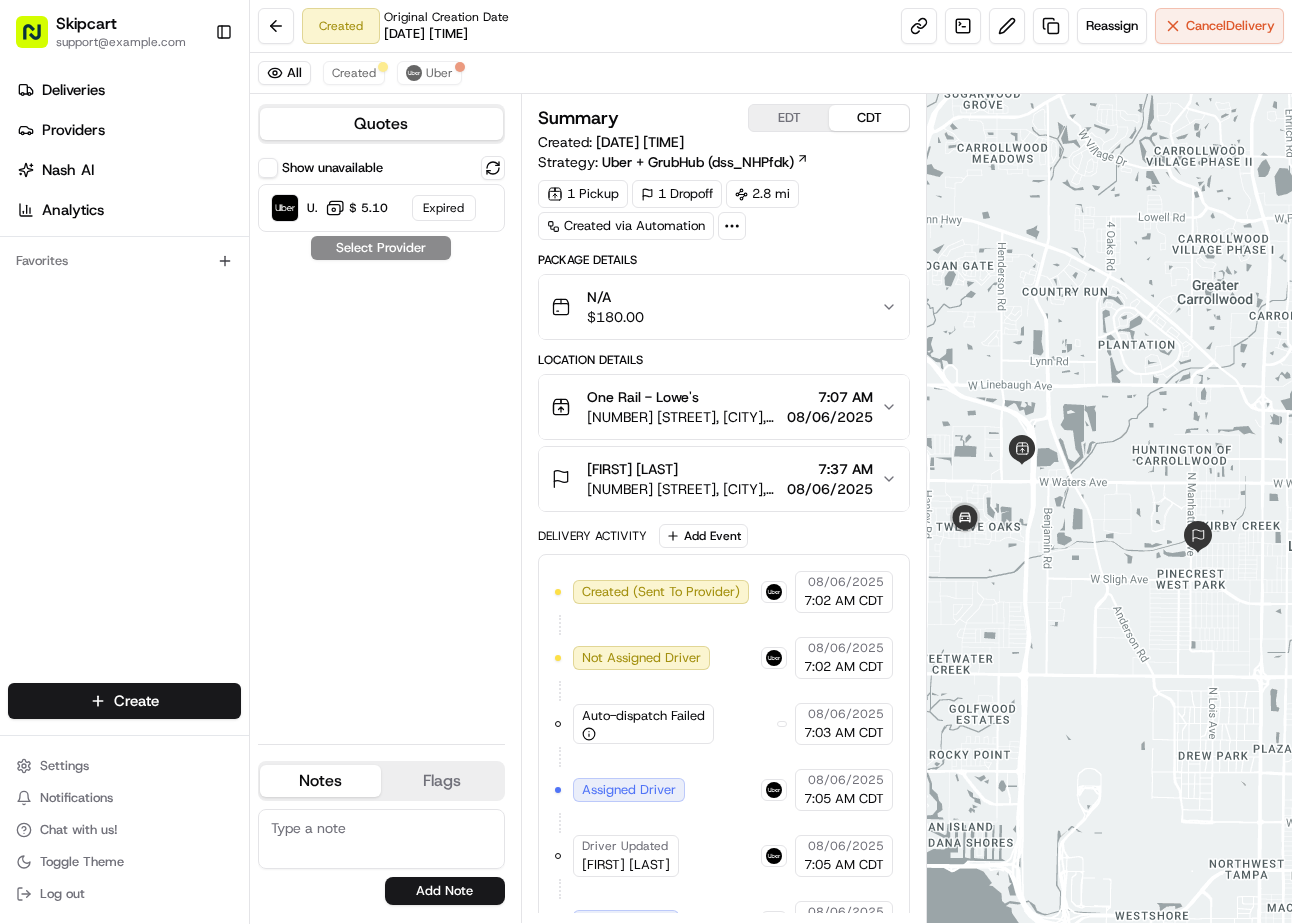 scroll, scrollTop: 0, scrollLeft: 0, axis: both 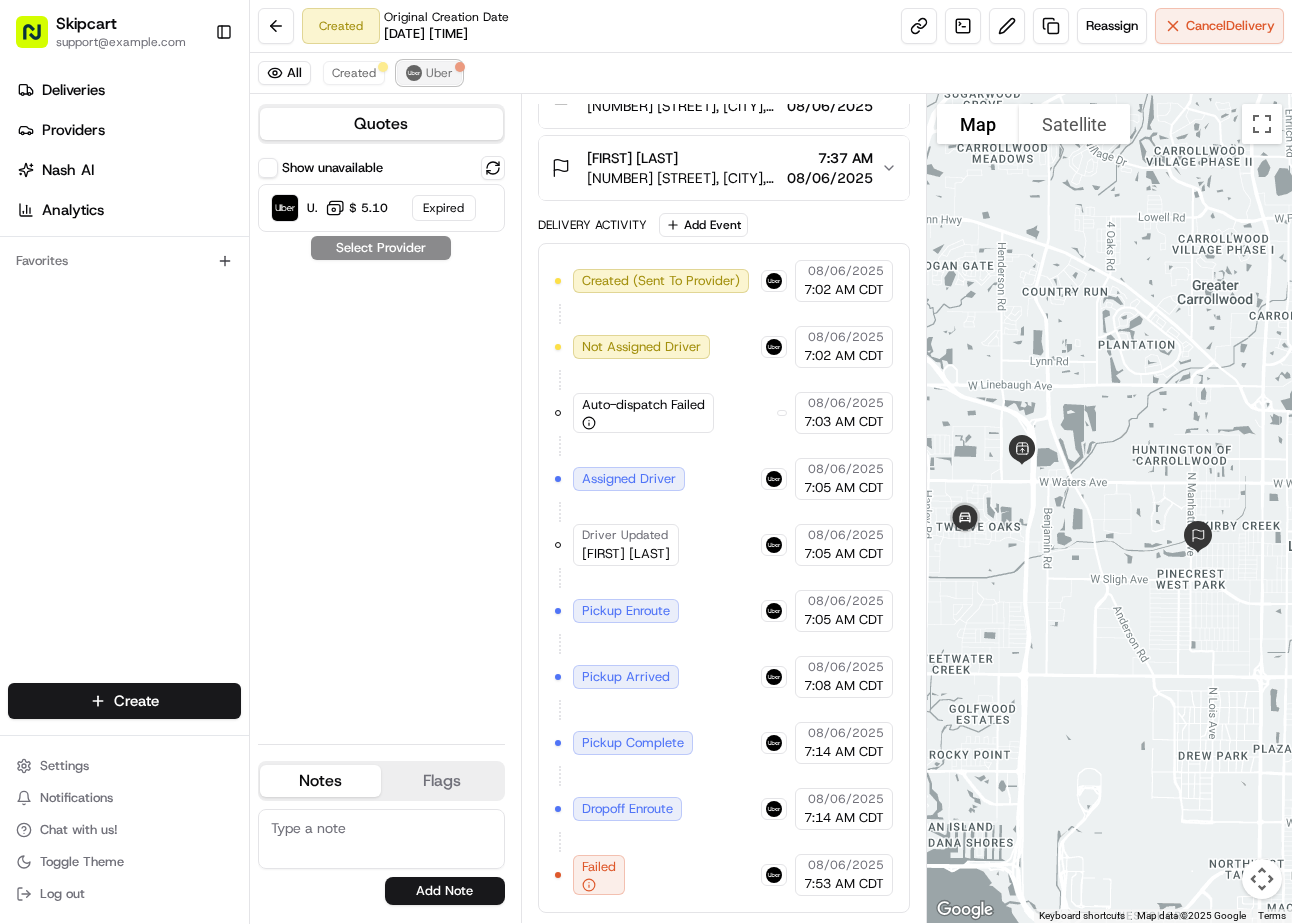 click at bounding box center [414, 73] 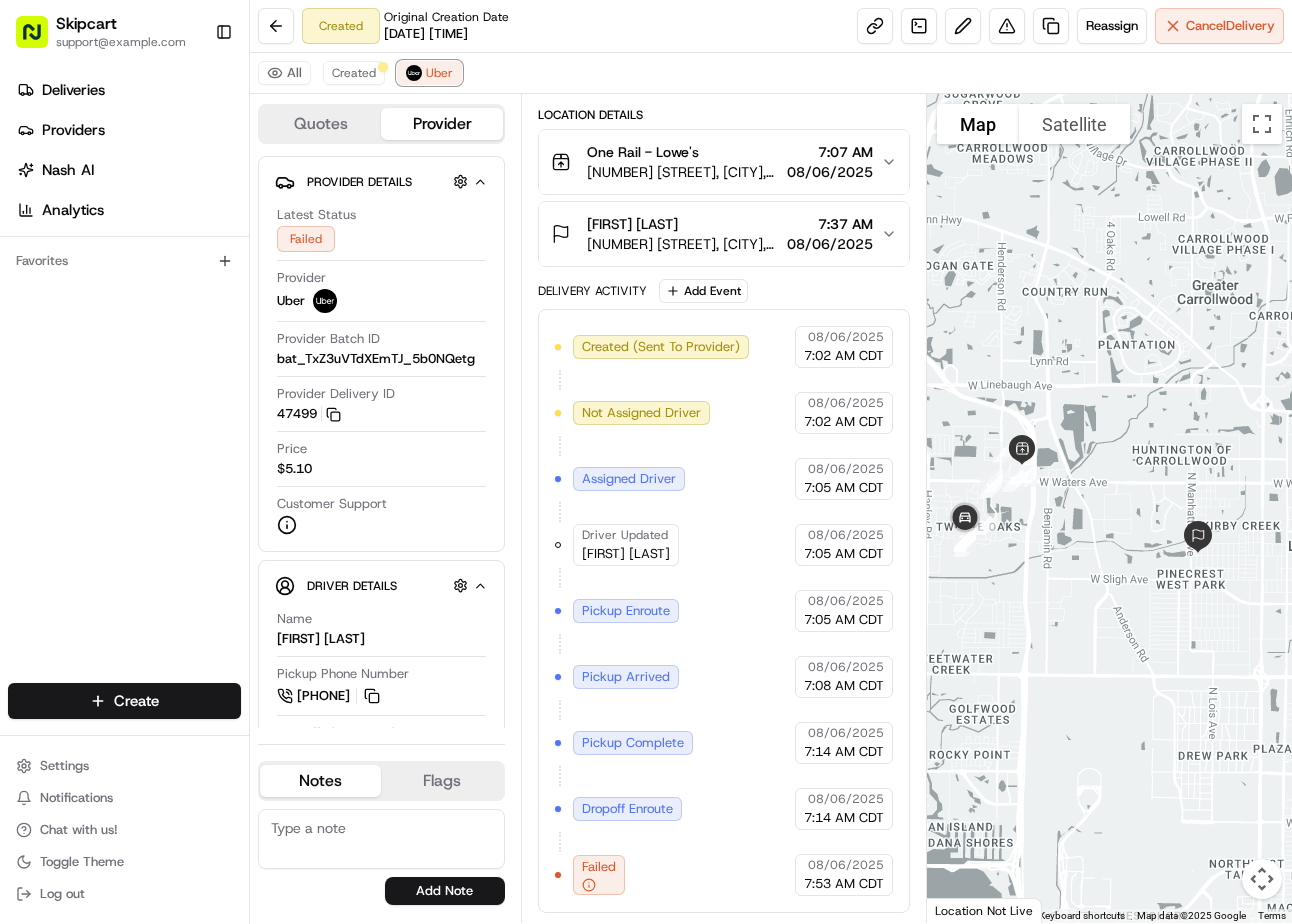 scroll, scrollTop: 245, scrollLeft: 0, axis: vertical 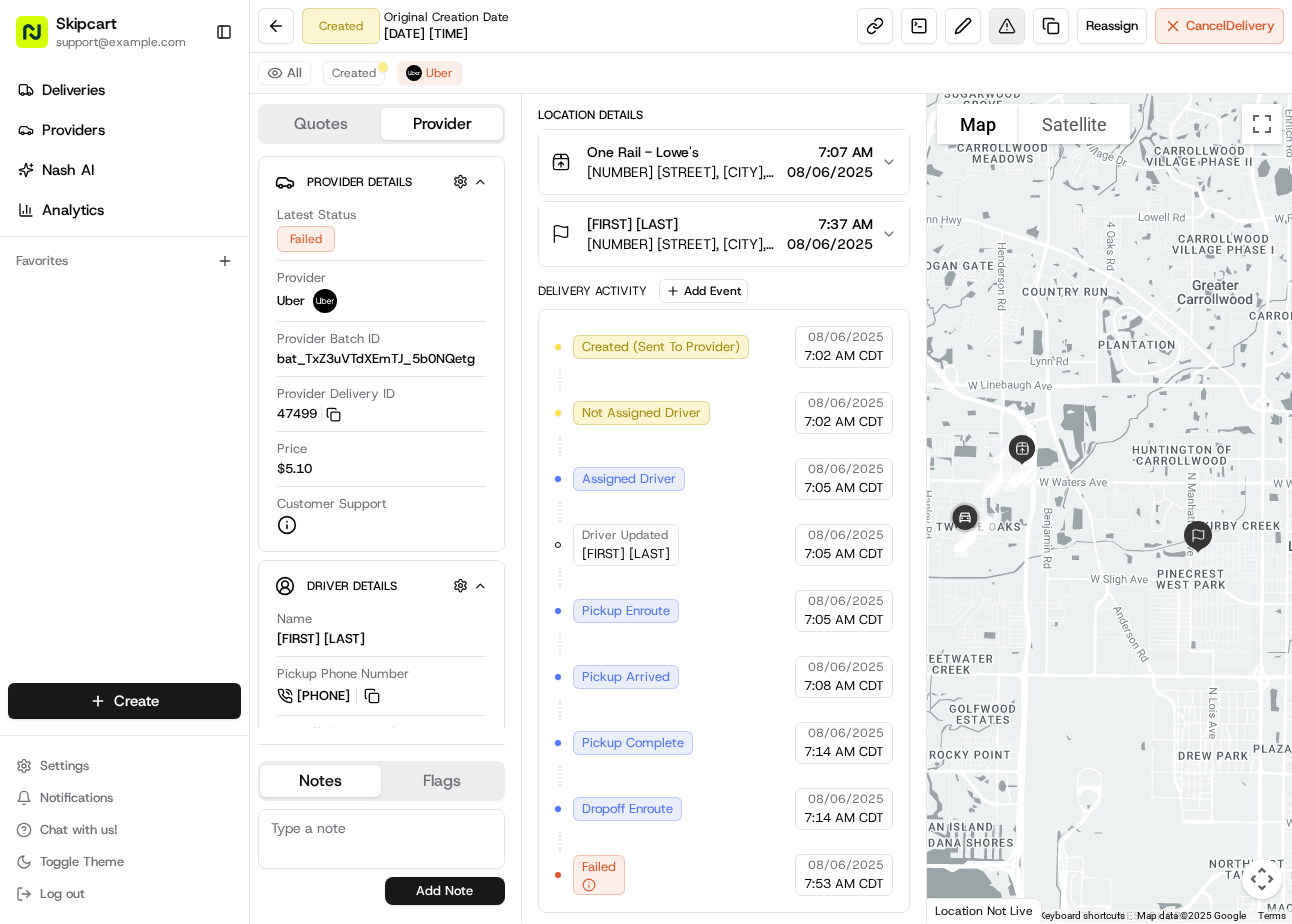 click at bounding box center (1007, 26) 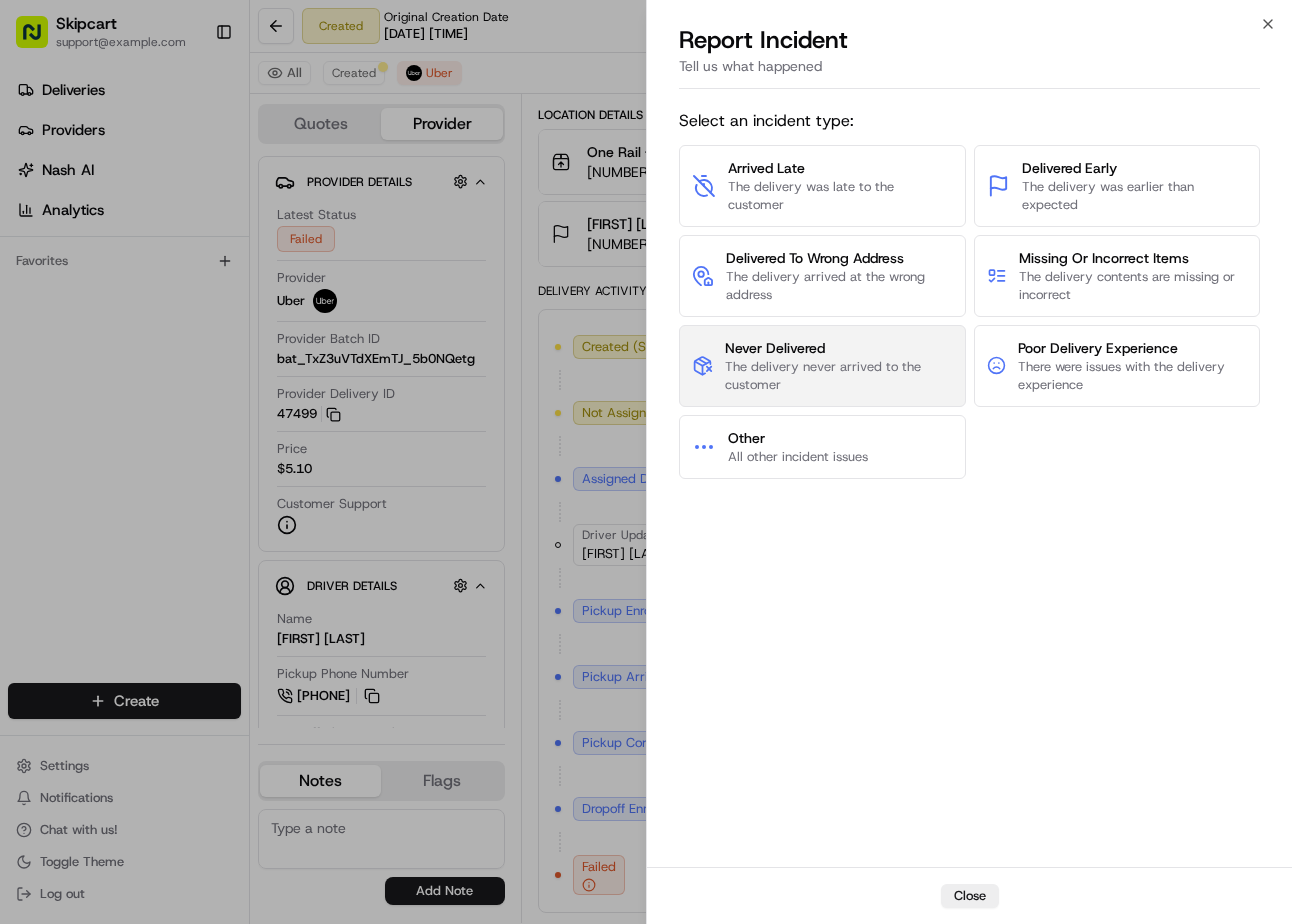 click on "Never Delivered" at bounding box center [838, 348] 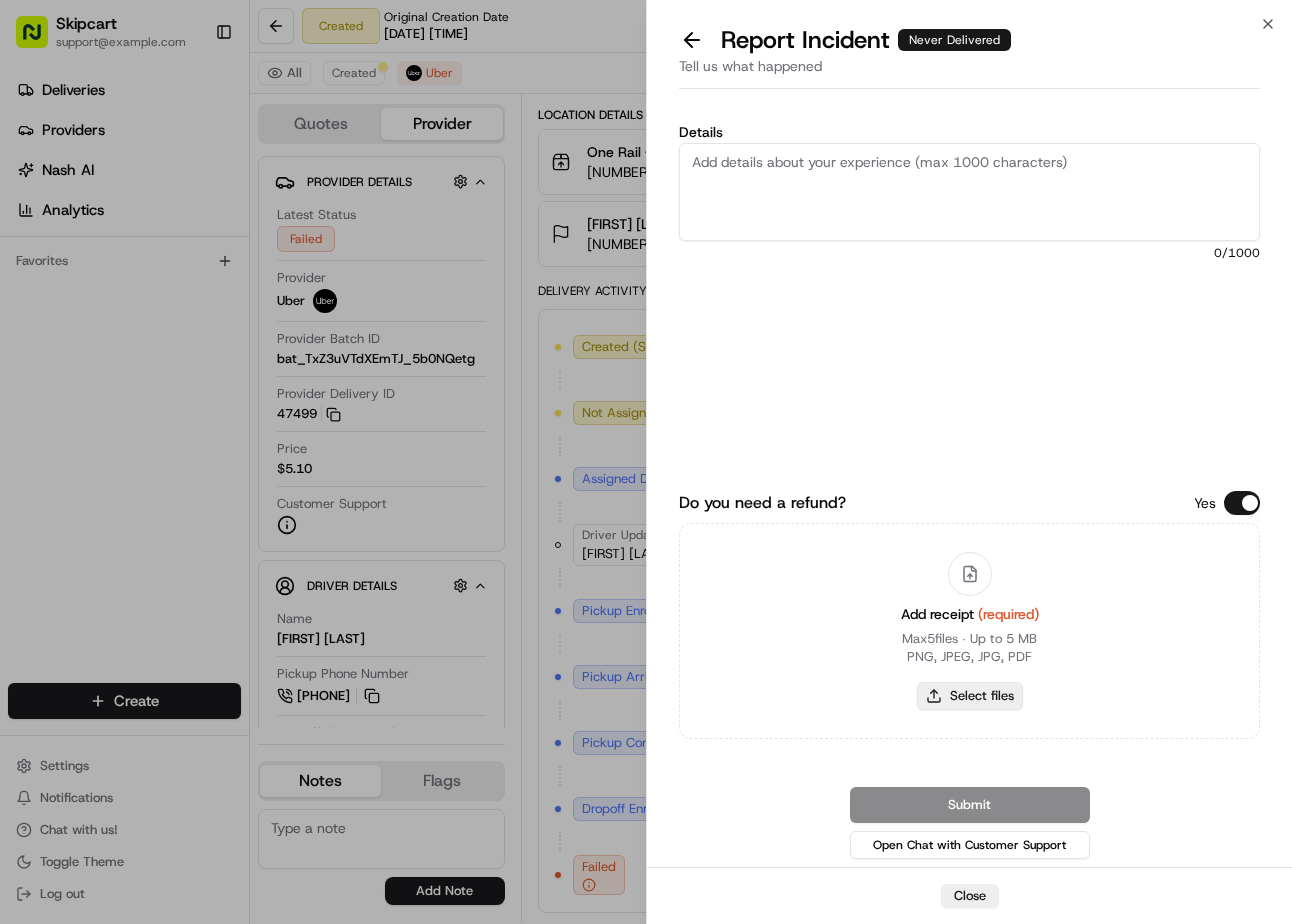 click on "Select files" at bounding box center (970, 696) 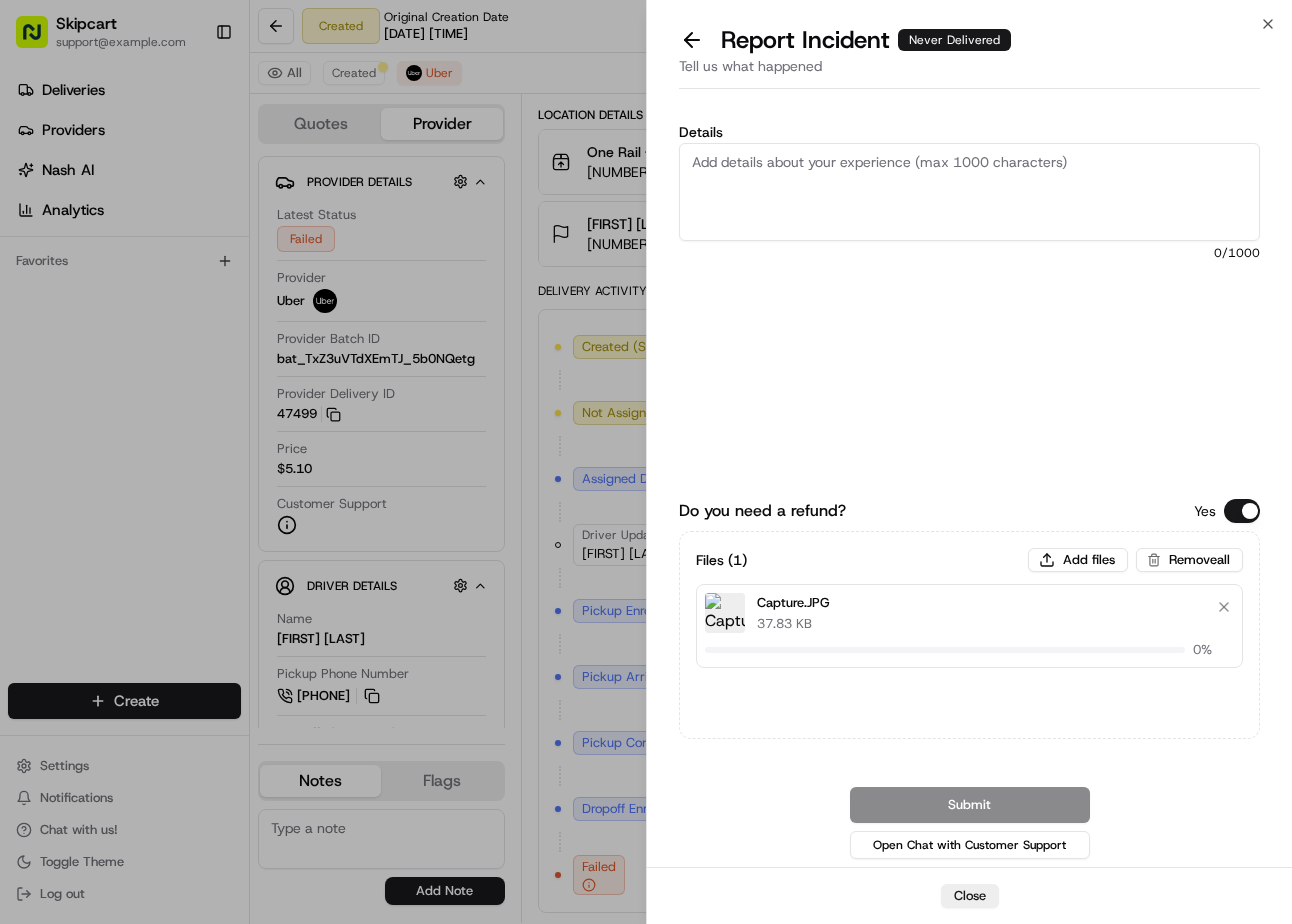 type 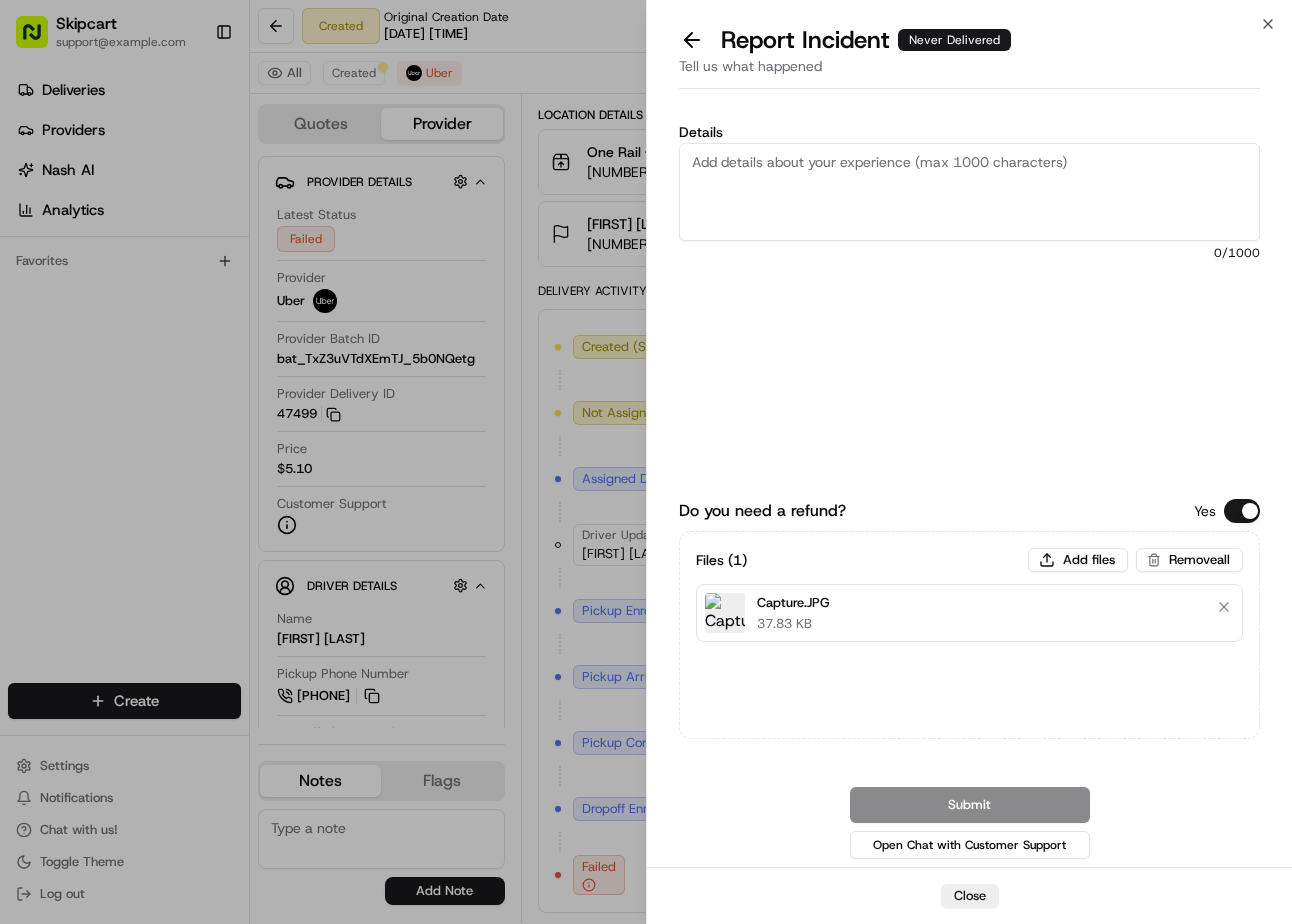 click on "Details" at bounding box center (969, 192) 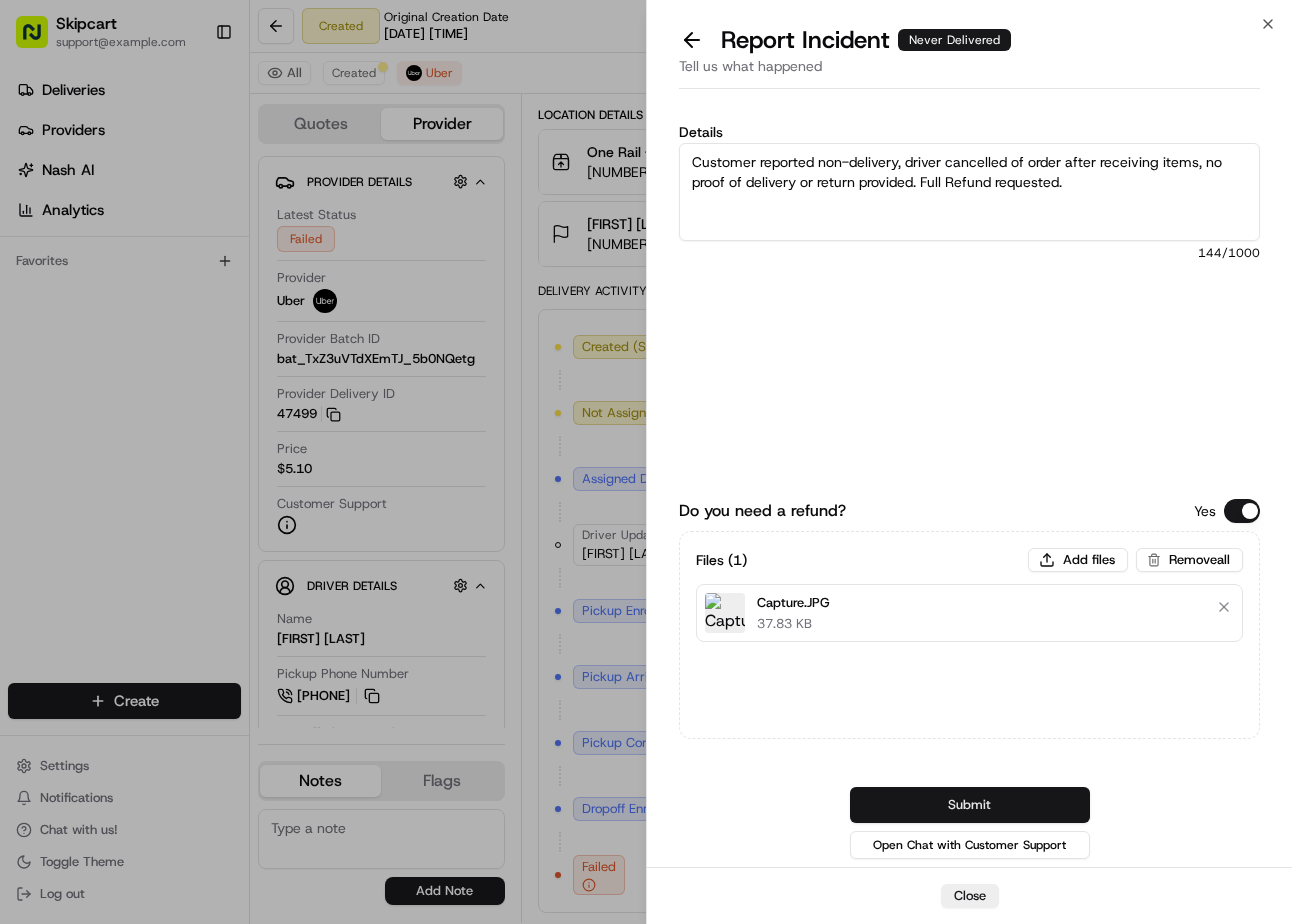 type on "Customer reported non-delivery, driver cancelled of order after receiving items, no proof of delivery or return provided. Full Refund requested." 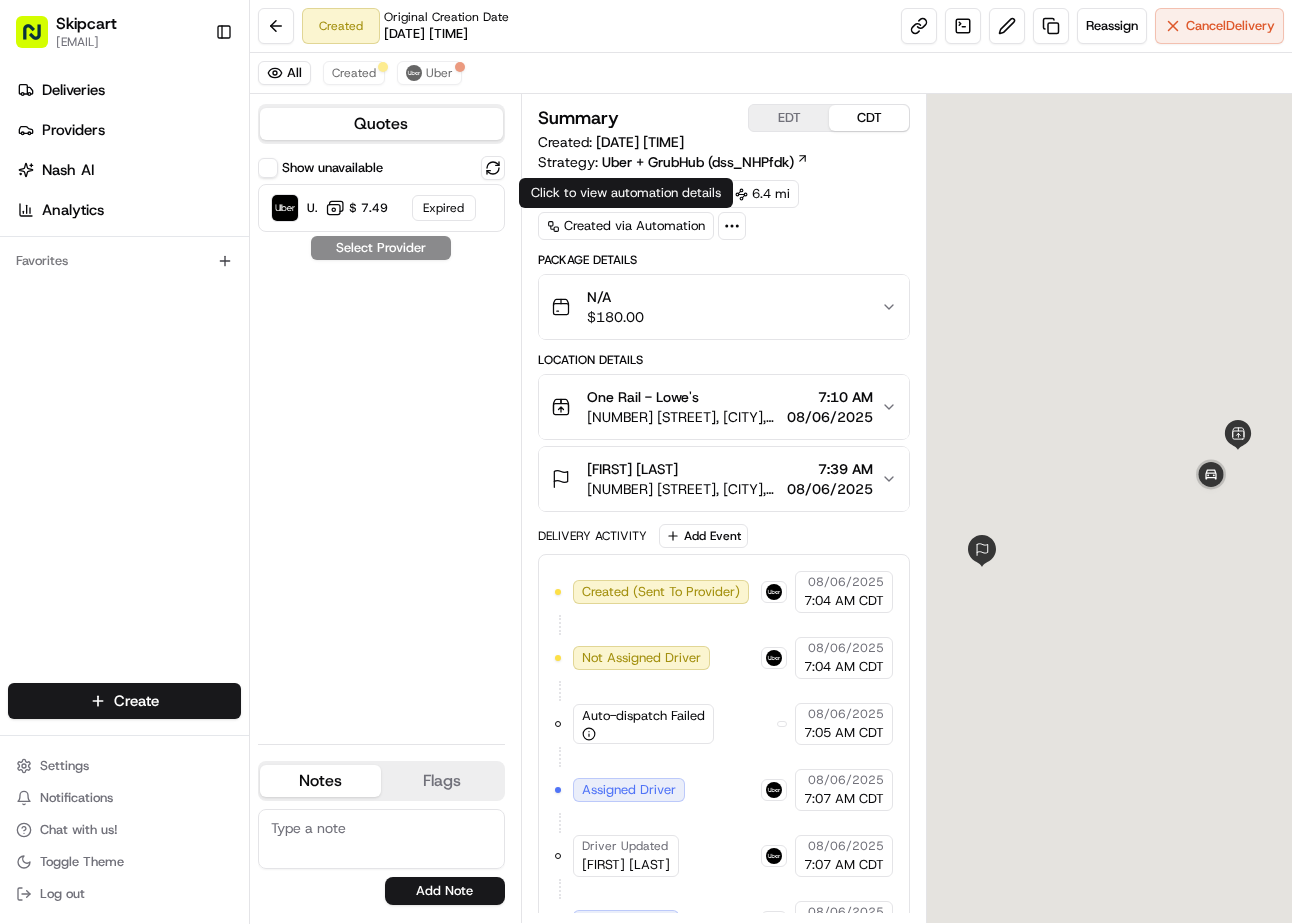 scroll, scrollTop: 0, scrollLeft: 0, axis: both 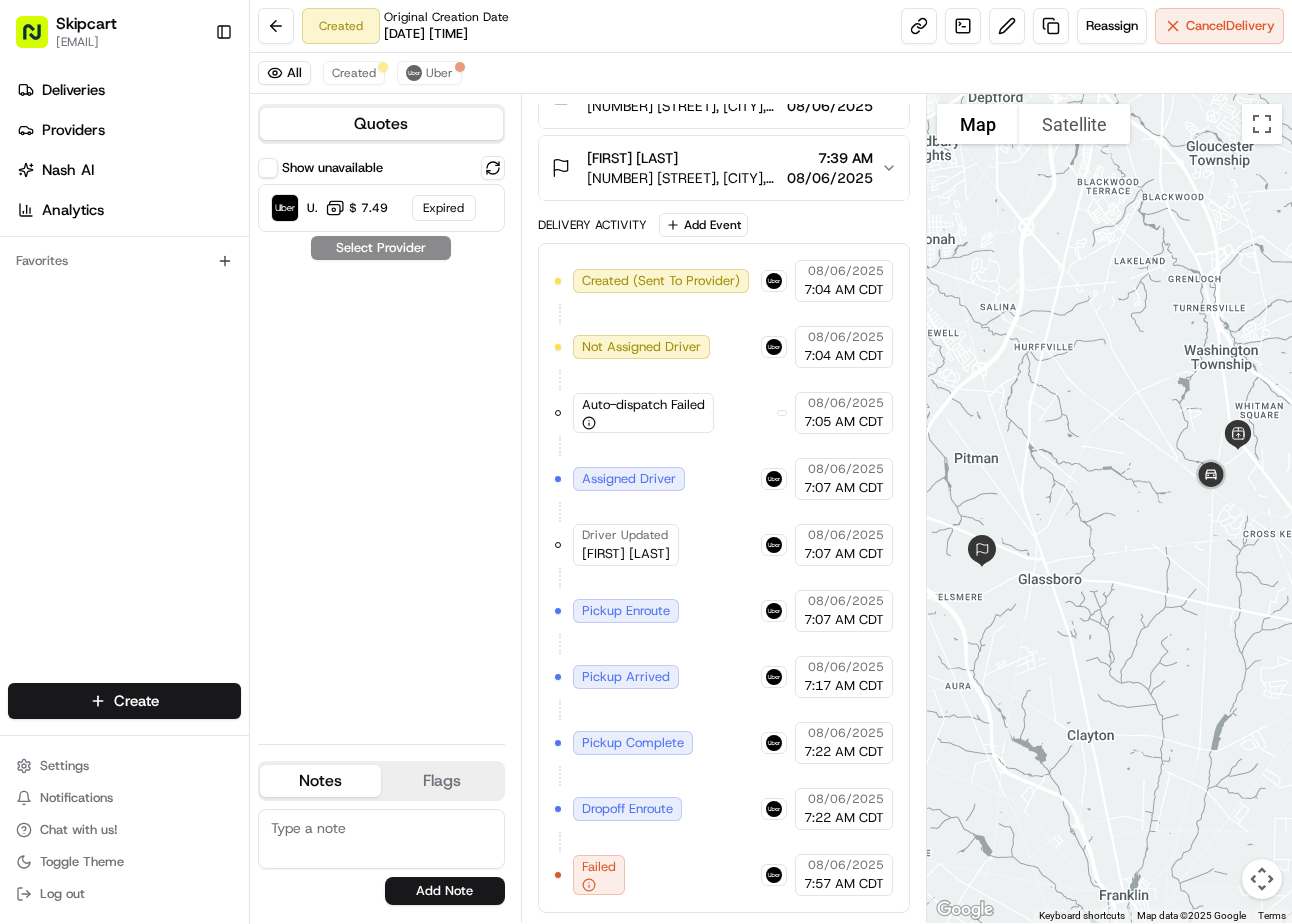 click on "All Created Uber" at bounding box center (771, 73) 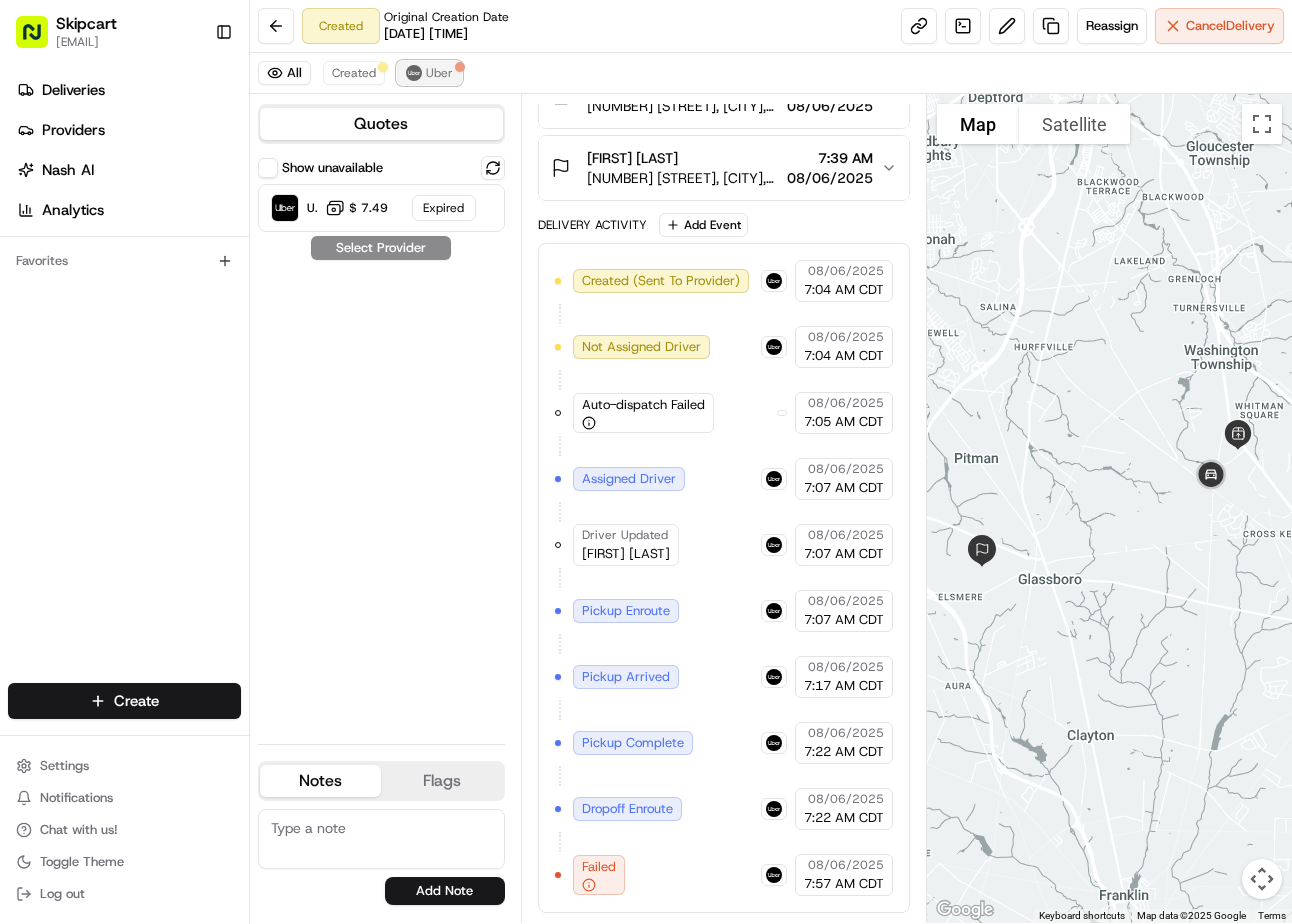 click on "Uber" at bounding box center (429, 73) 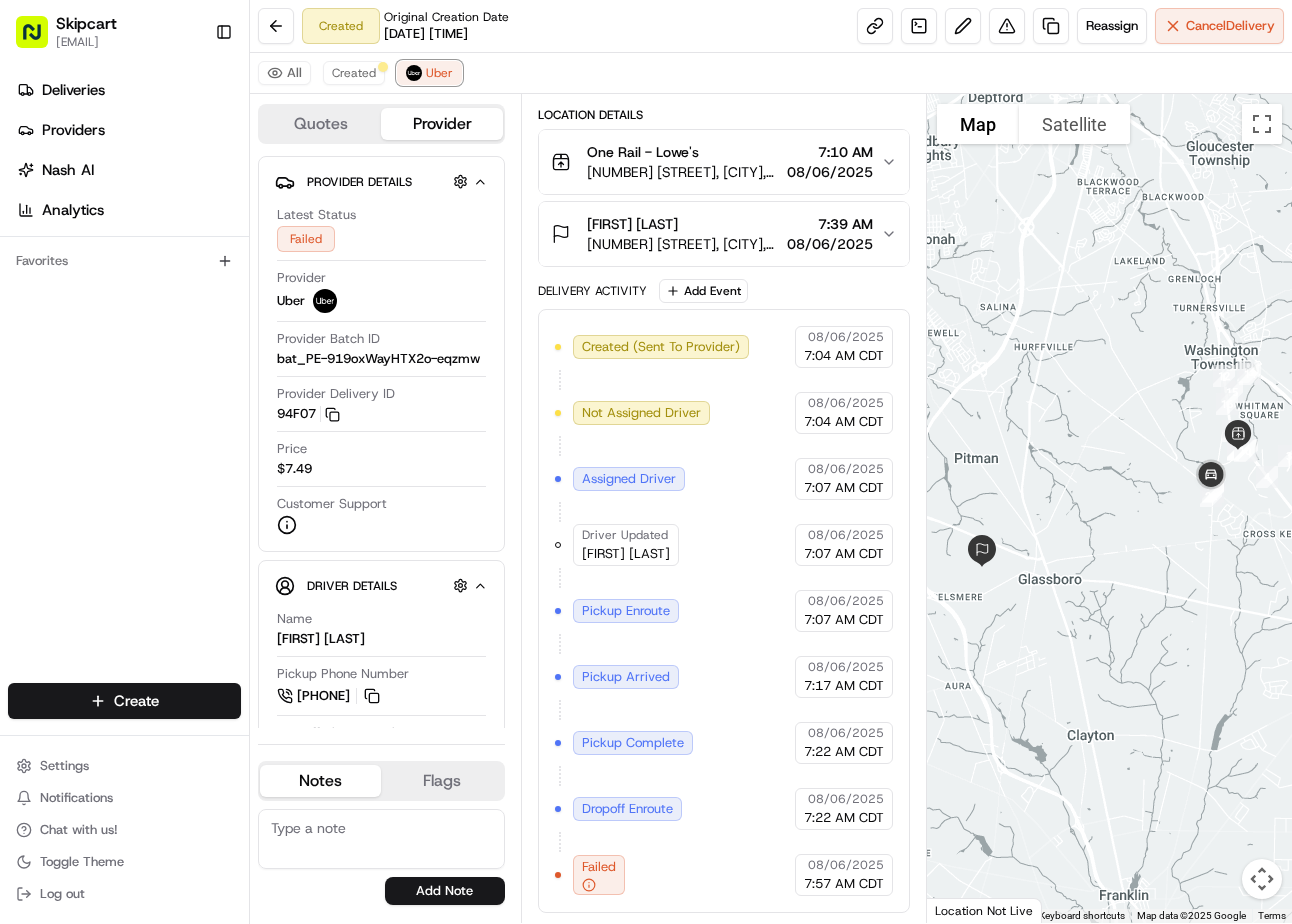 scroll, scrollTop: 245, scrollLeft: 0, axis: vertical 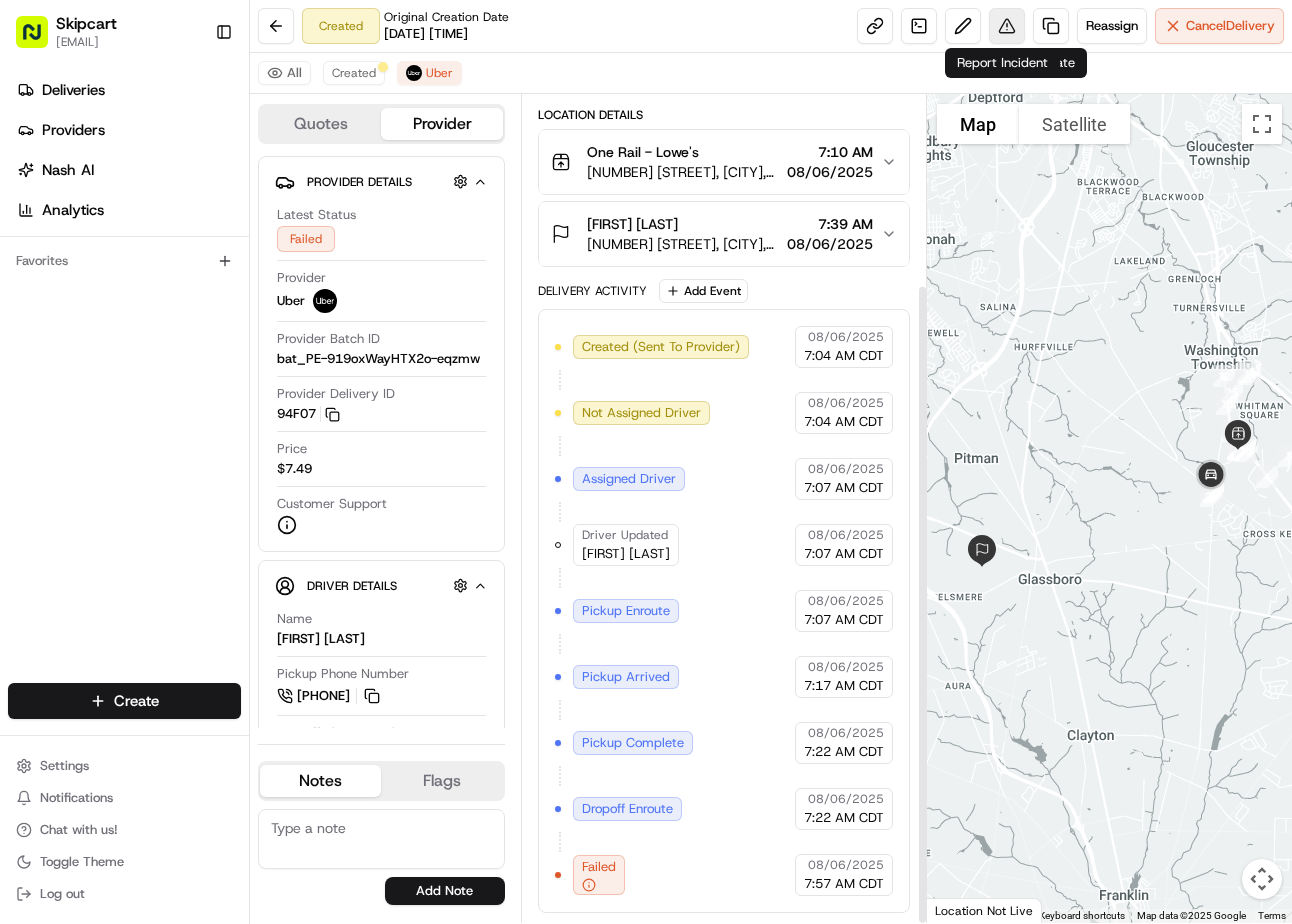 click at bounding box center [1007, 26] 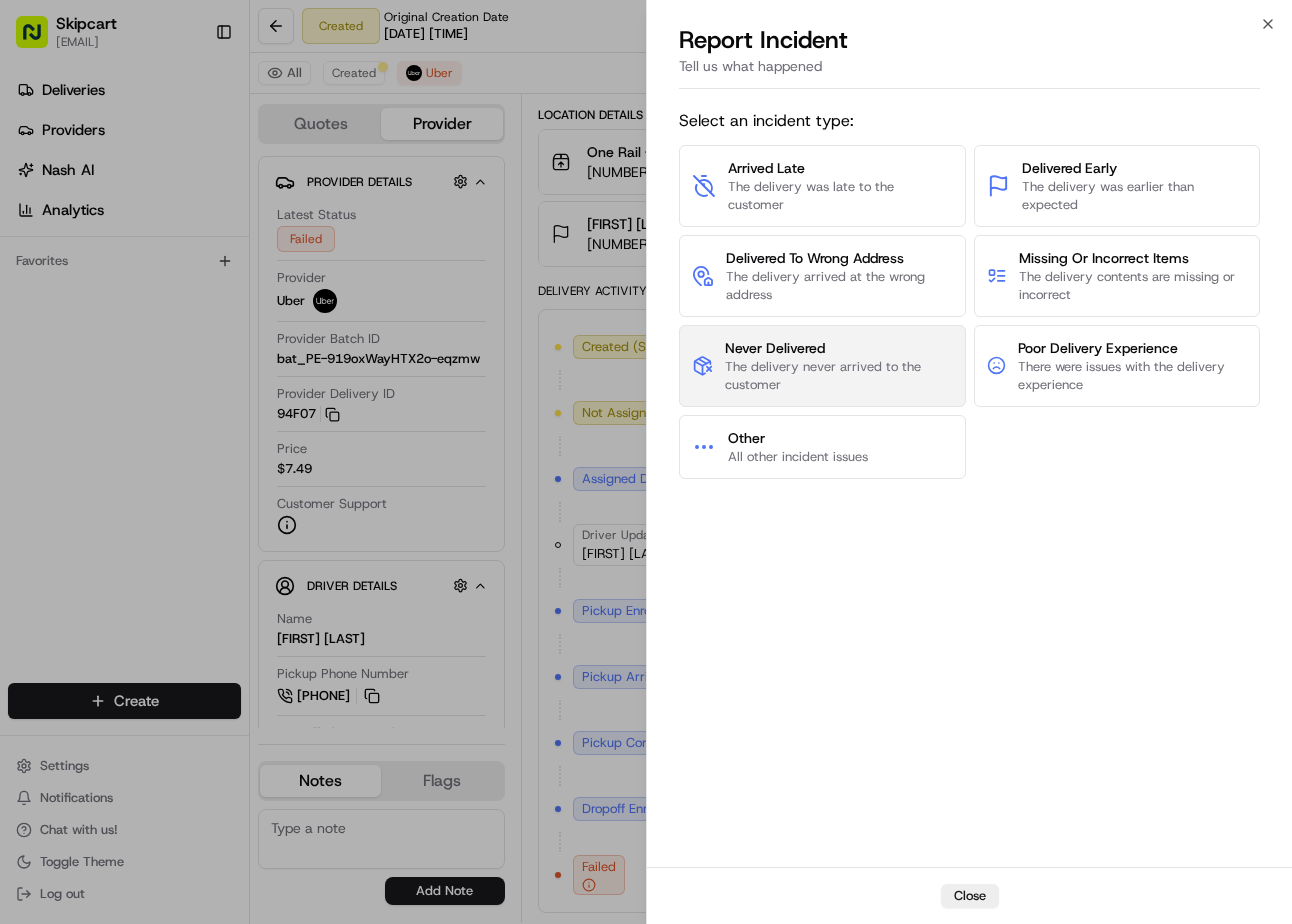click on "The delivery never arrived to the customer" at bounding box center (838, 376) 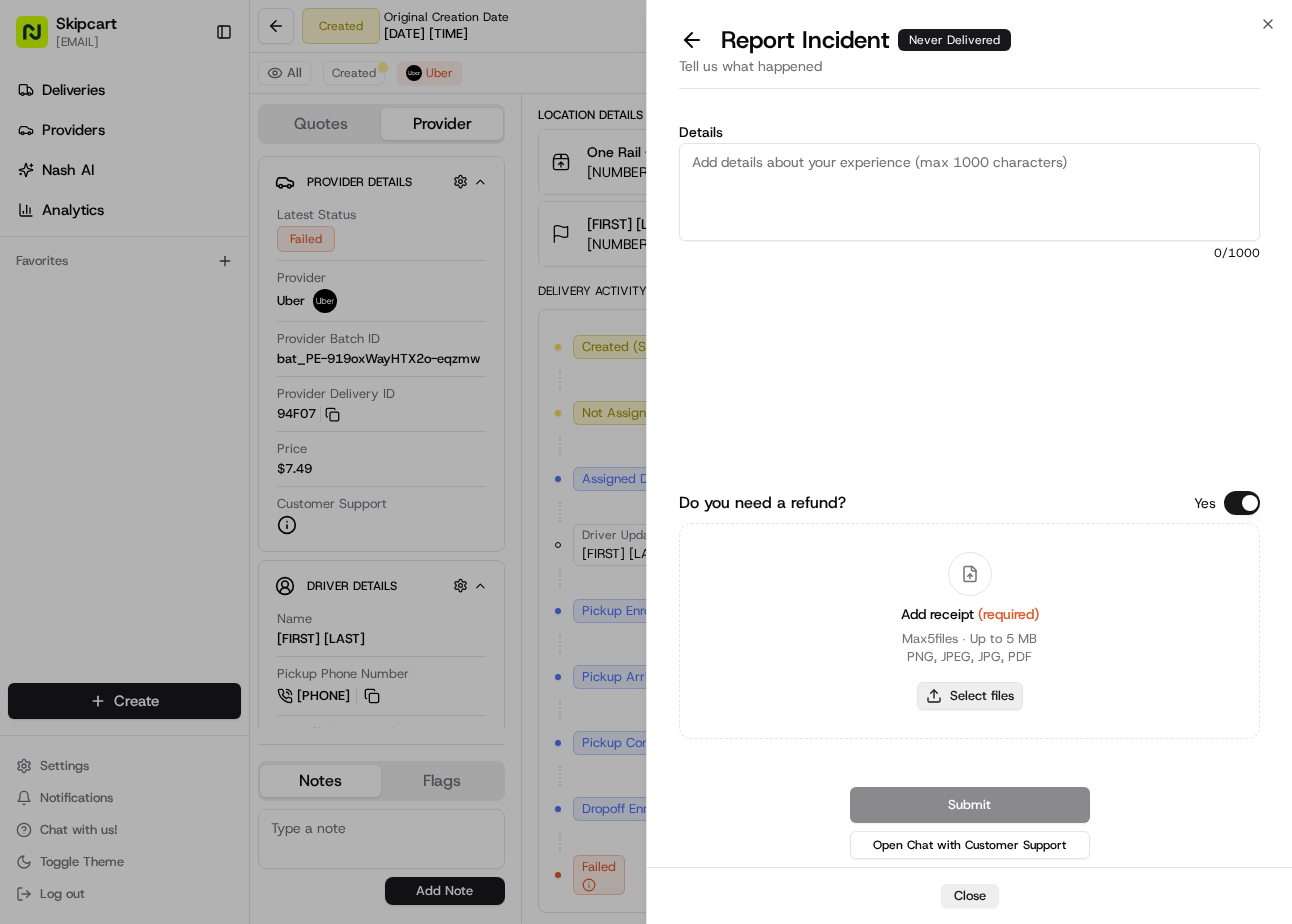 click on "Select files" at bounding box center (970, 696) 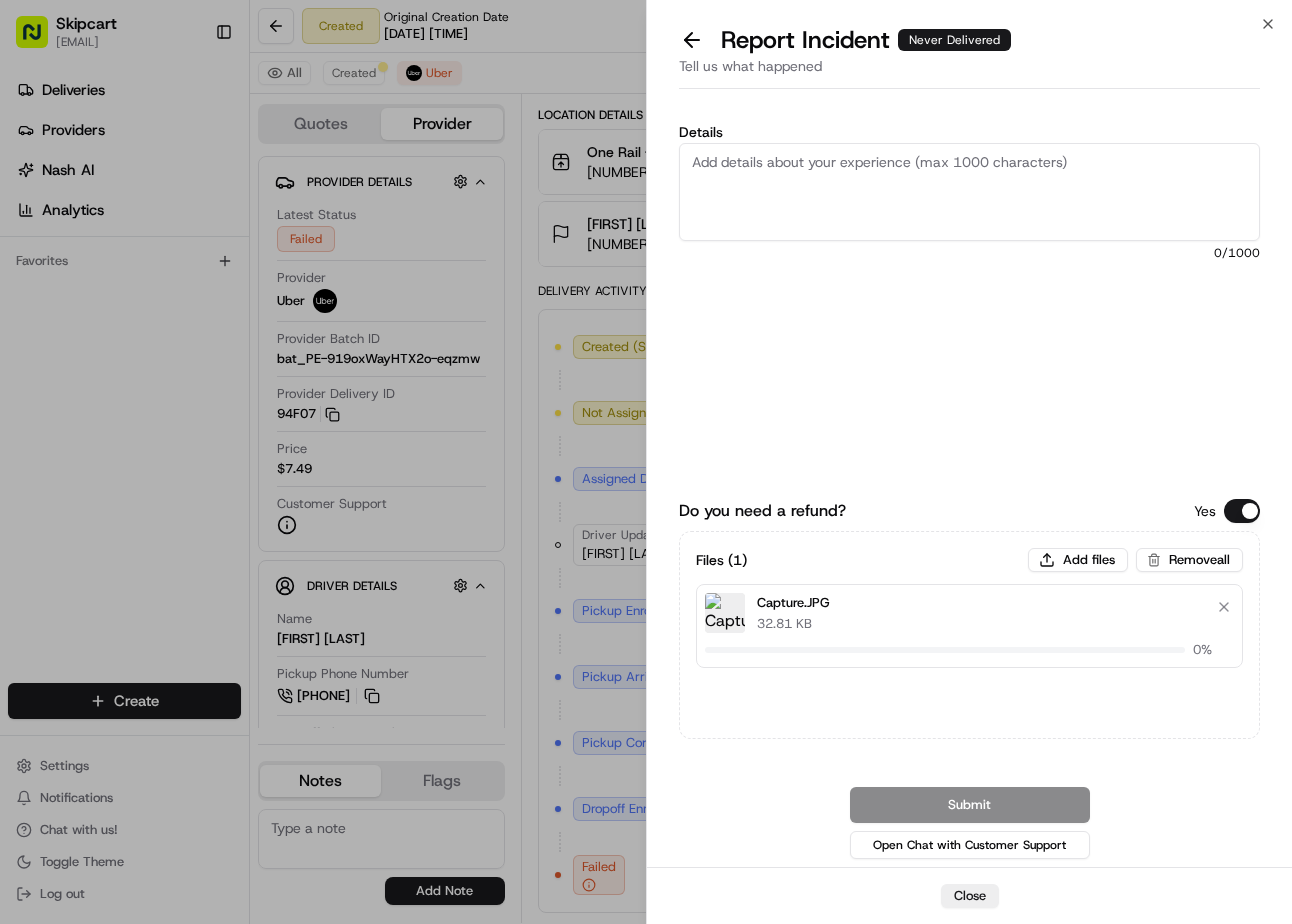 type 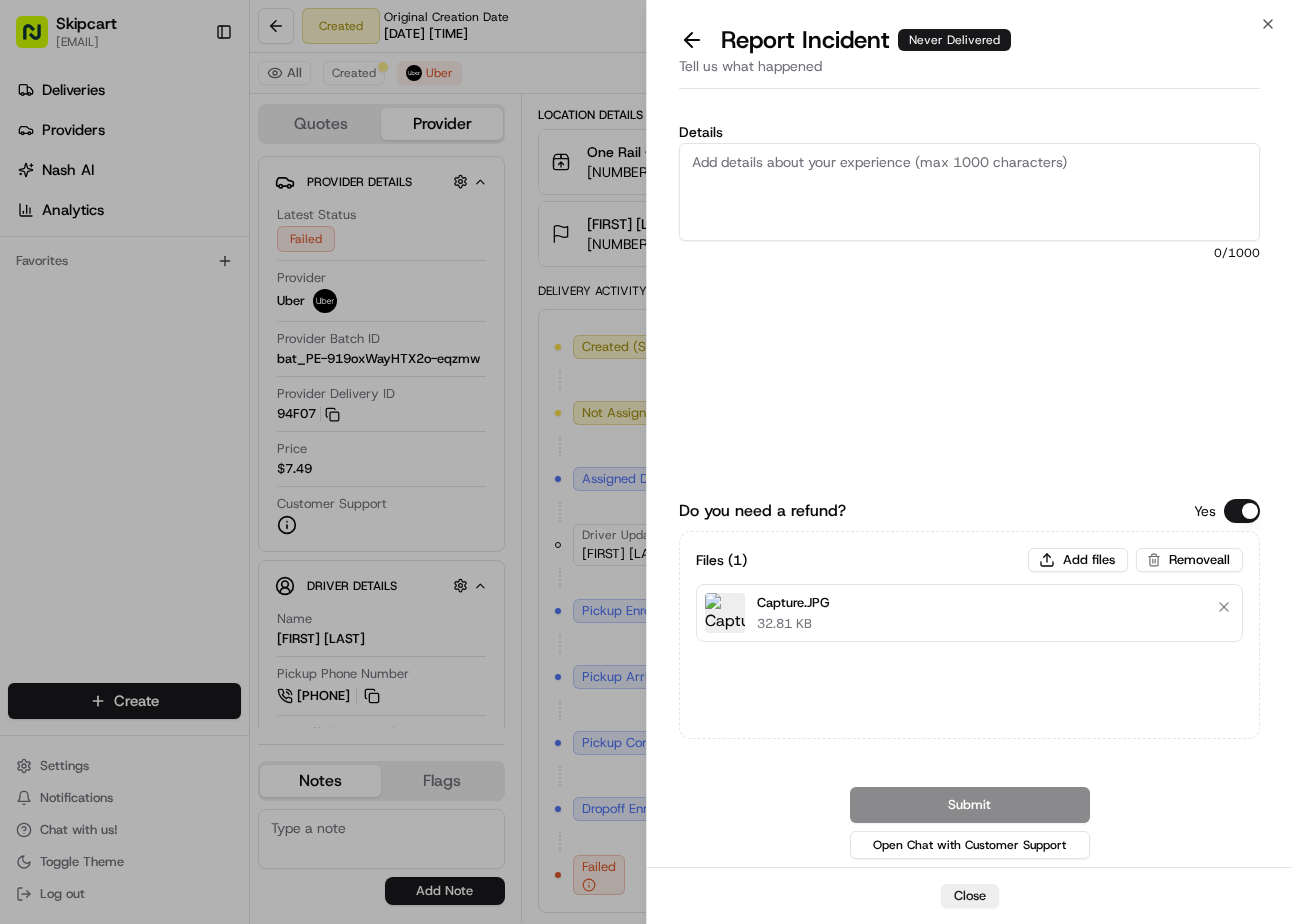 drag, startPoint x: 826, startPoint y: 170, endPoint x: 819, endPoint y: 183, distance: 14.764823 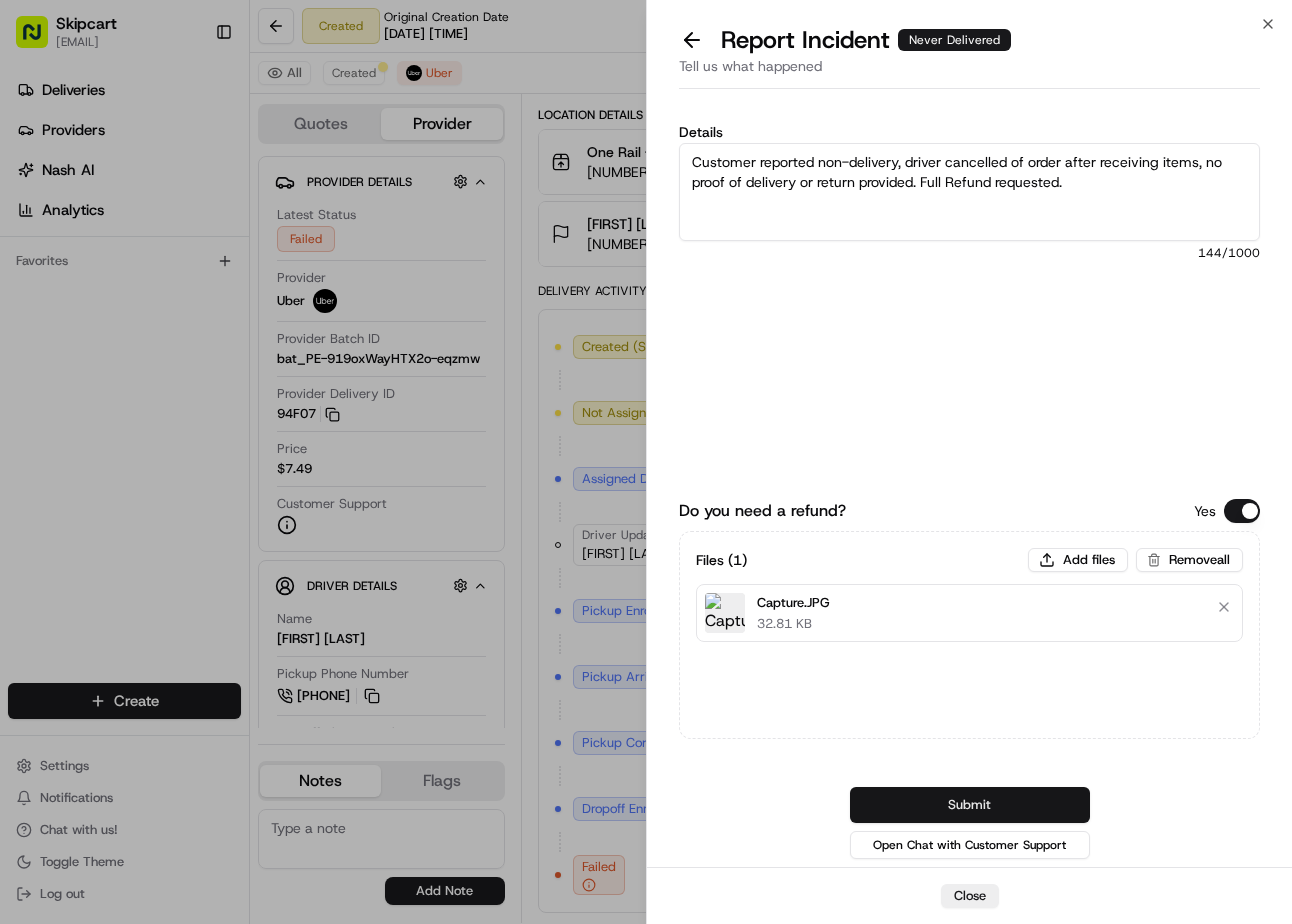 type on "Customer reported non-delivery, driver cancelled of order after receiving items, no proof of delivery or return provided. Full Refund requested." 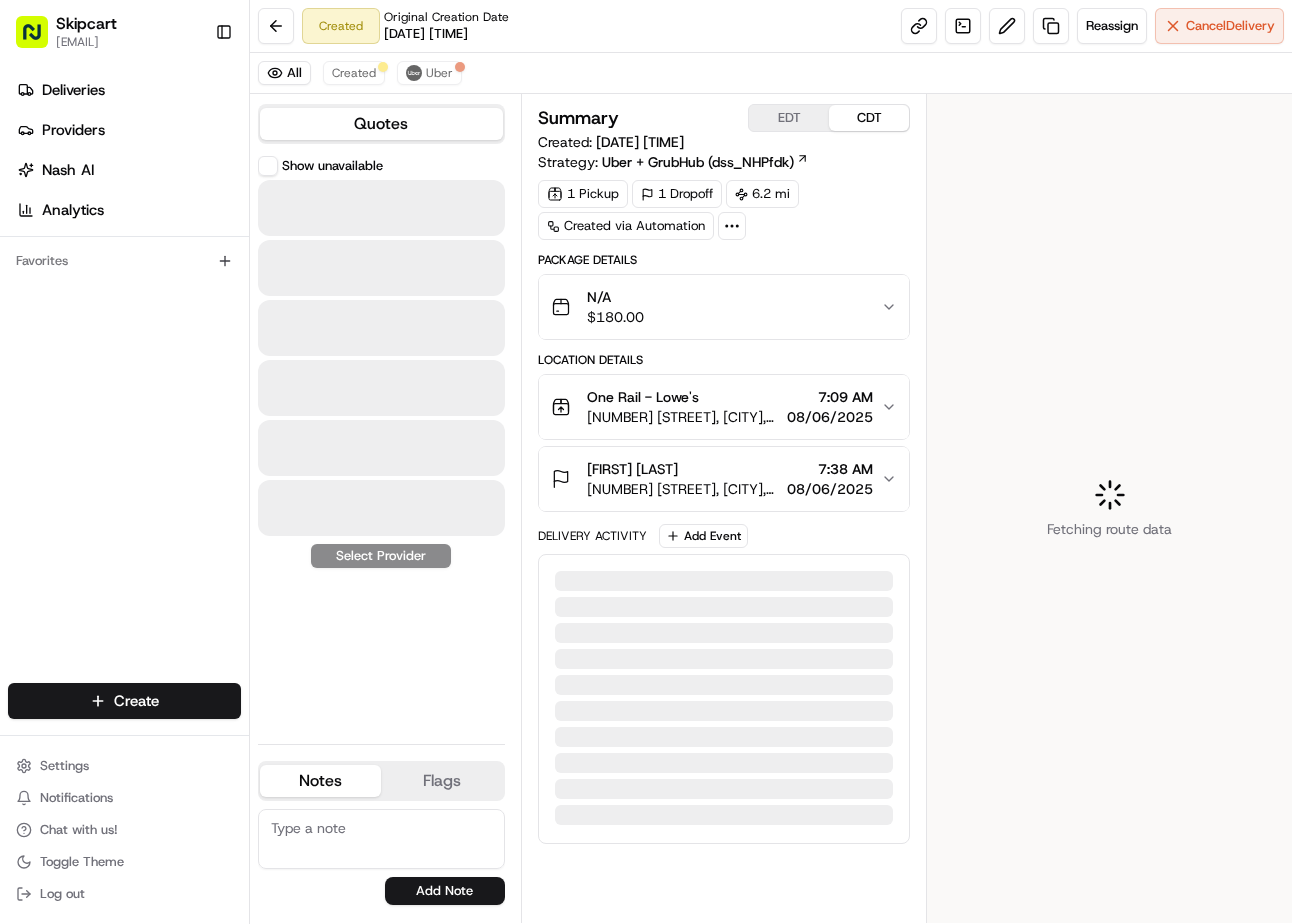 scroll, scrollTop: 0, scrollLeft: 0, axis: both 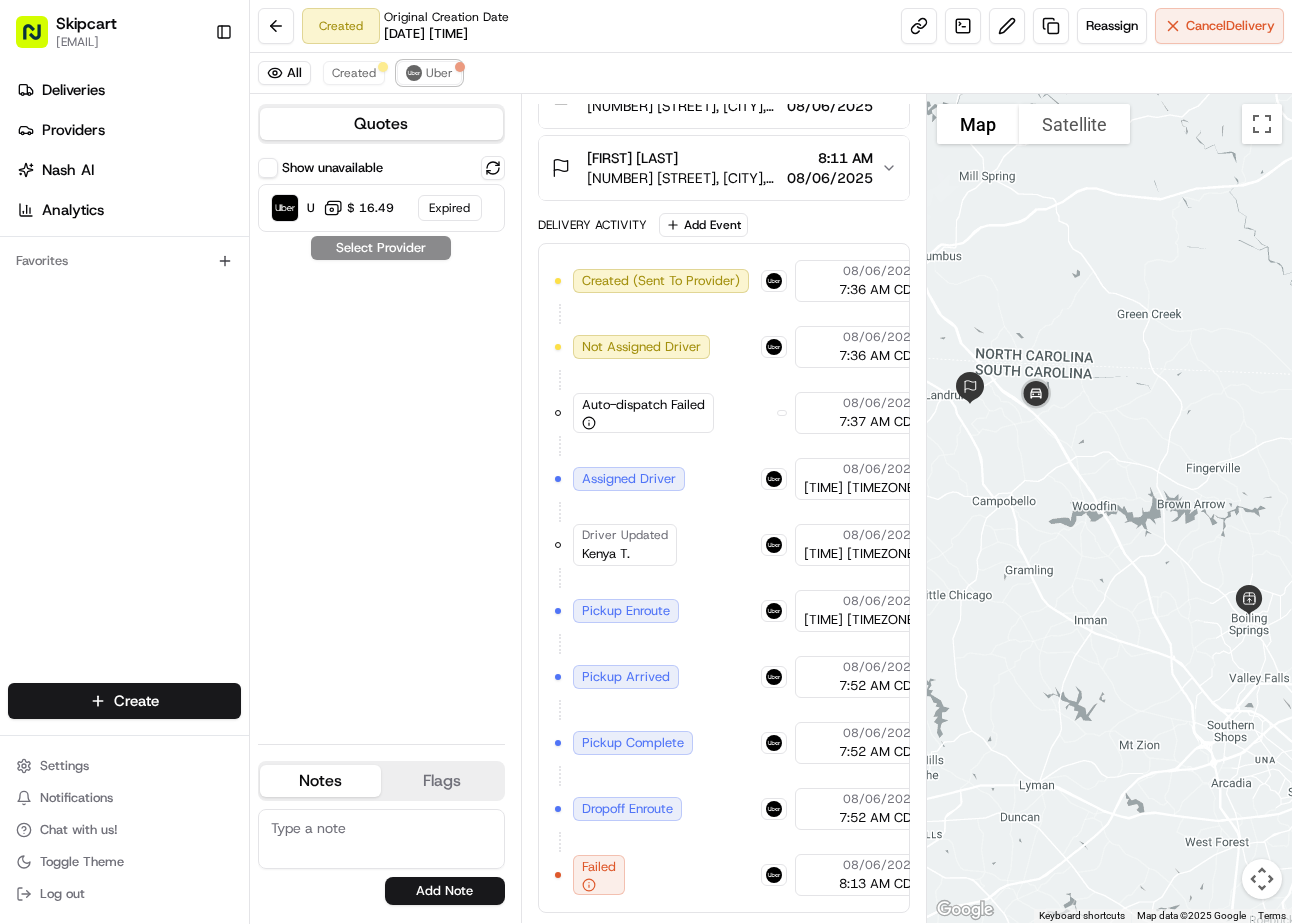 click at bounding box center [414, 73] 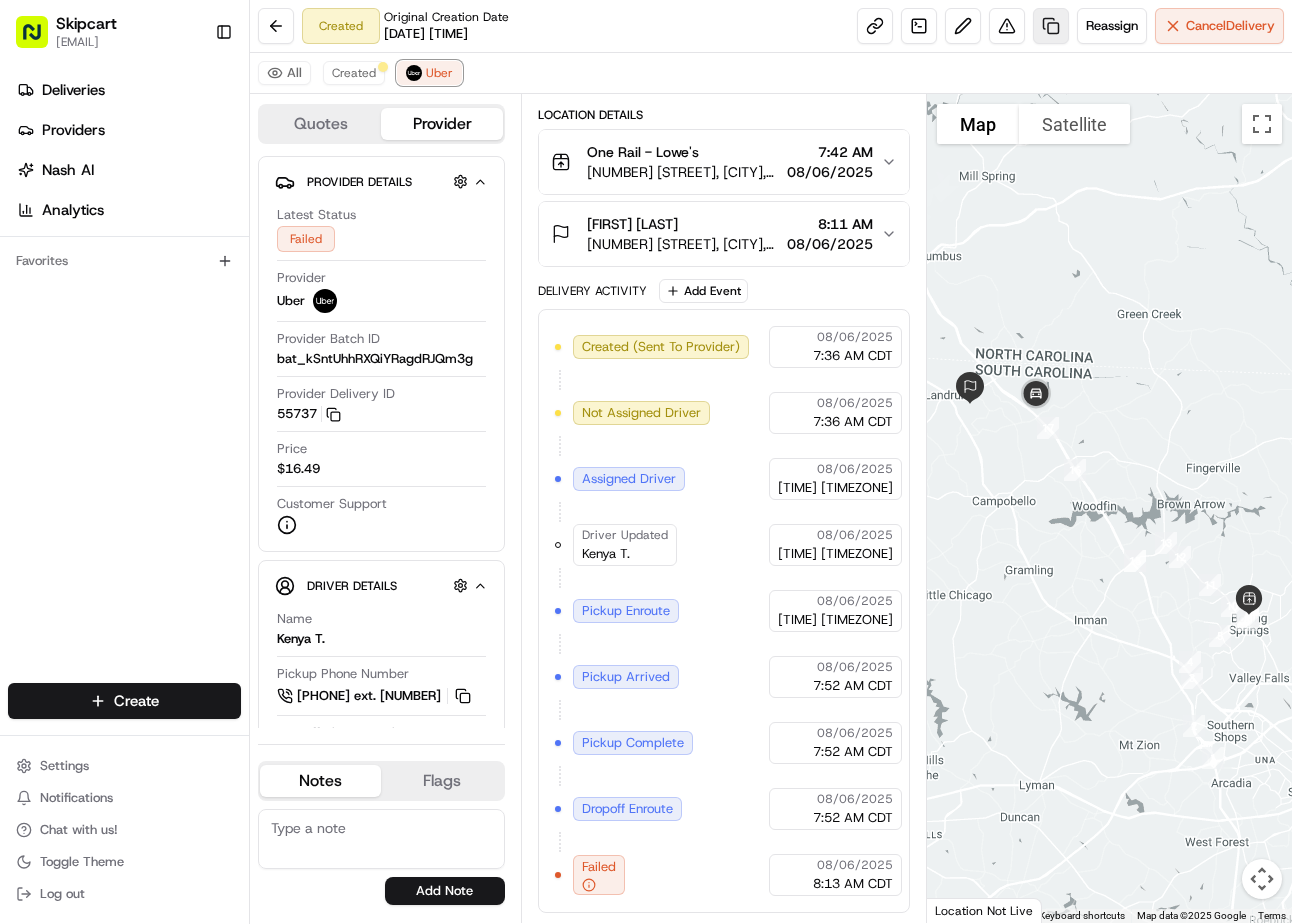 scroll, scrollTop: 245, scrollLeft: 0, axis: vertical 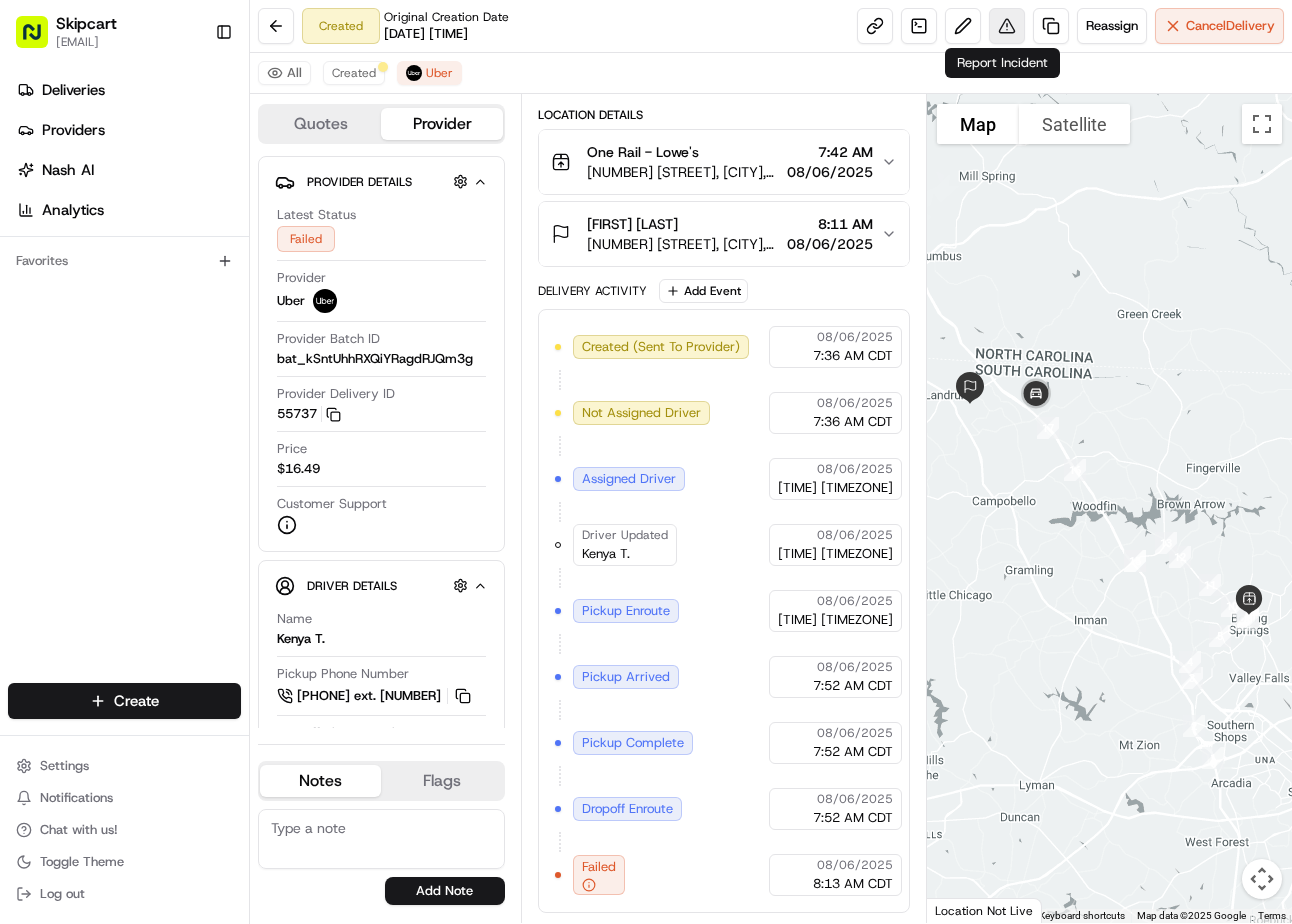click at bounding box center (1007, 26) 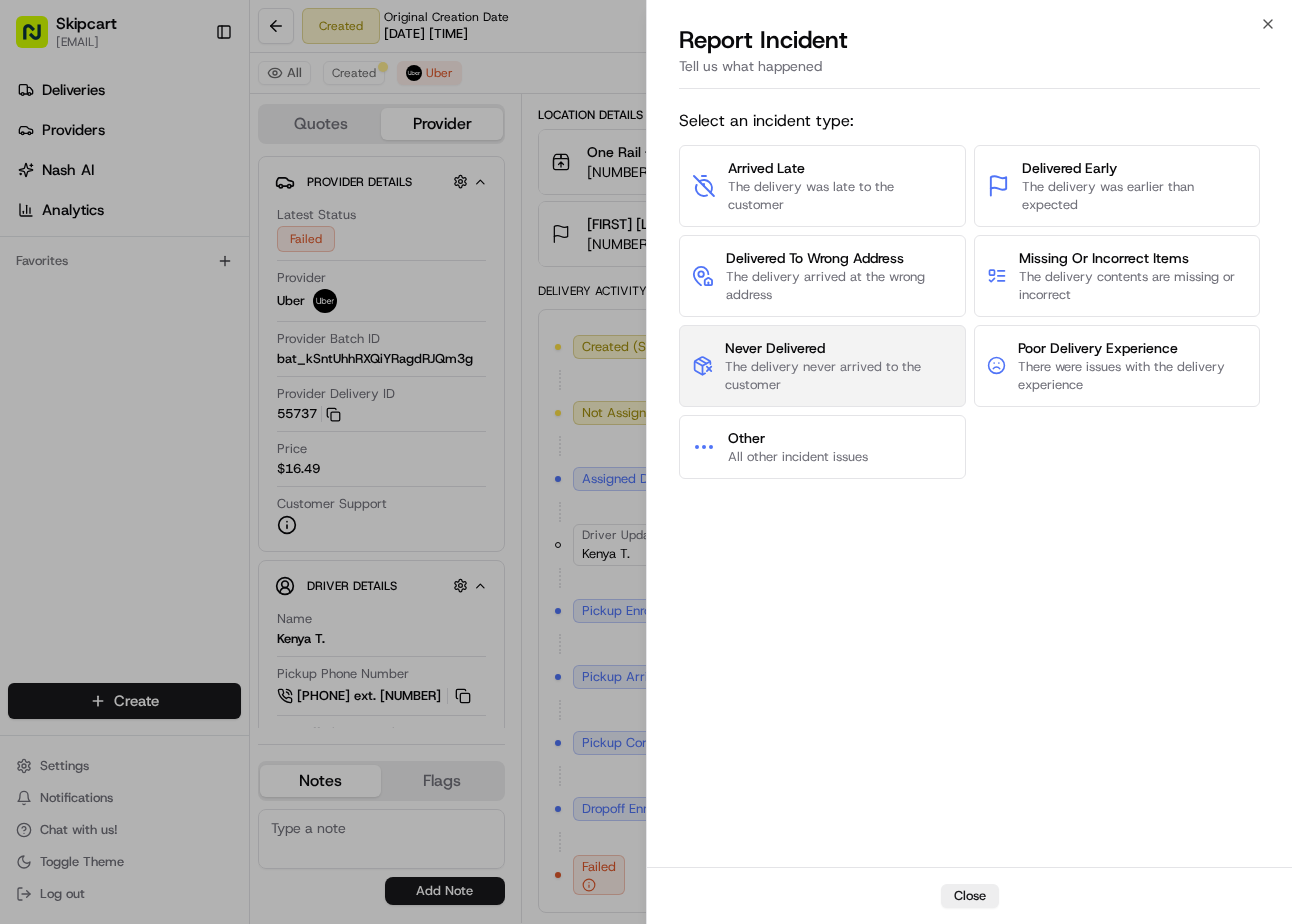 click on "The delivery never arrived to the customer" at bounding box center (838, 376) 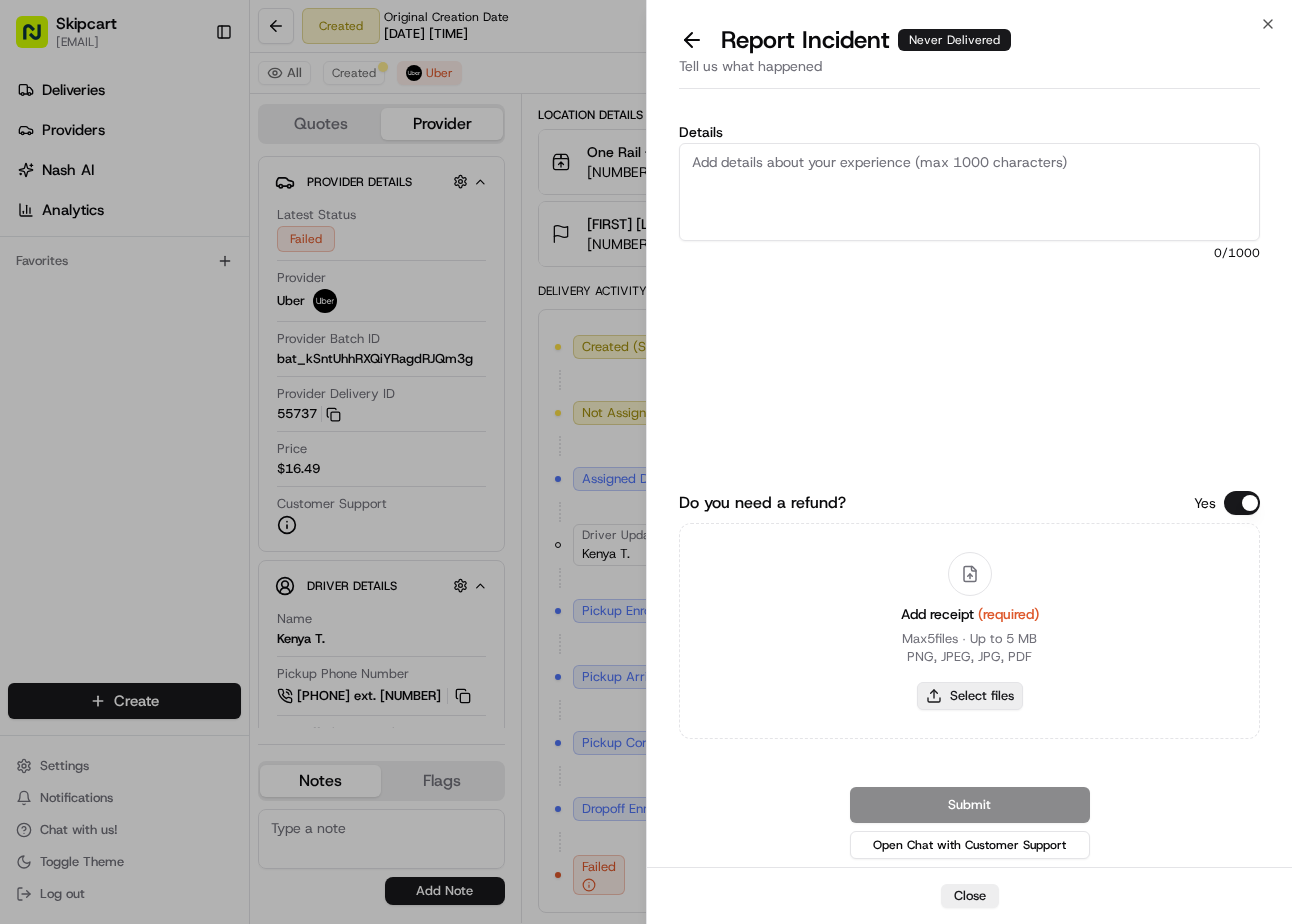 click on "Select files" at bounding box center [970, 696] 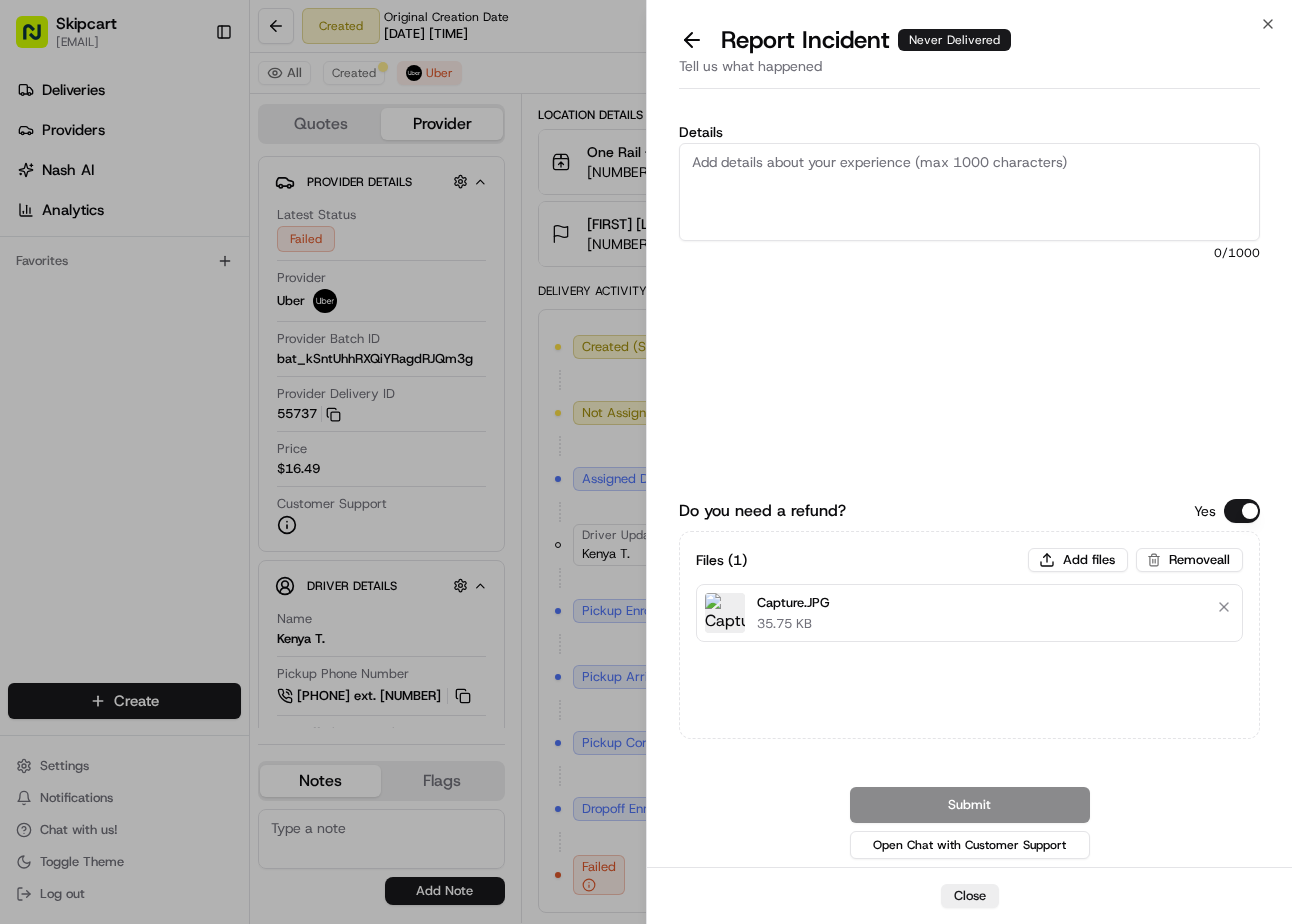 click on "Details" at bounding box center (969, 192) 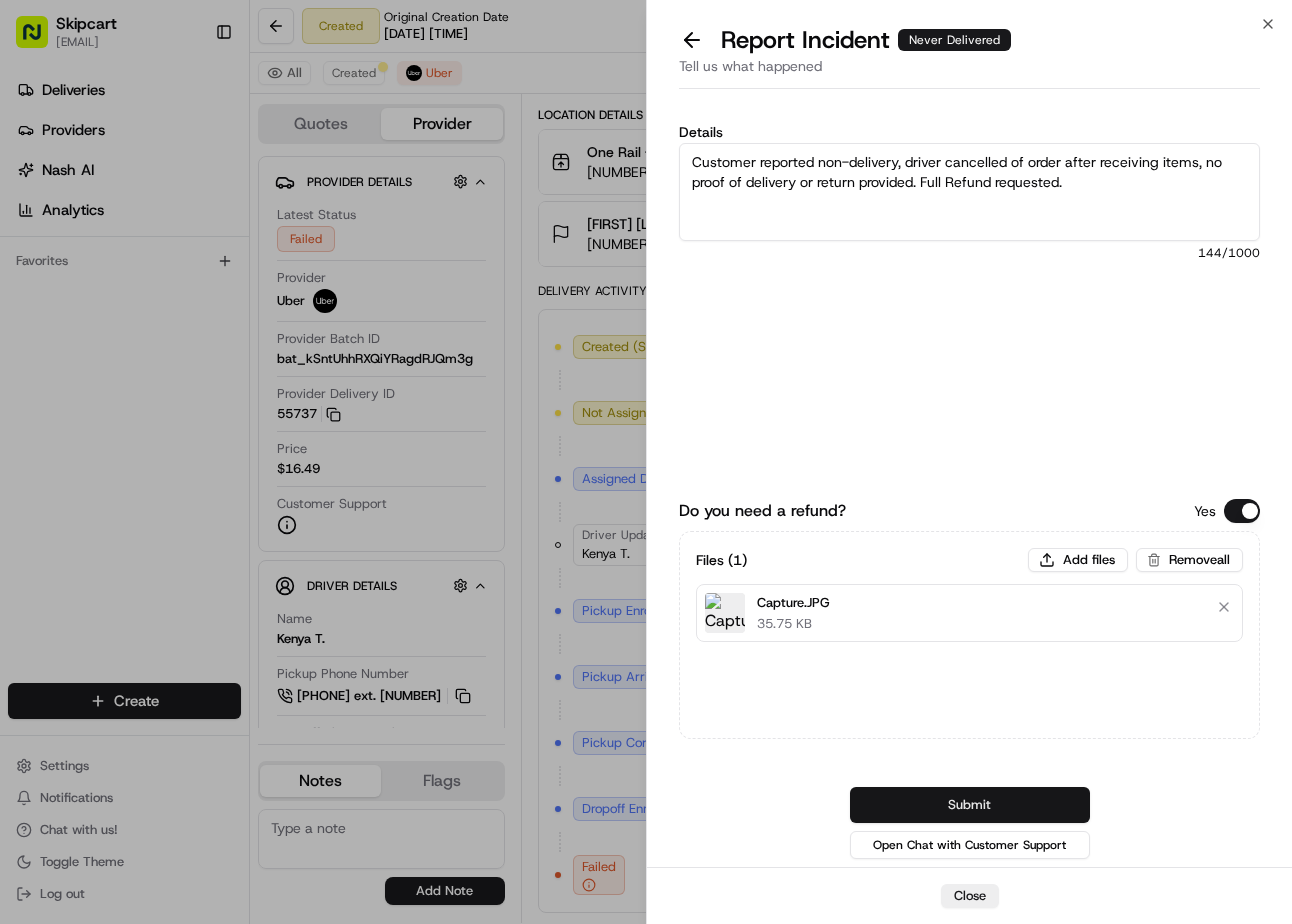type on "Customer reported non-delivery, driver cancelled of order after receiving items, no proof of delivery or return provided. Full Refund requested." 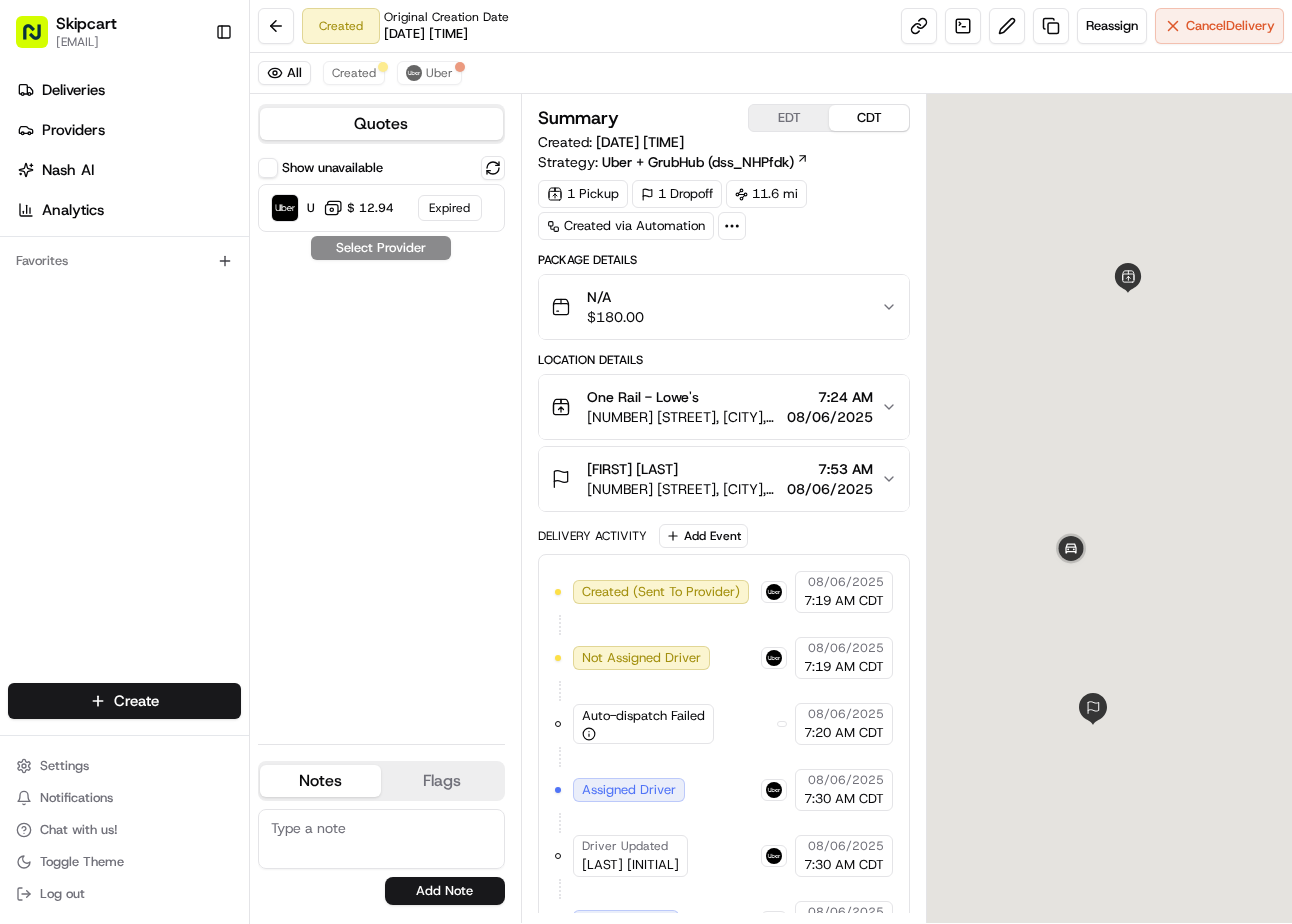 scroll, scrollTop: 0, scrollLeft: 0, axis: both 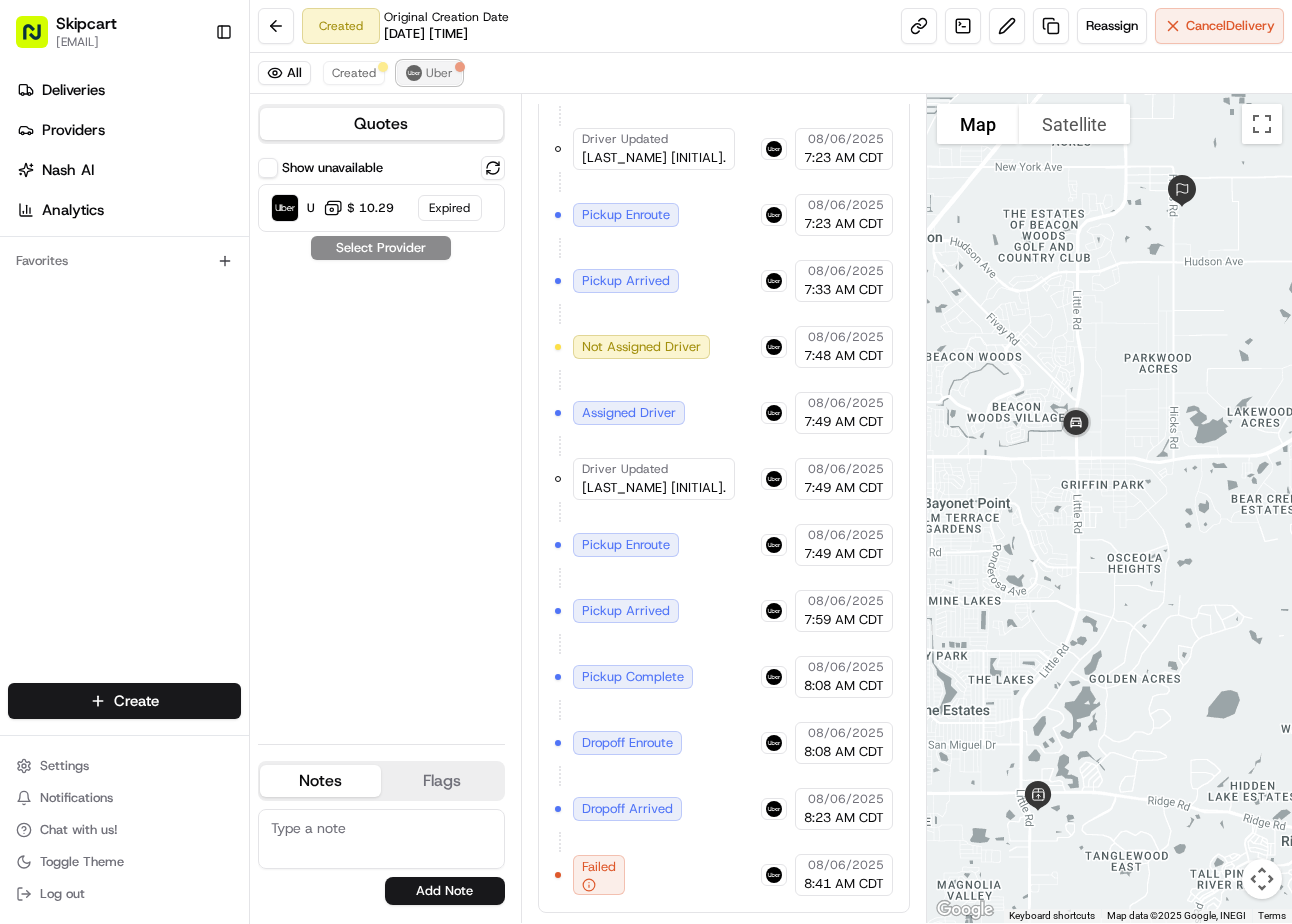 click on "Uber" at bounding box center (439, 73) 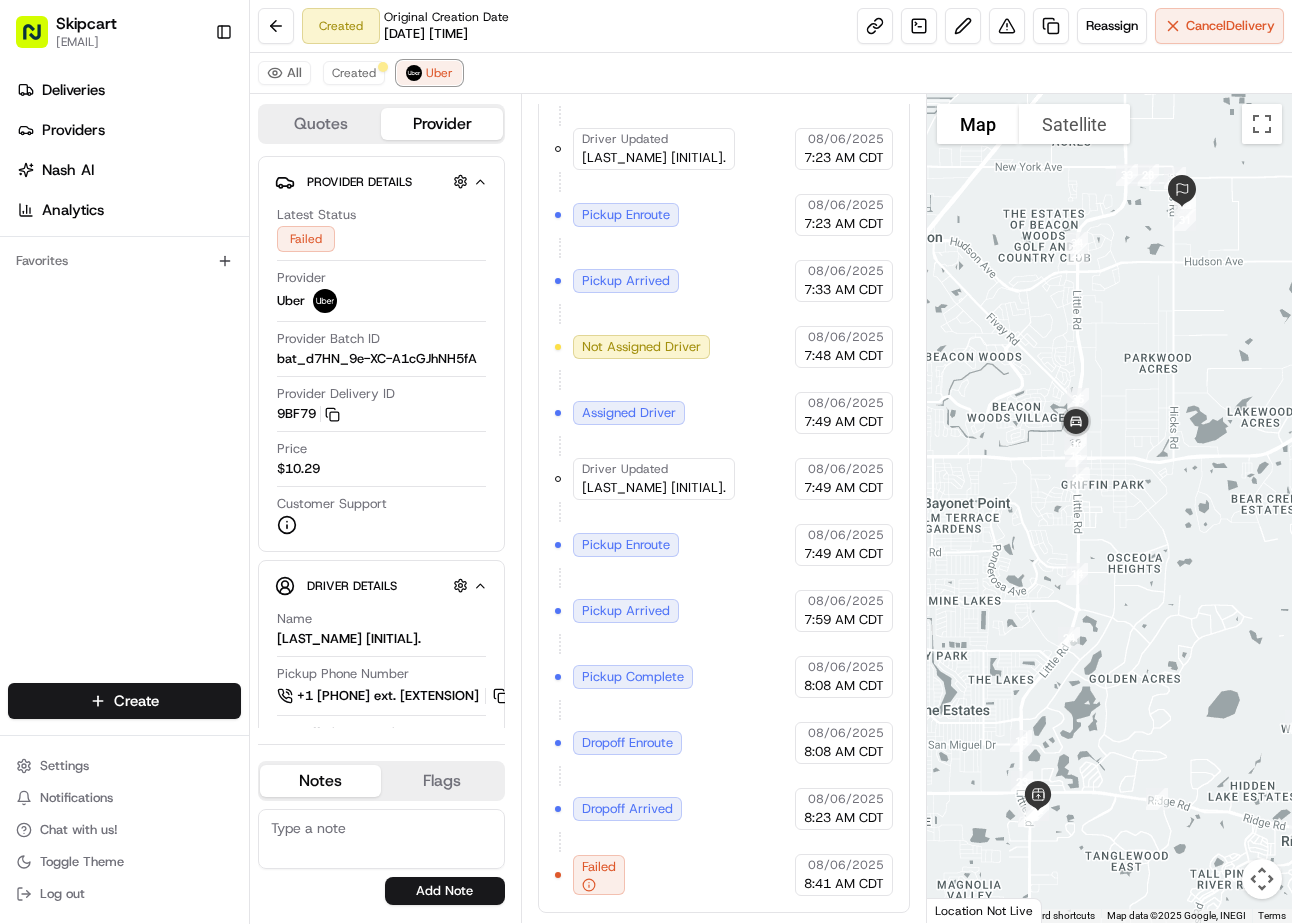 scroll, scrollTop: 641, scrollLeft: 0, axis: vertical 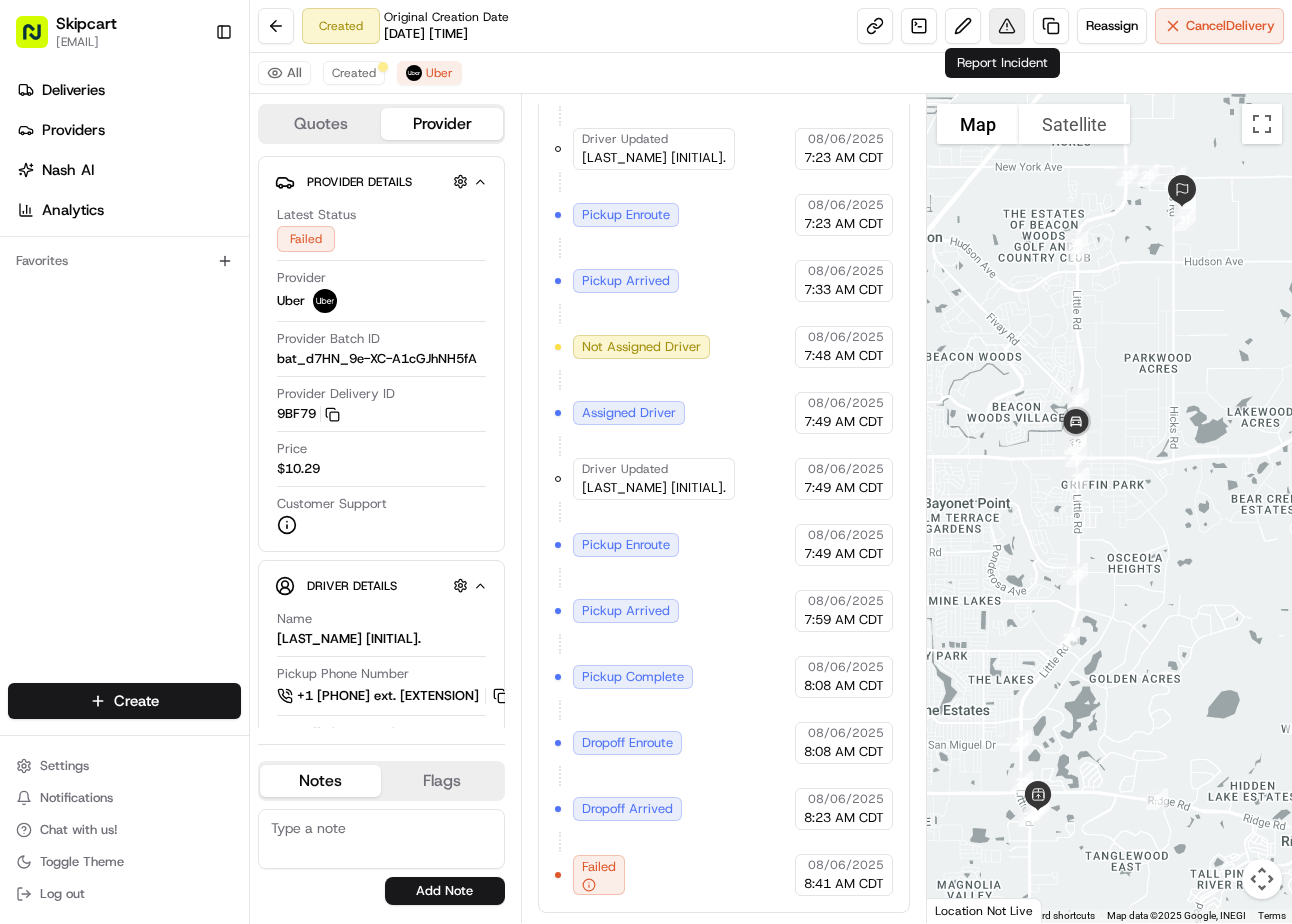 click at bounding box center (1007, 26) 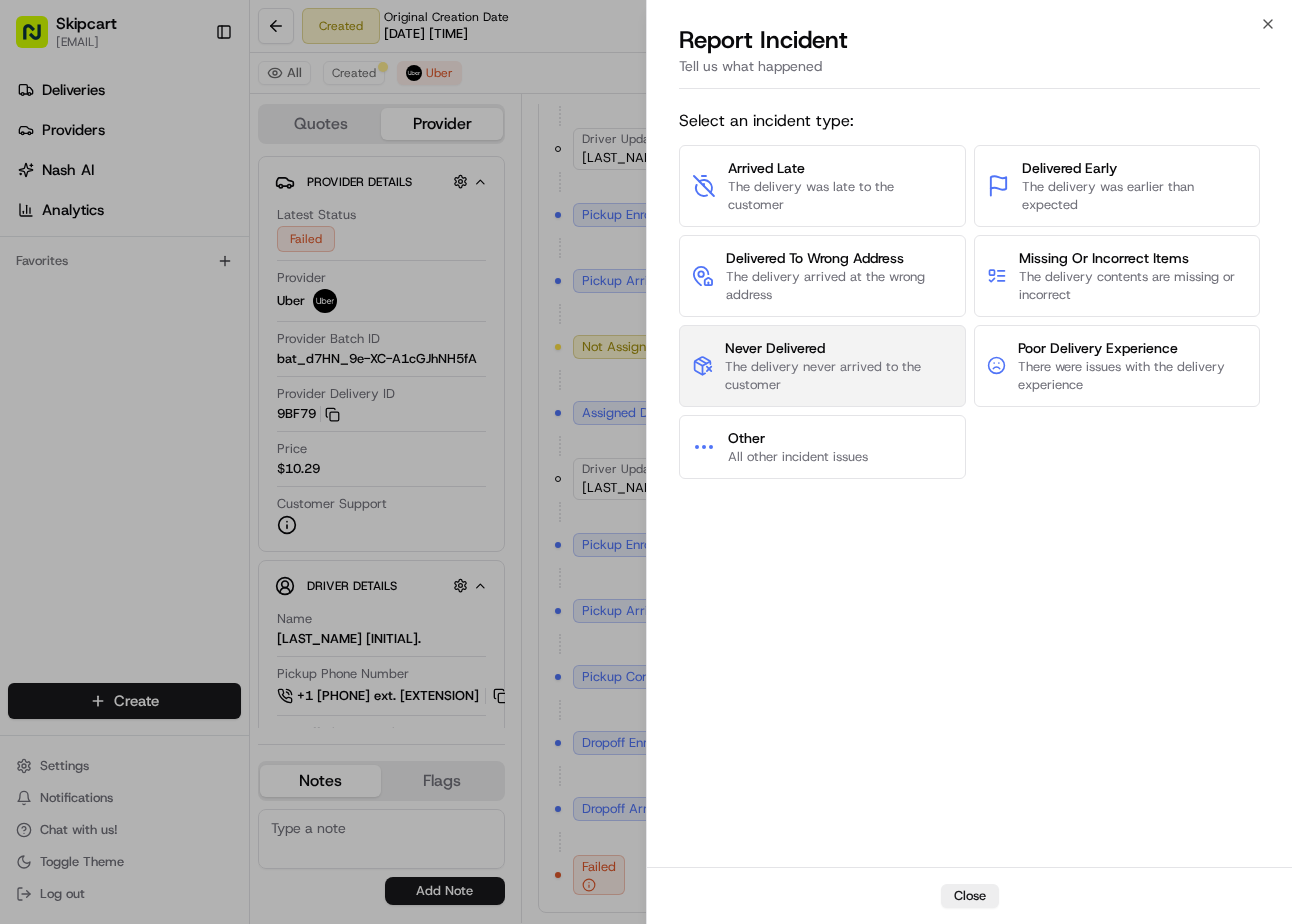 click on "Never Delivered" at bounding box center [838, 348] 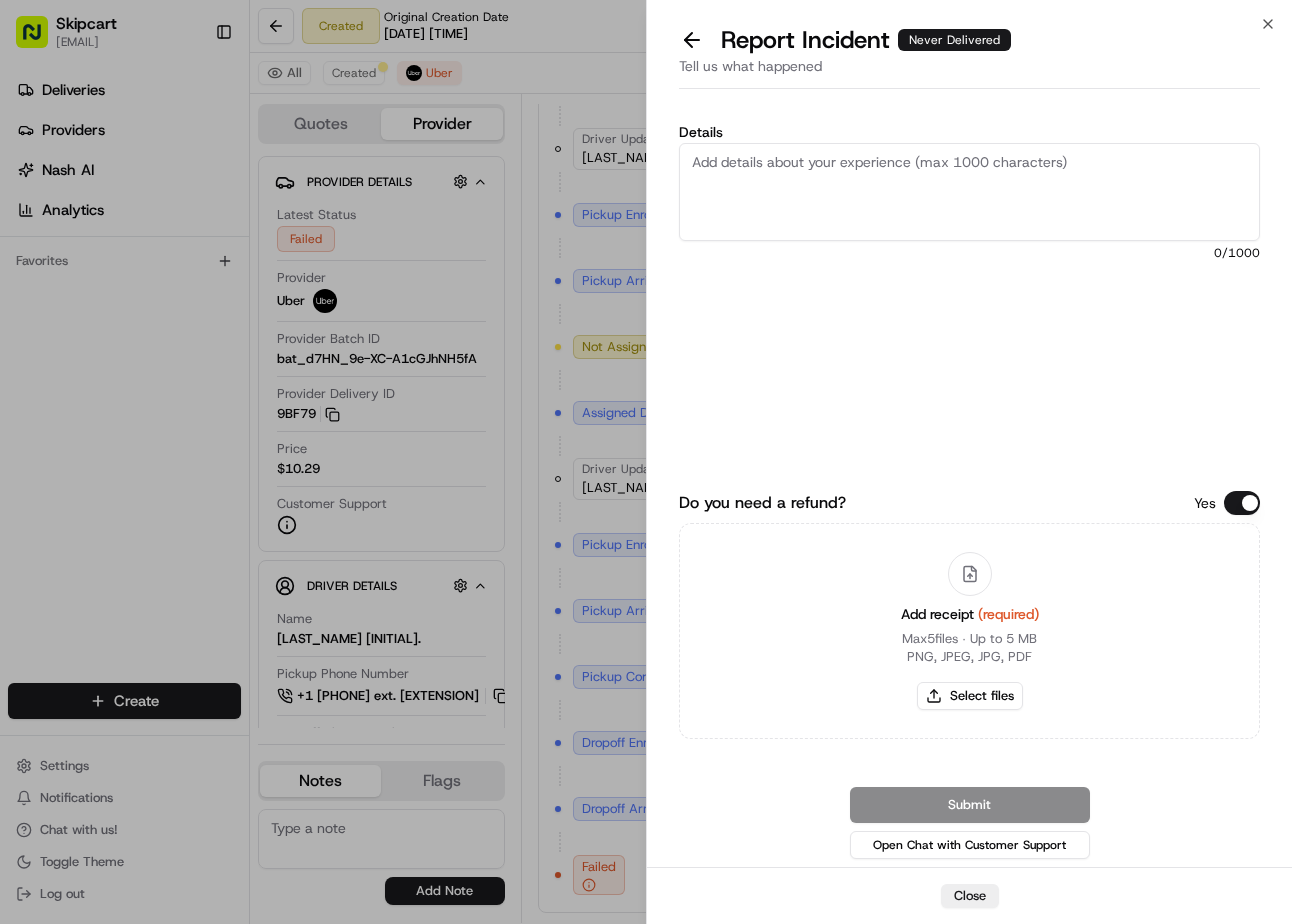 click on "Details" at bounding box center (969, 192) 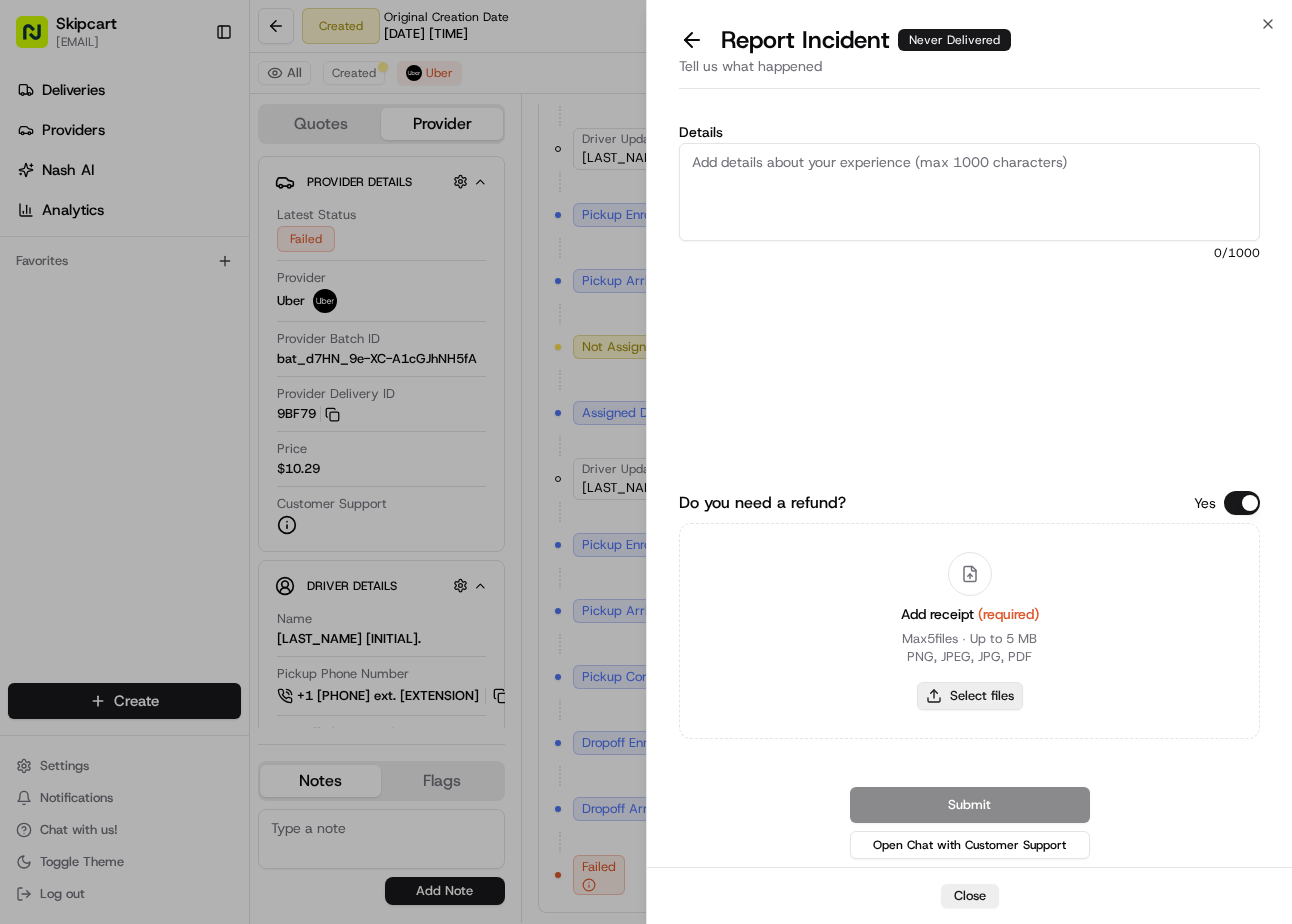 click on "Select files" at bounding box center [970, 696] 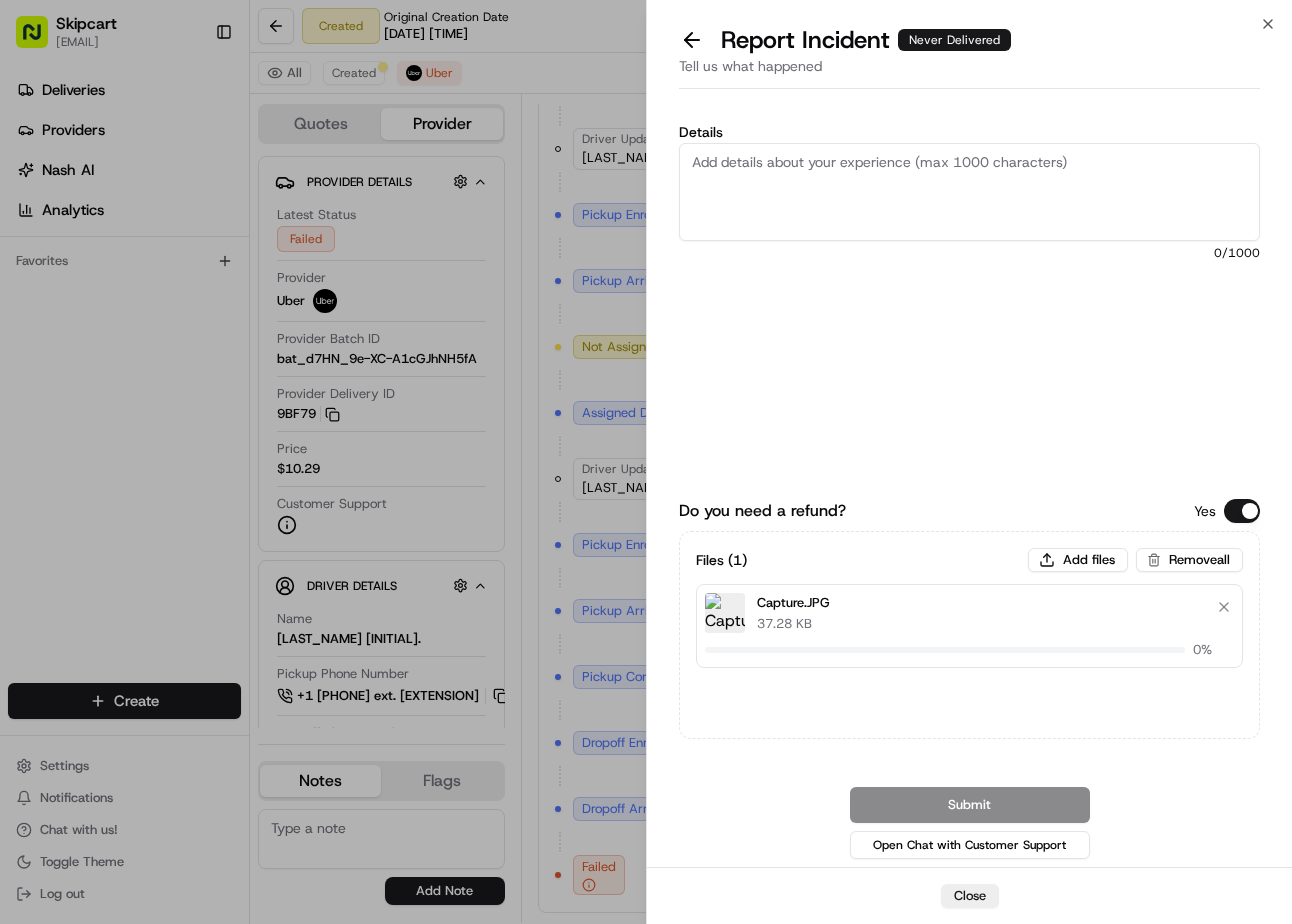 type 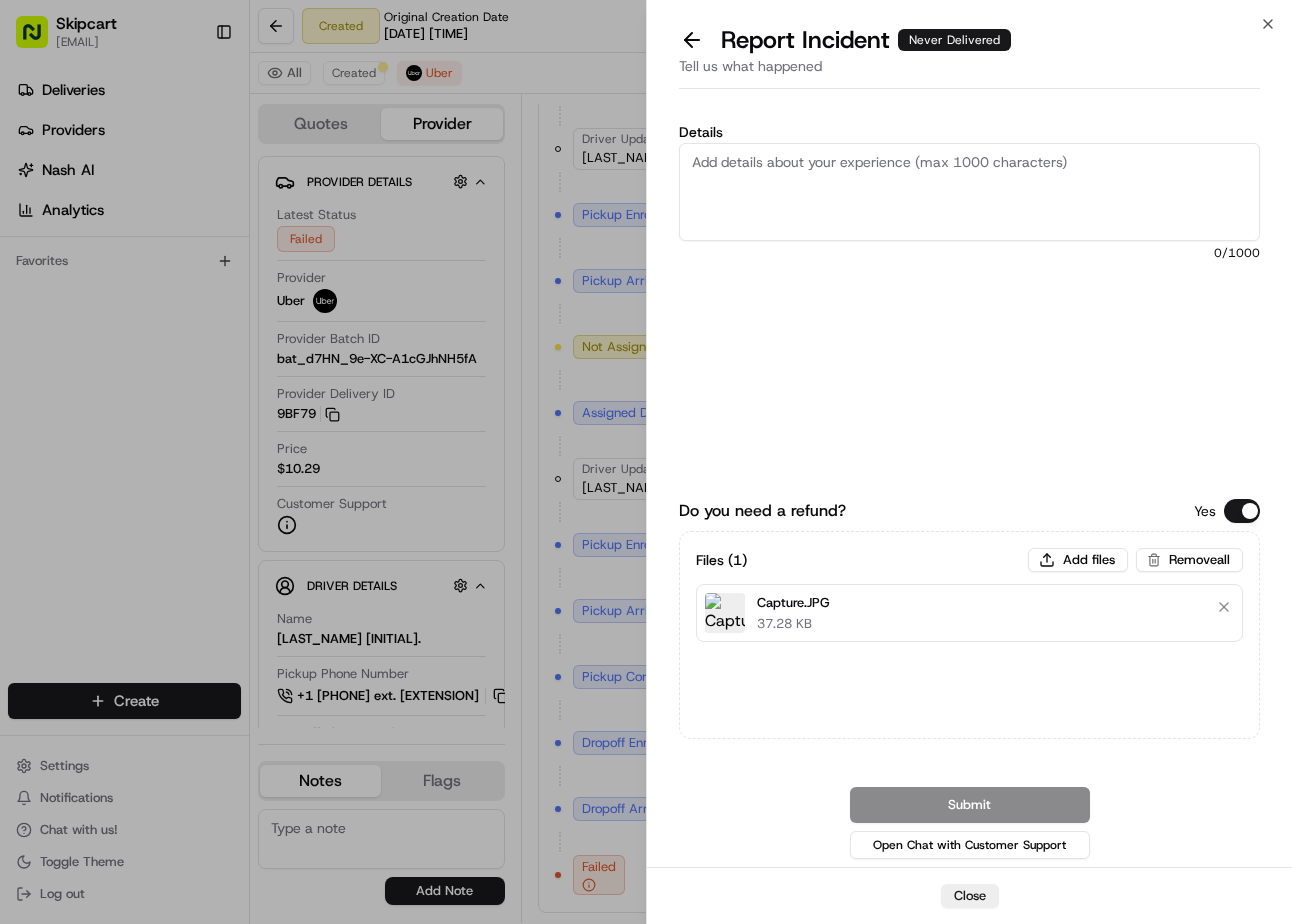 click on "Details" at bounding box center [969, 192] 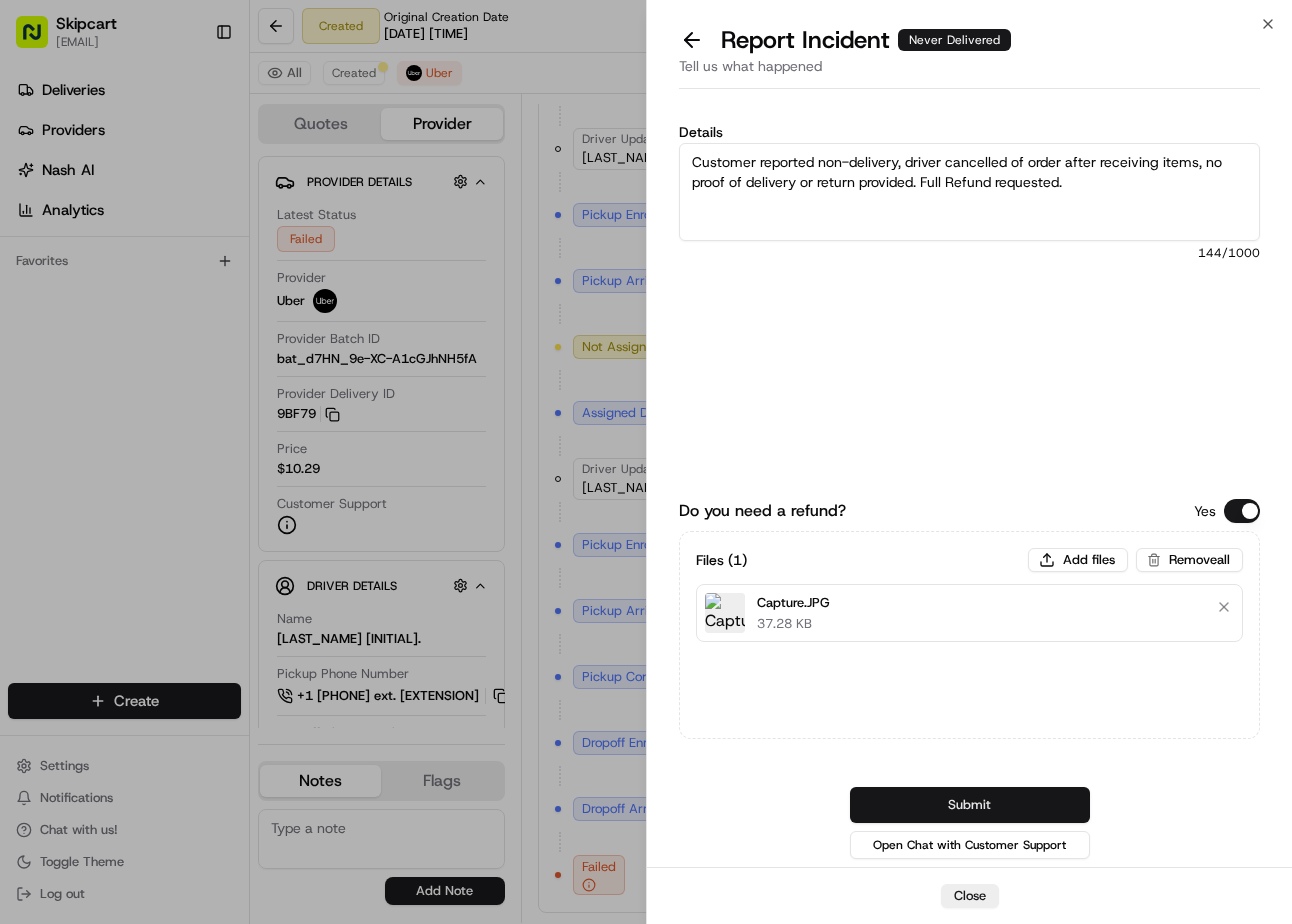 type on "Customer reported non-delivery, driver cancelled of order after receiving items, no proof of delivery or return provided. Full Refund requested." 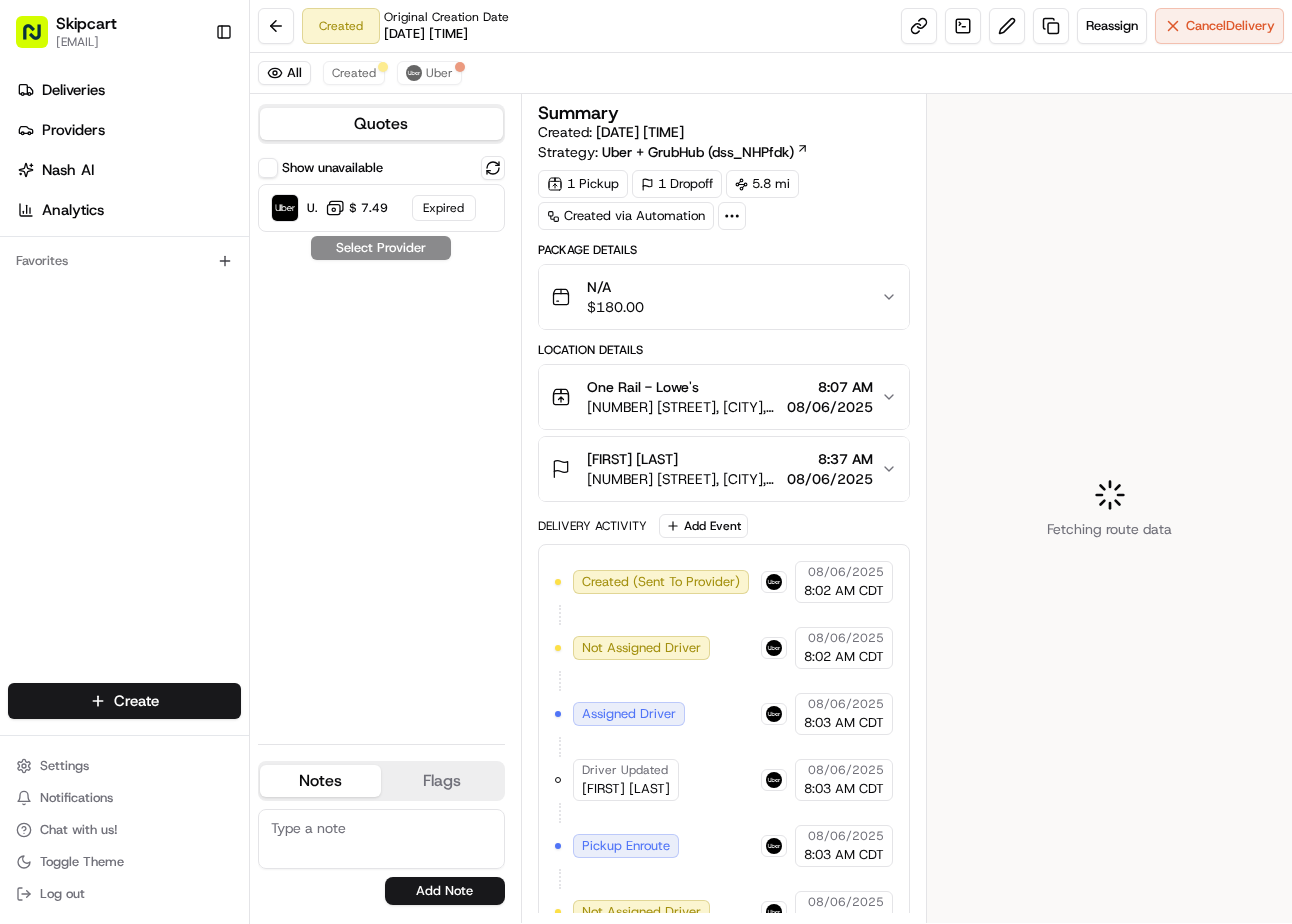 scroll, scrollTop: 0, scrollLeft: 0, axis: both 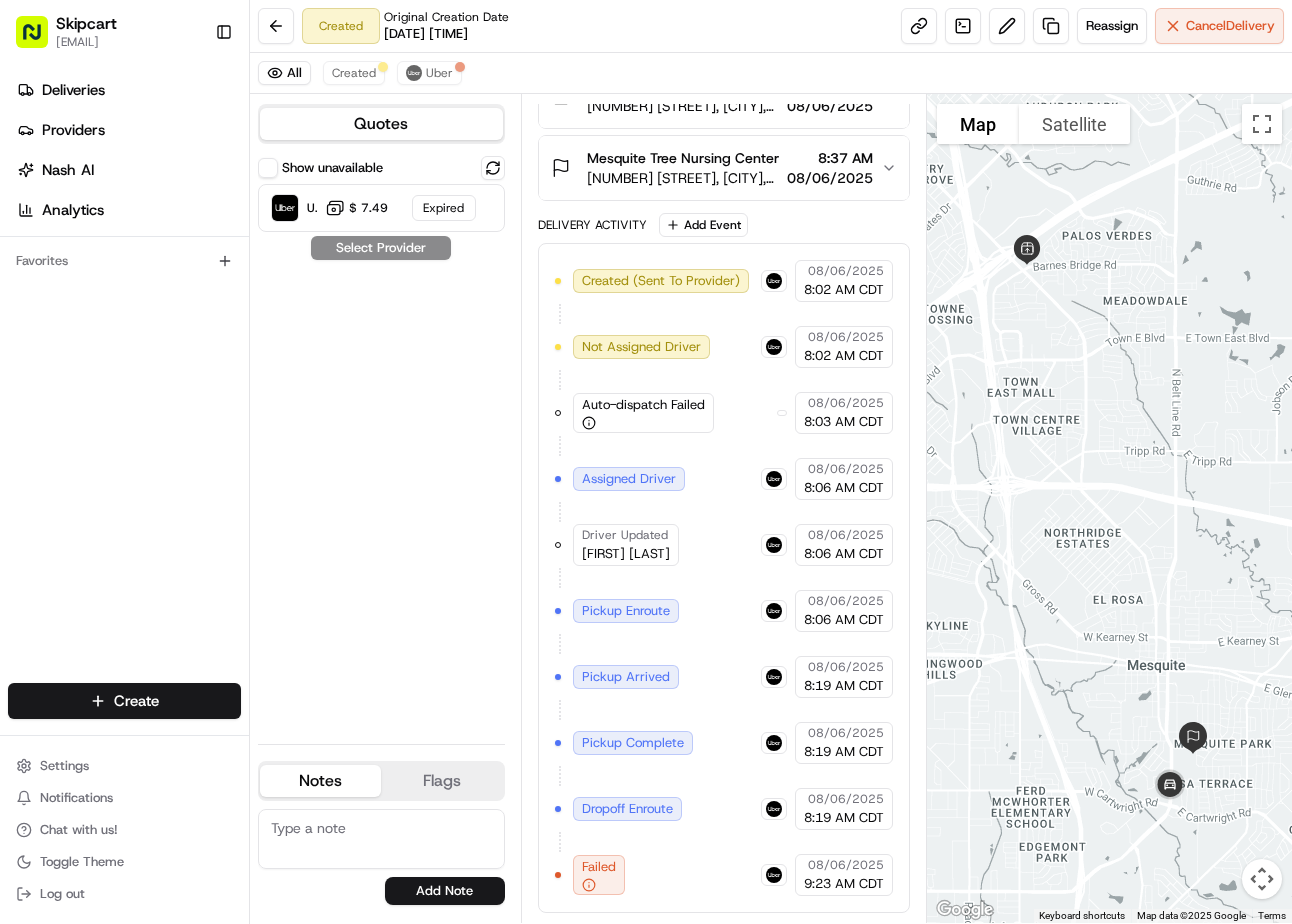 click on "All Created Uber" at bounding box center (771, 73) 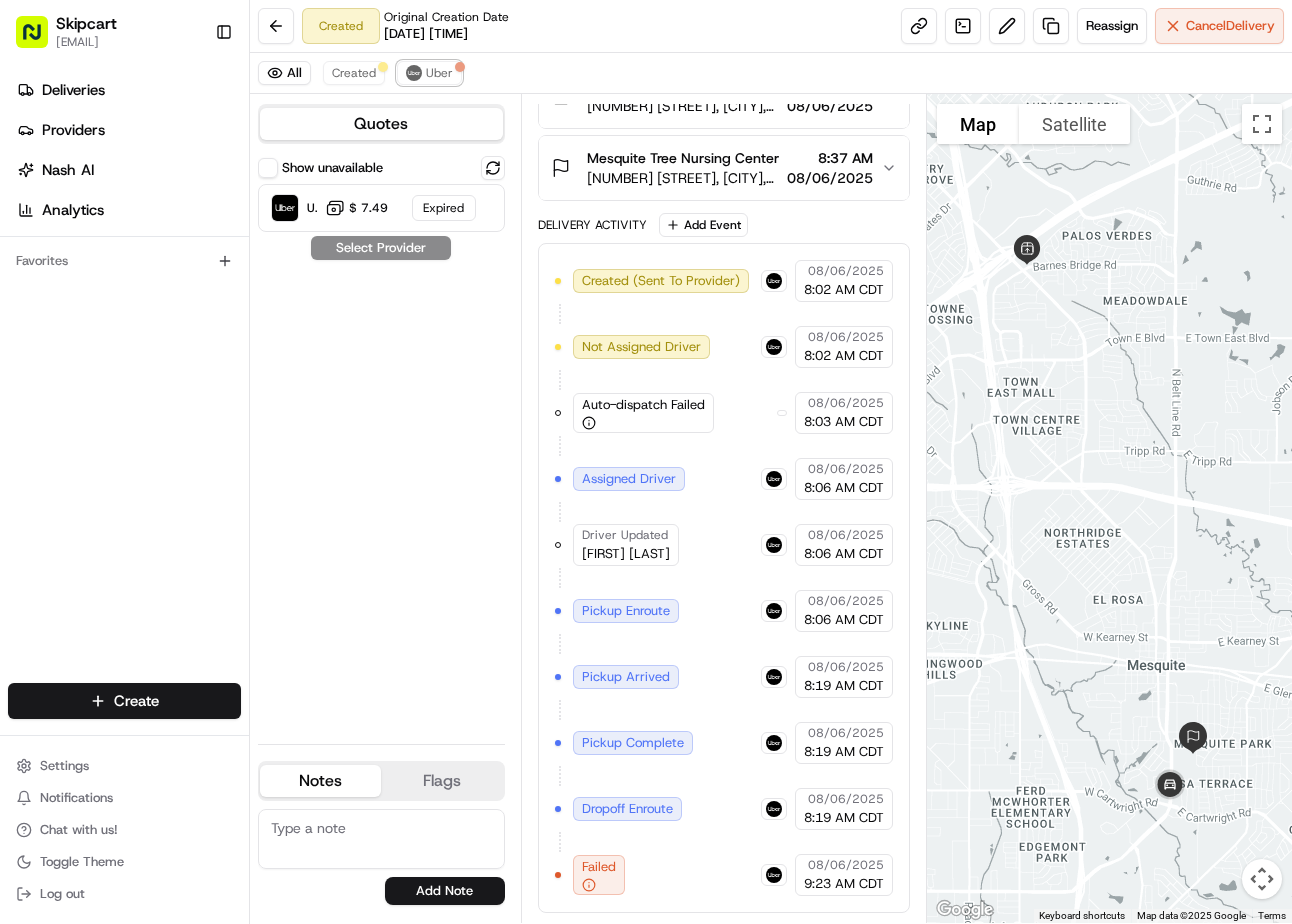 click on "Uber" at bounding box center [439, 73] 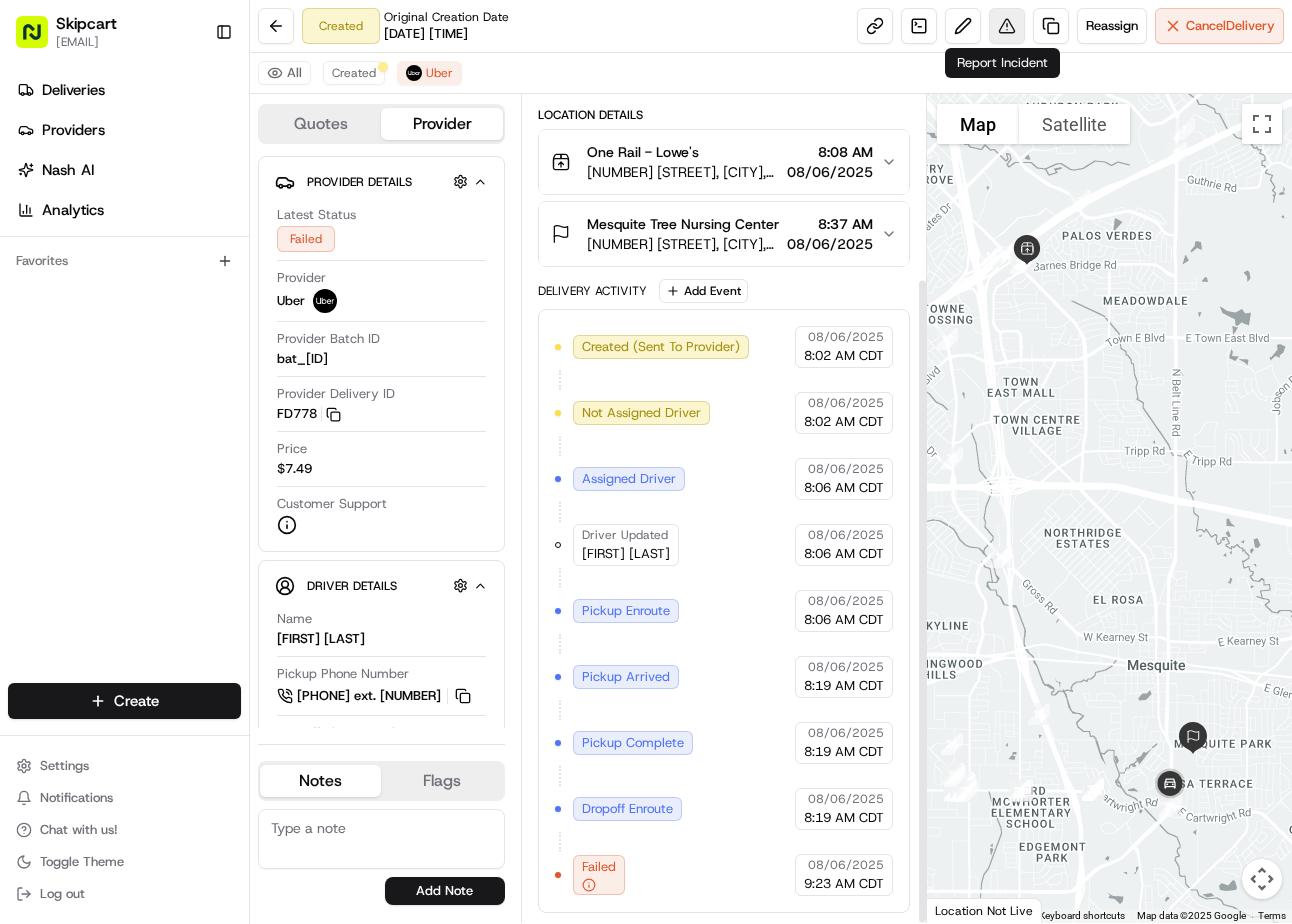 click at bounding box center (1007, 26) 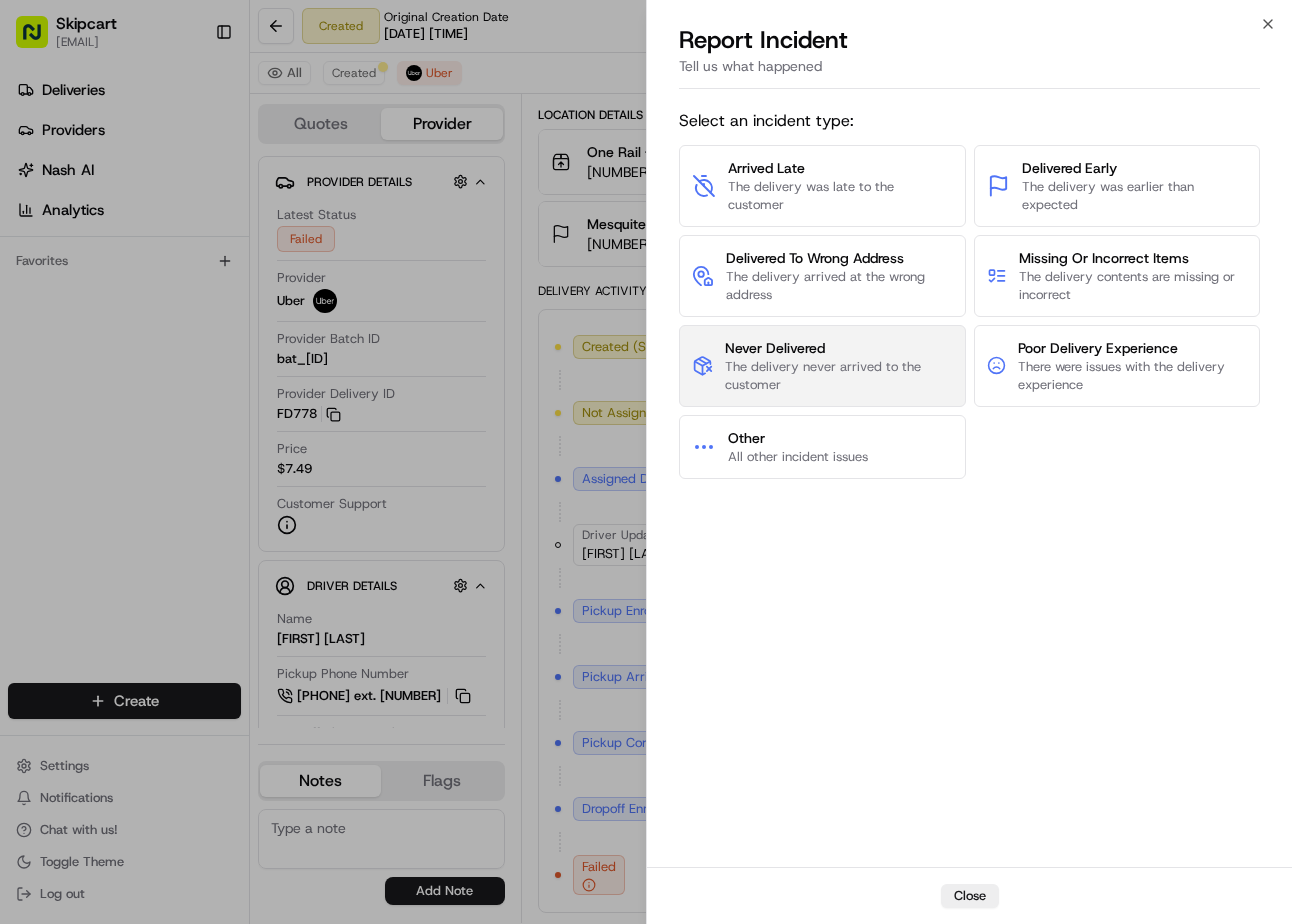 click on "Never Delivered" at bounding box center (838, 348) 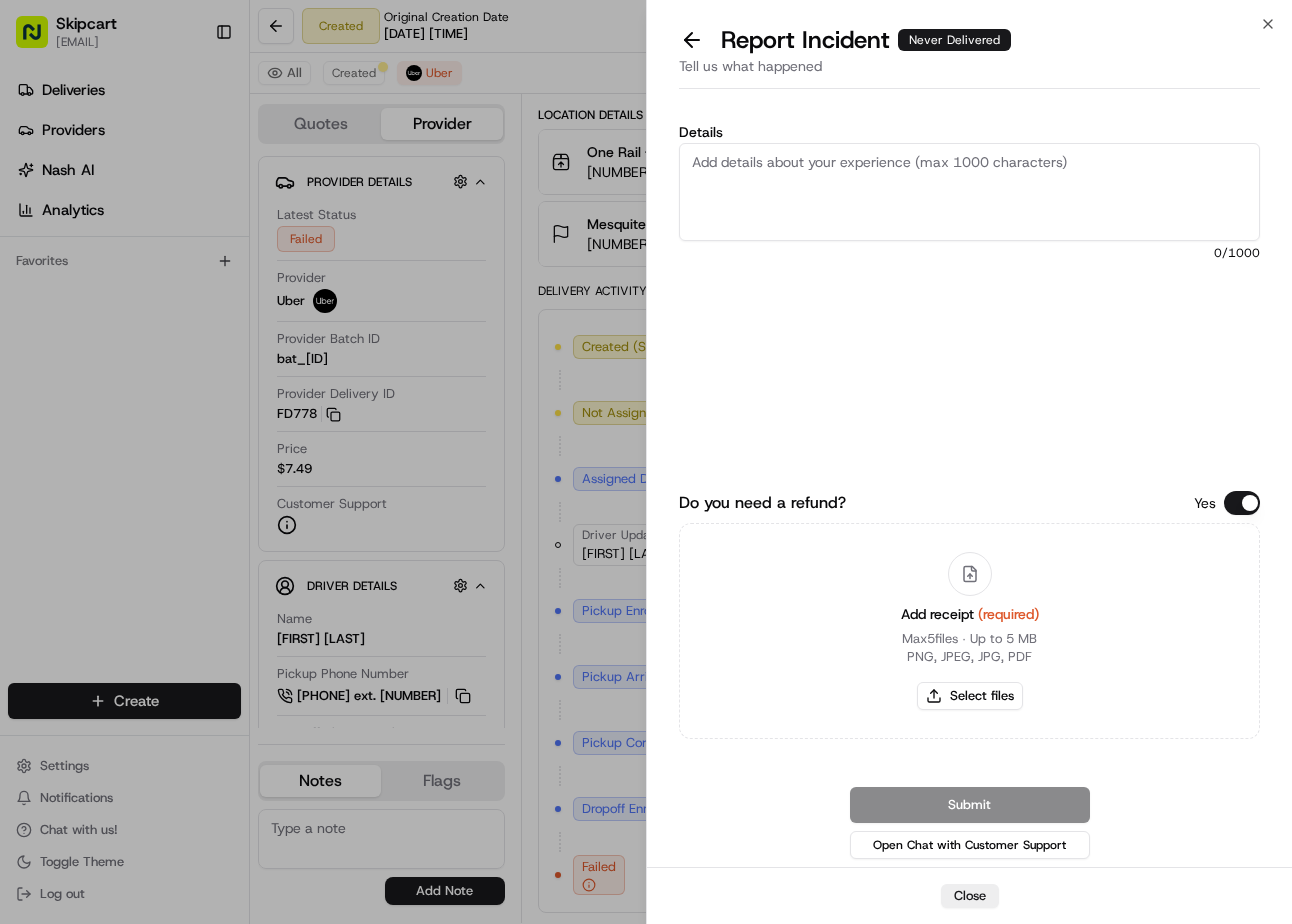click on "Details" at bounding box center (969, 192) 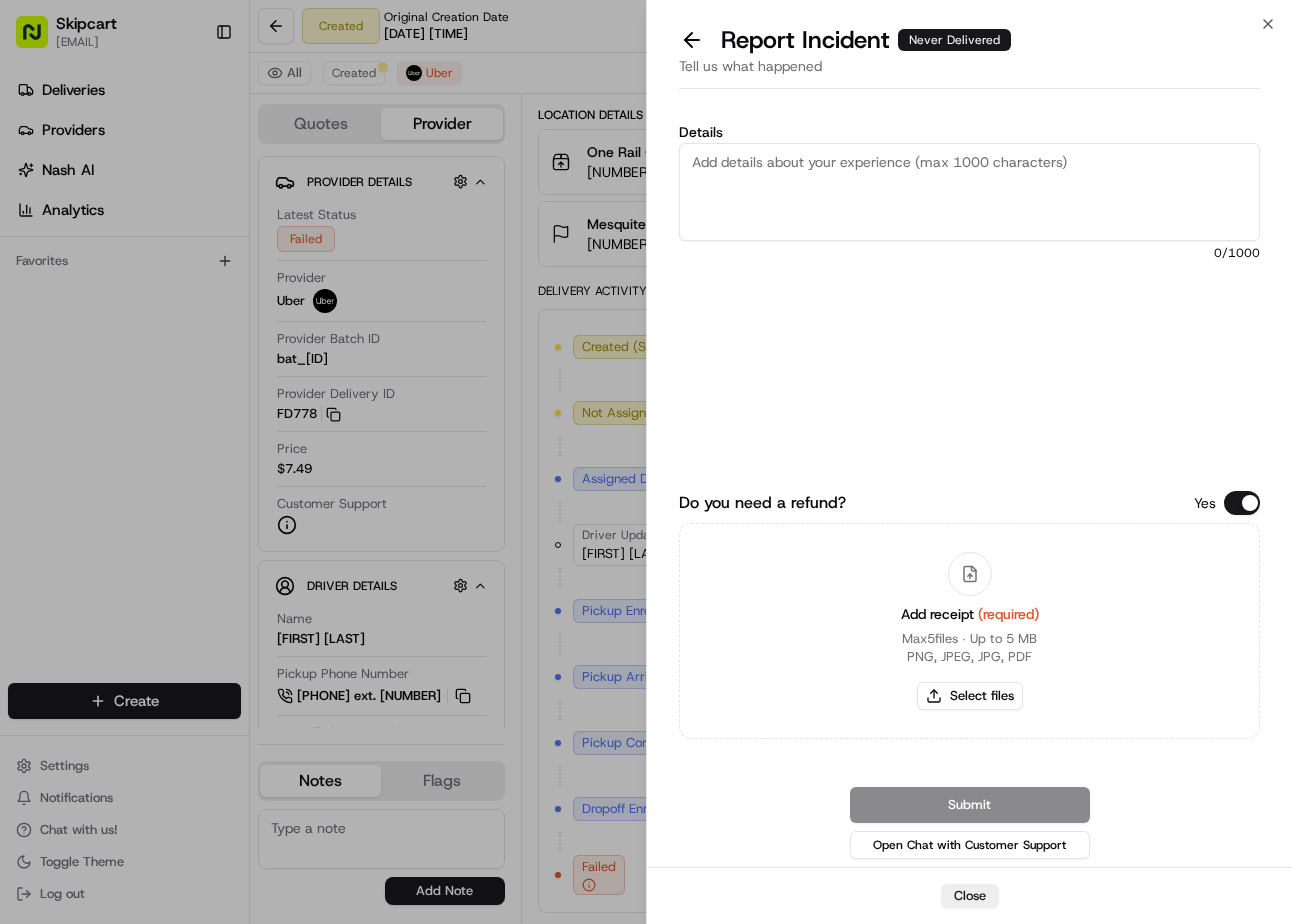 drag, startPoint x: 827, startPoint y: 154, endPoint x: 879, endPoint y: 359, distance: 211.49231 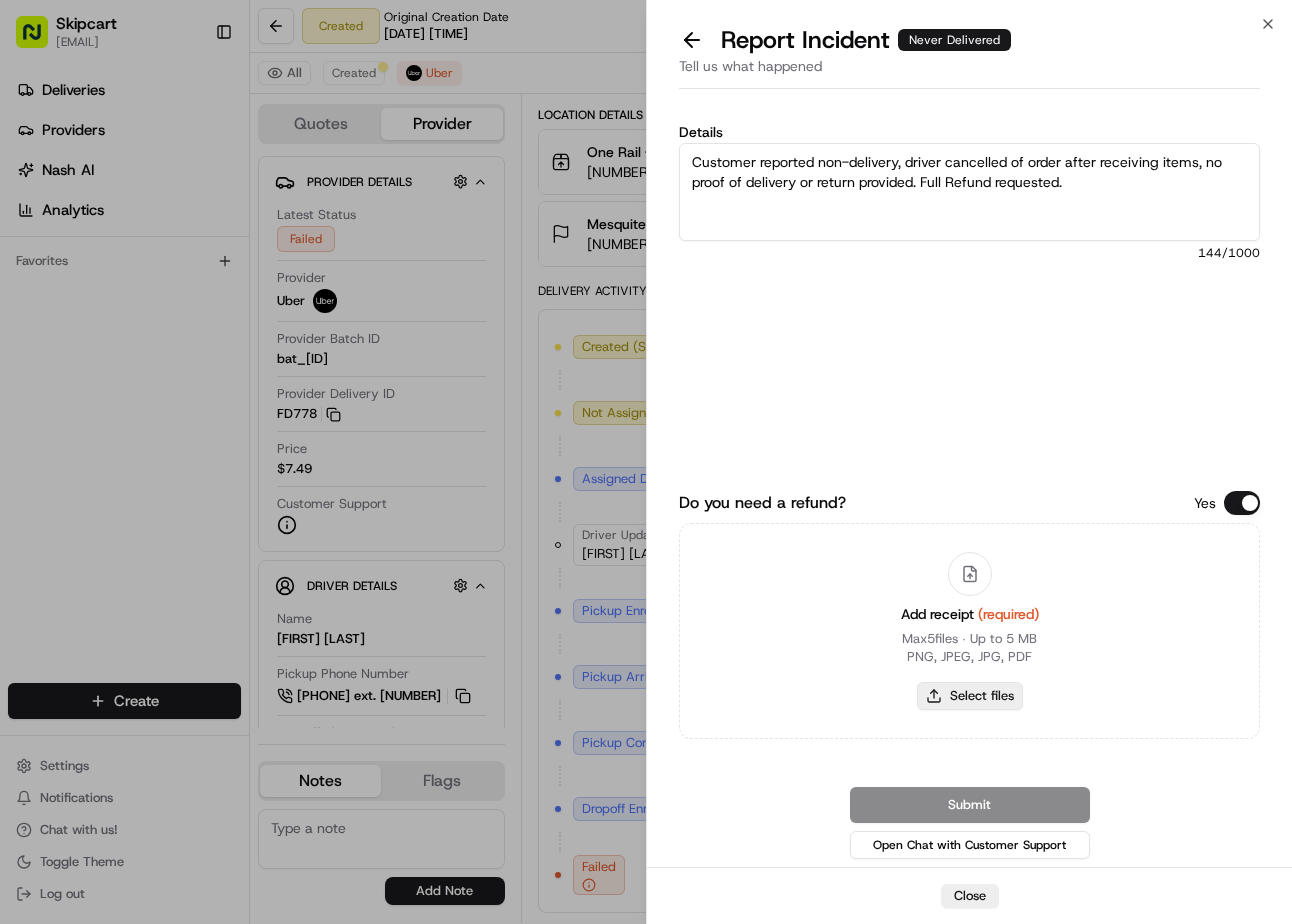 type on "Customer reported non-delivery, driver cancelled of order after receiving items, no proof of delivery or return provided. Full Refund requested." 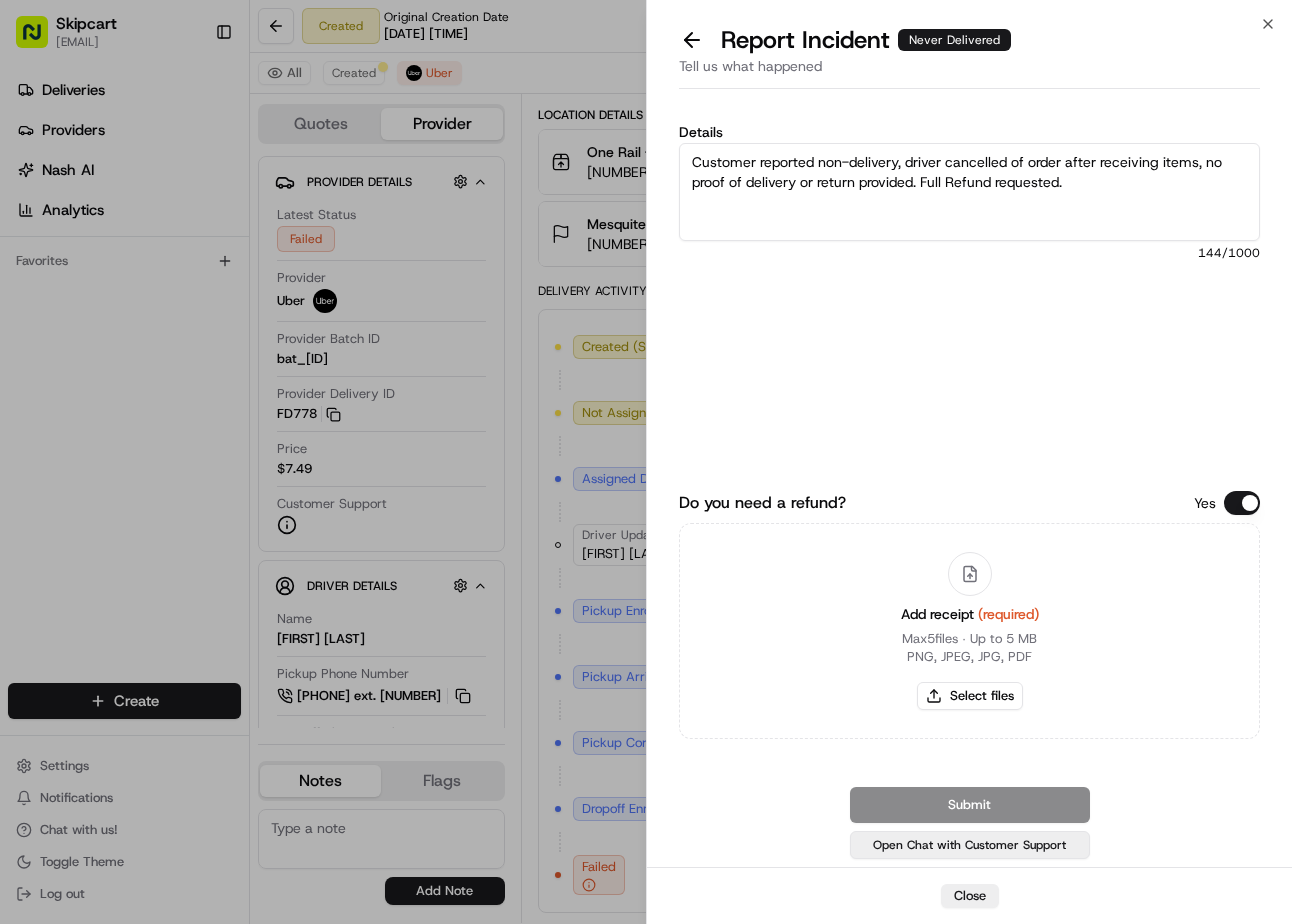 type 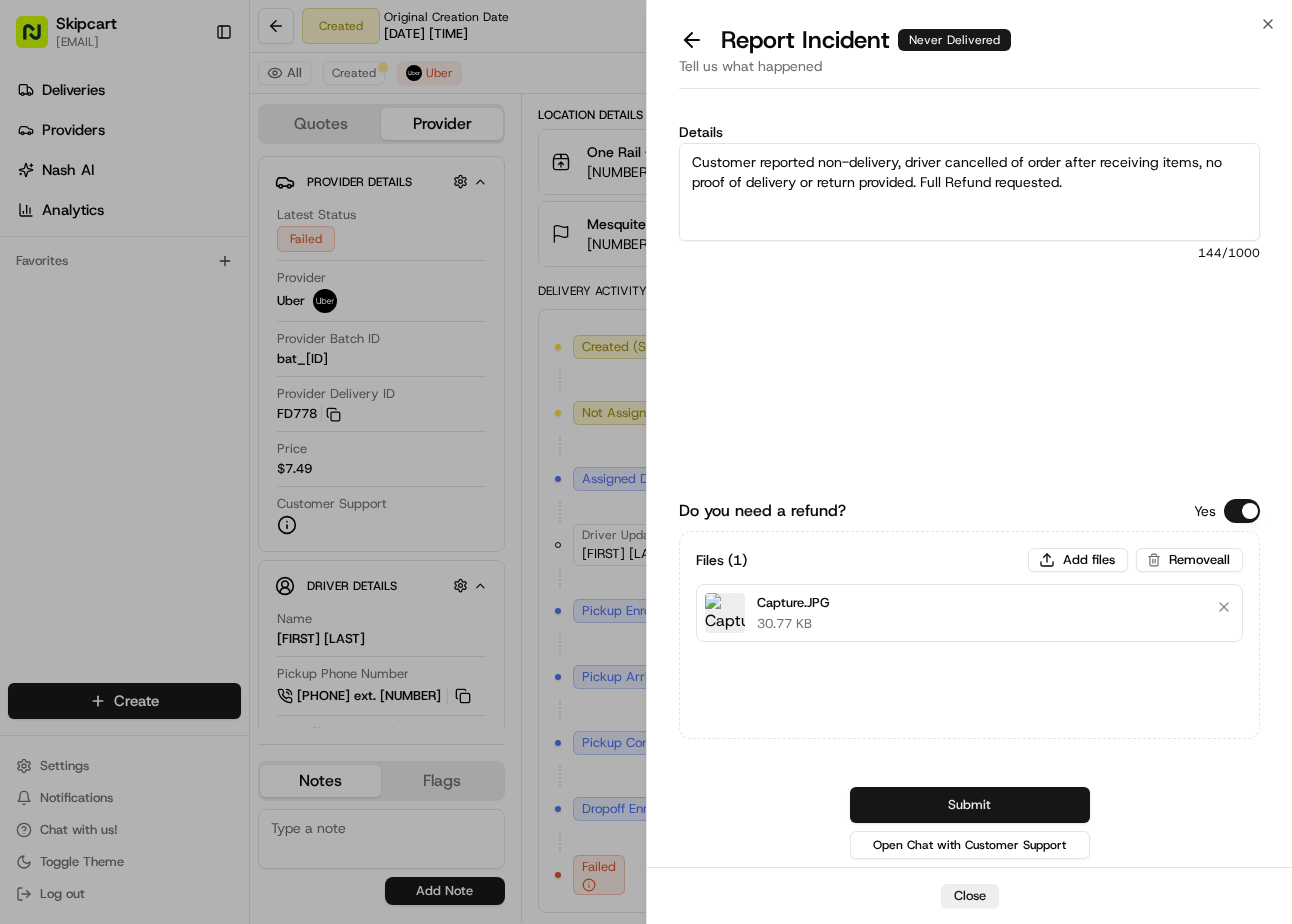 click on "Submit" at bounding box center [970, 805] 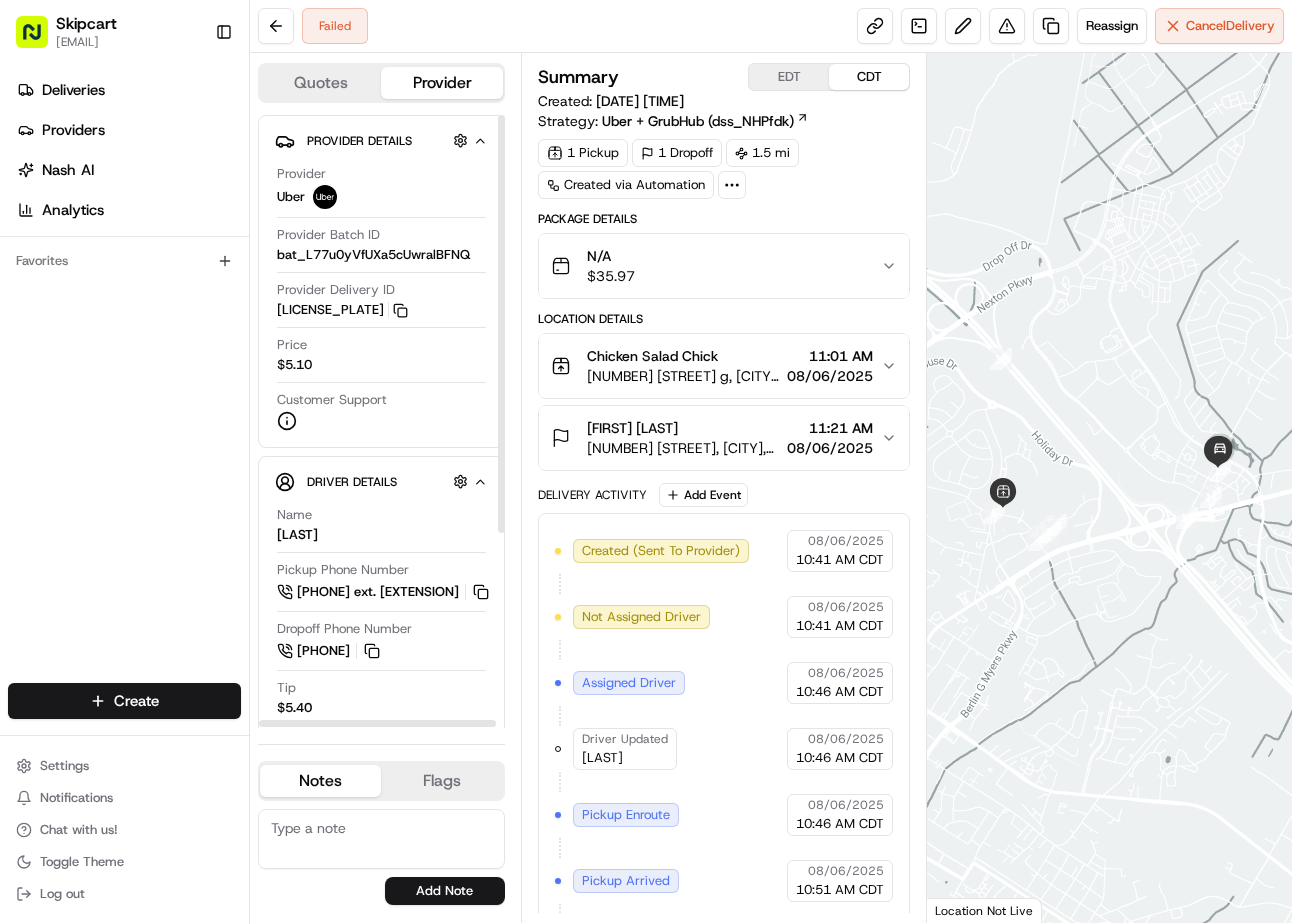 scroll, scrollTop: 0, scrollLeft: 0, axis: both 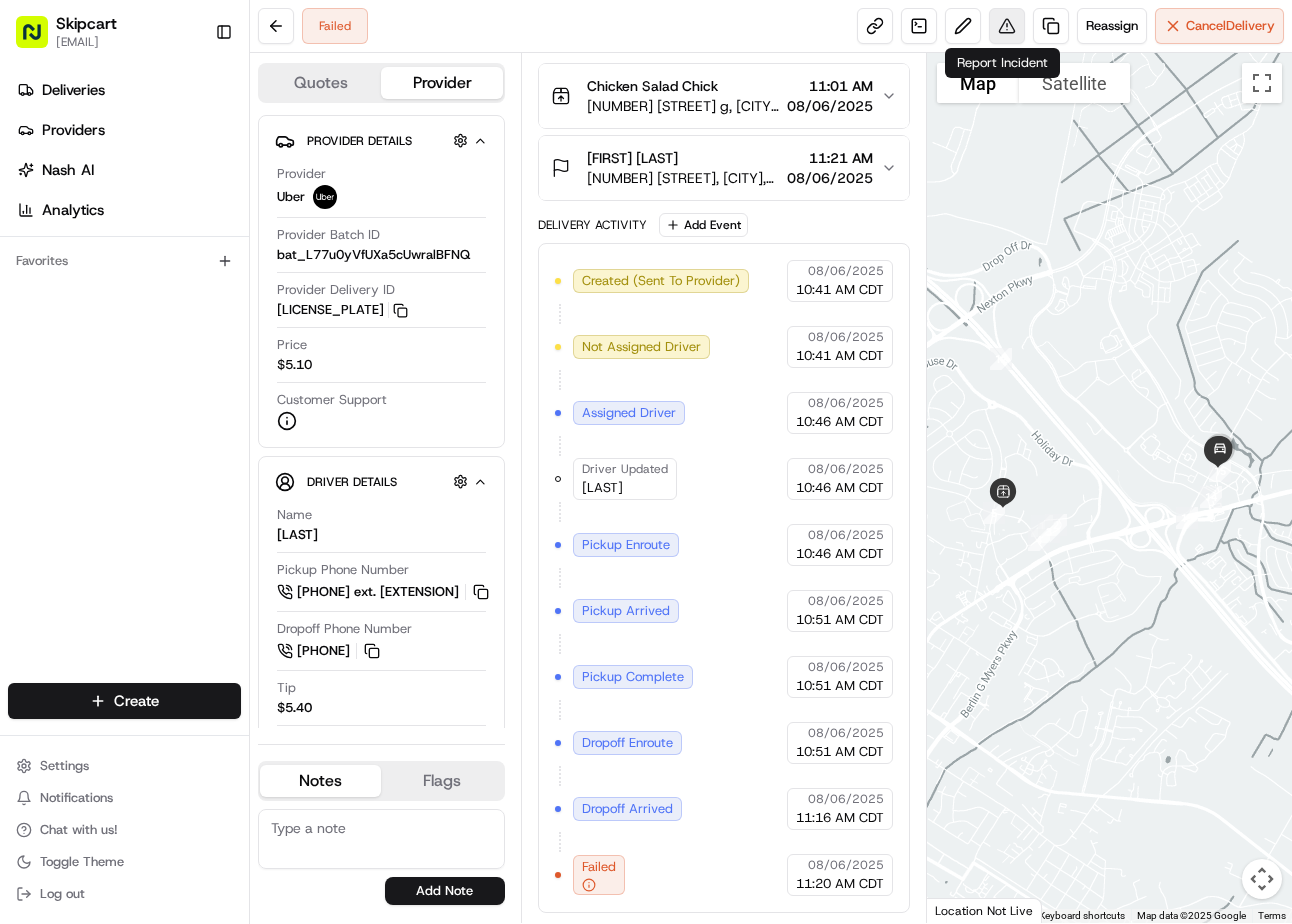 click at bounding box center [1007, 26] 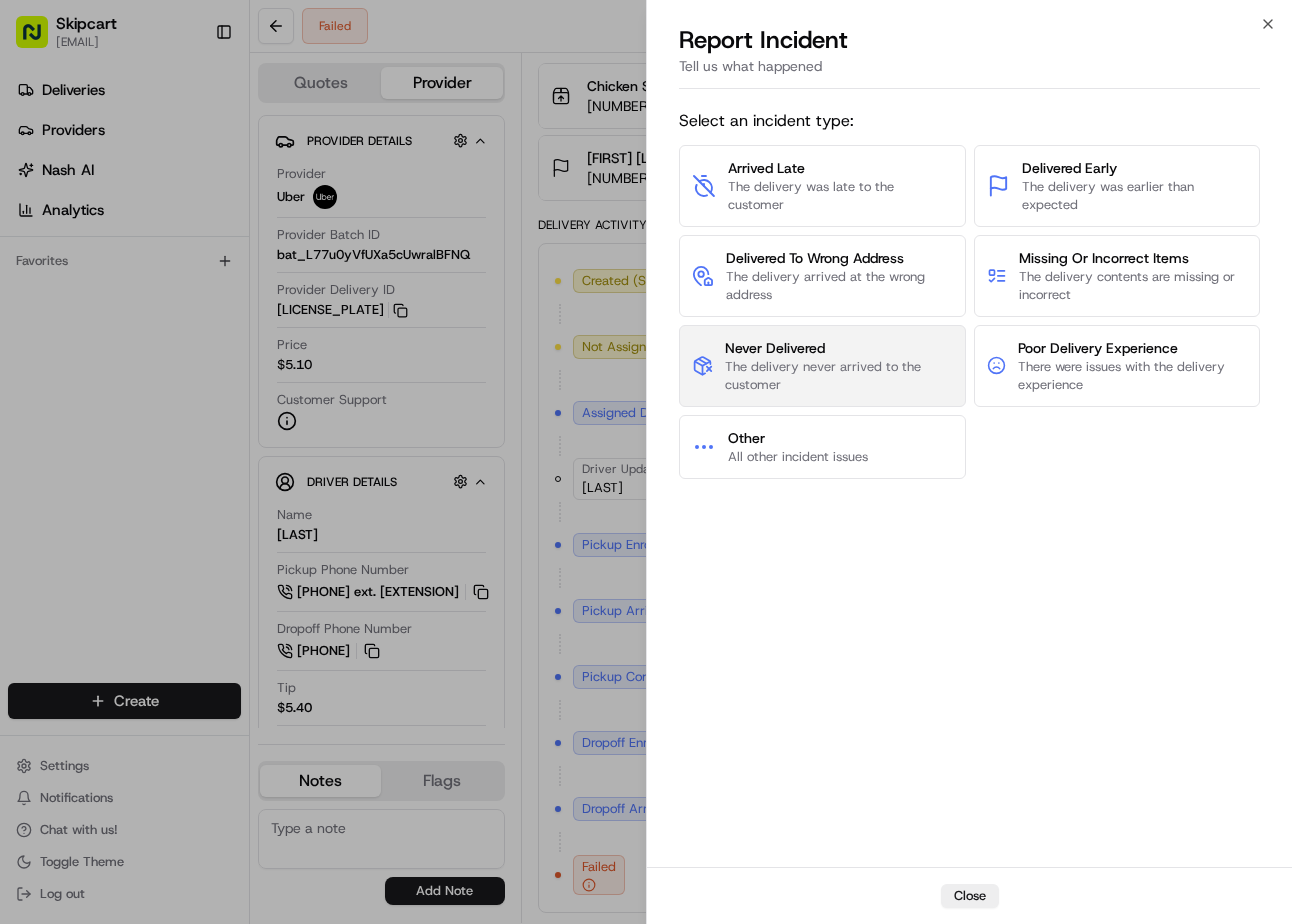 click on "Never Delivered" at bounding box center [838, 348] 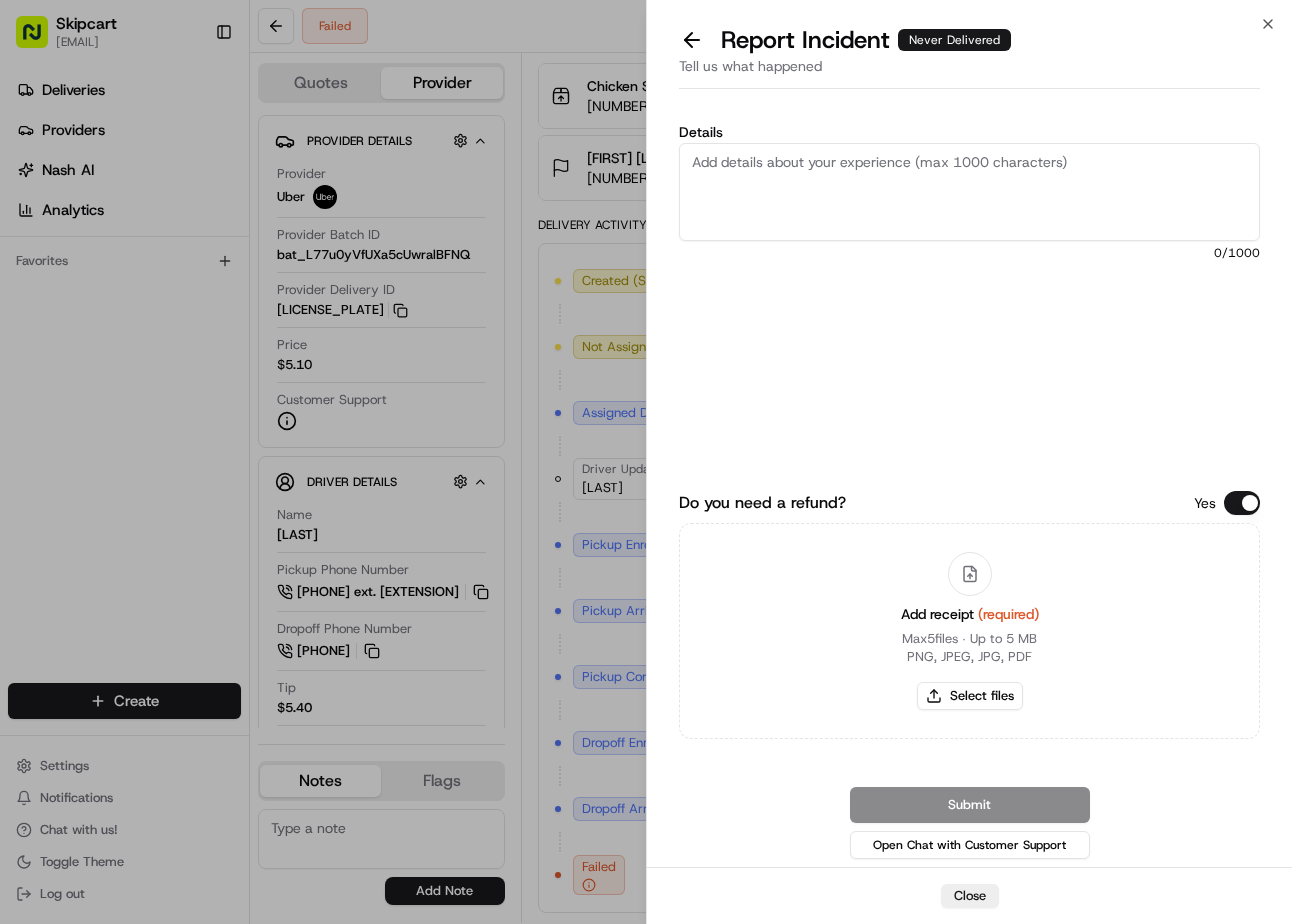click on "Details" at bounding box center (969, 192) 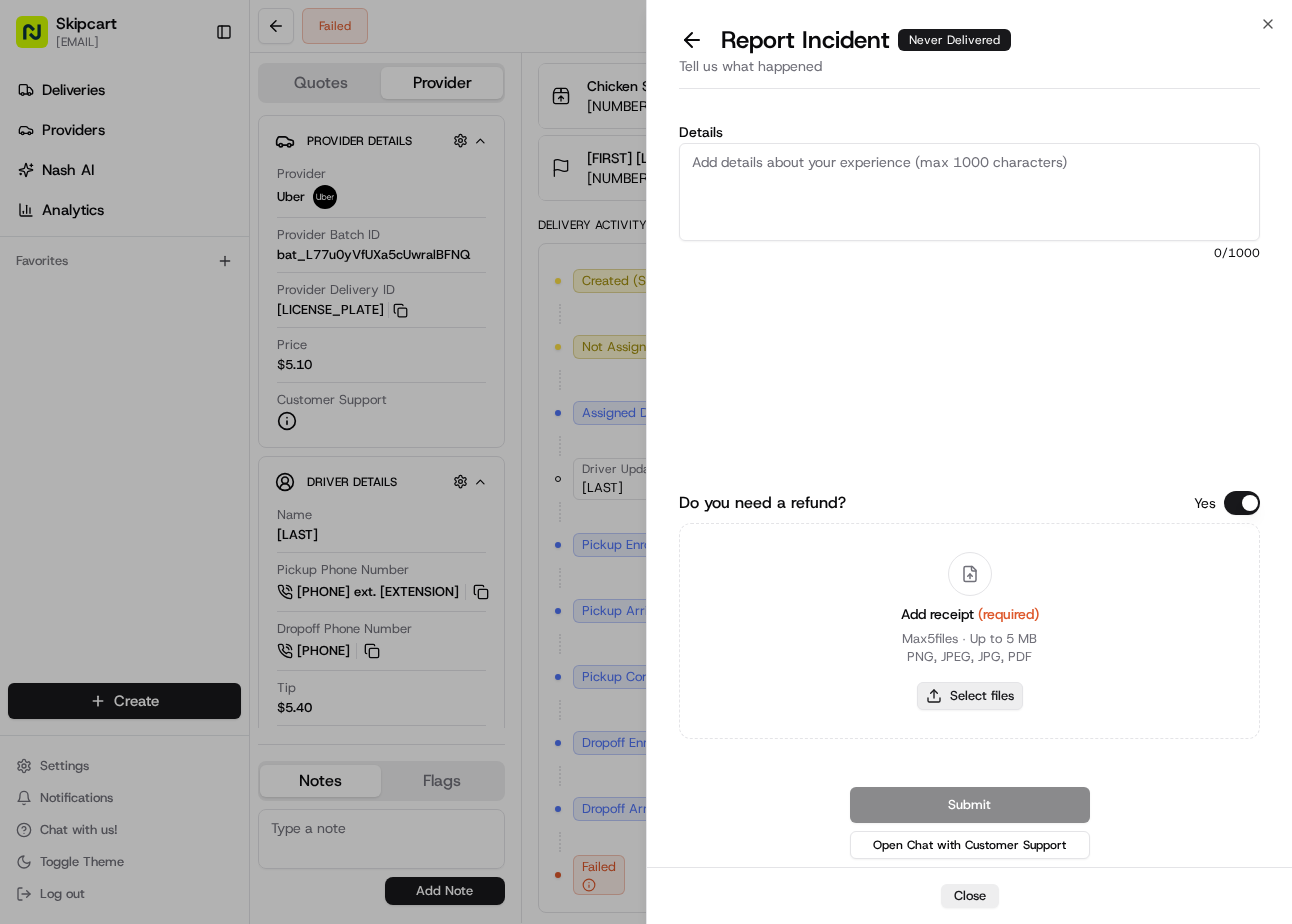 click on "Select files" at bounding box center [970, 696] 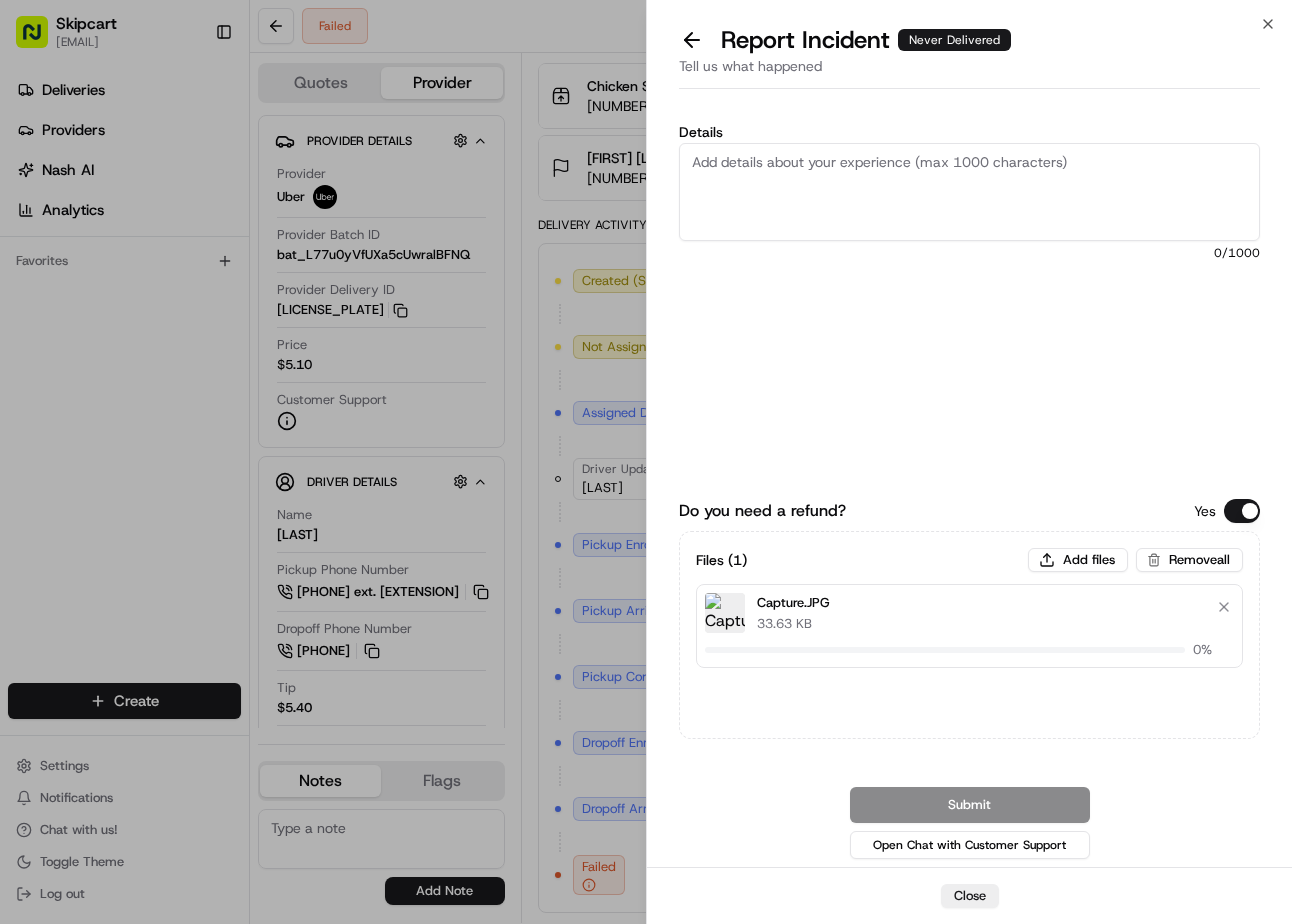 type 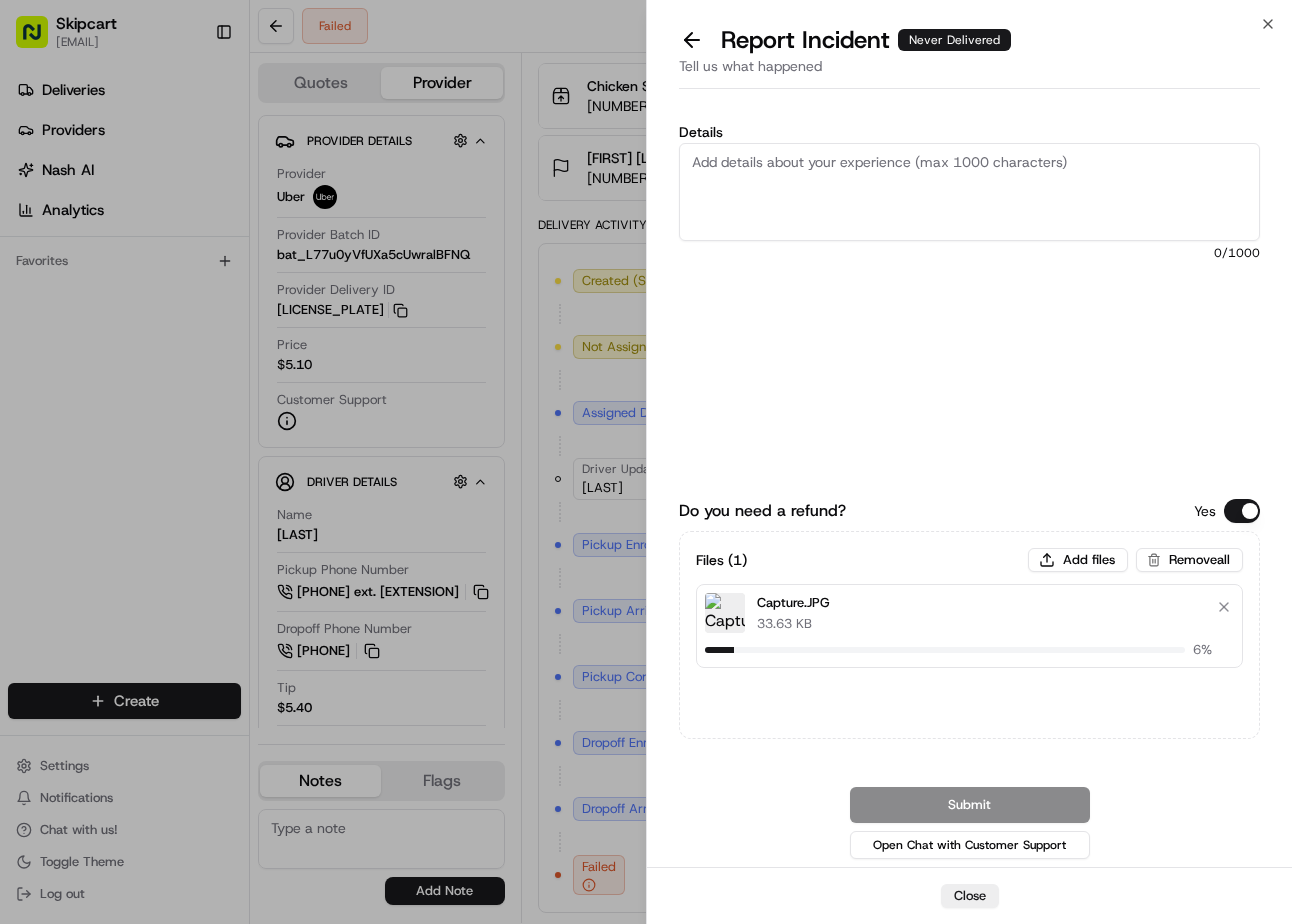 click on "Details" at bounding box center [969, 192] 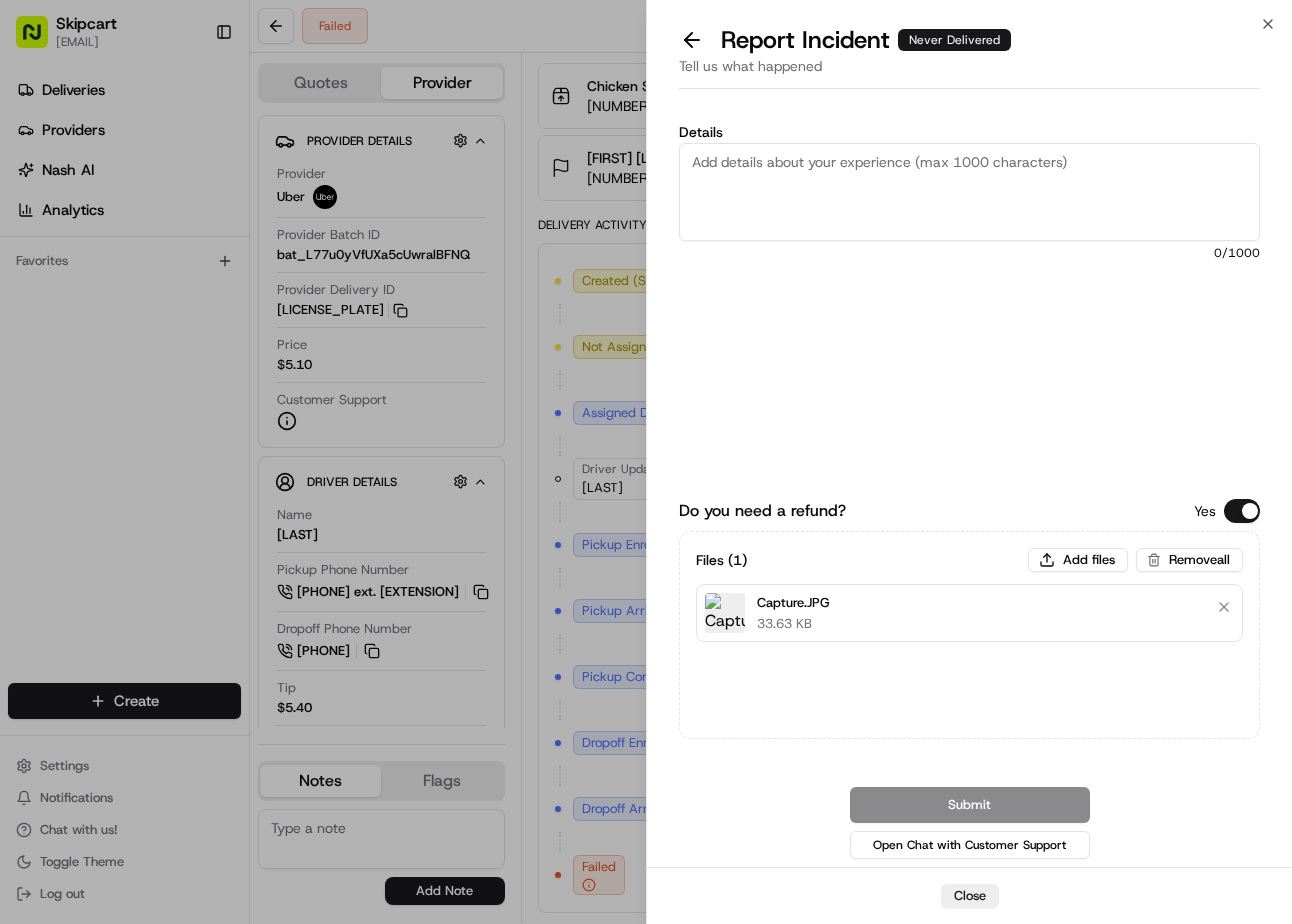 drag, startPoint x: 873, startPoint y: 159, endPoint x: 878, endPoint y: 178, distance: 19.646883 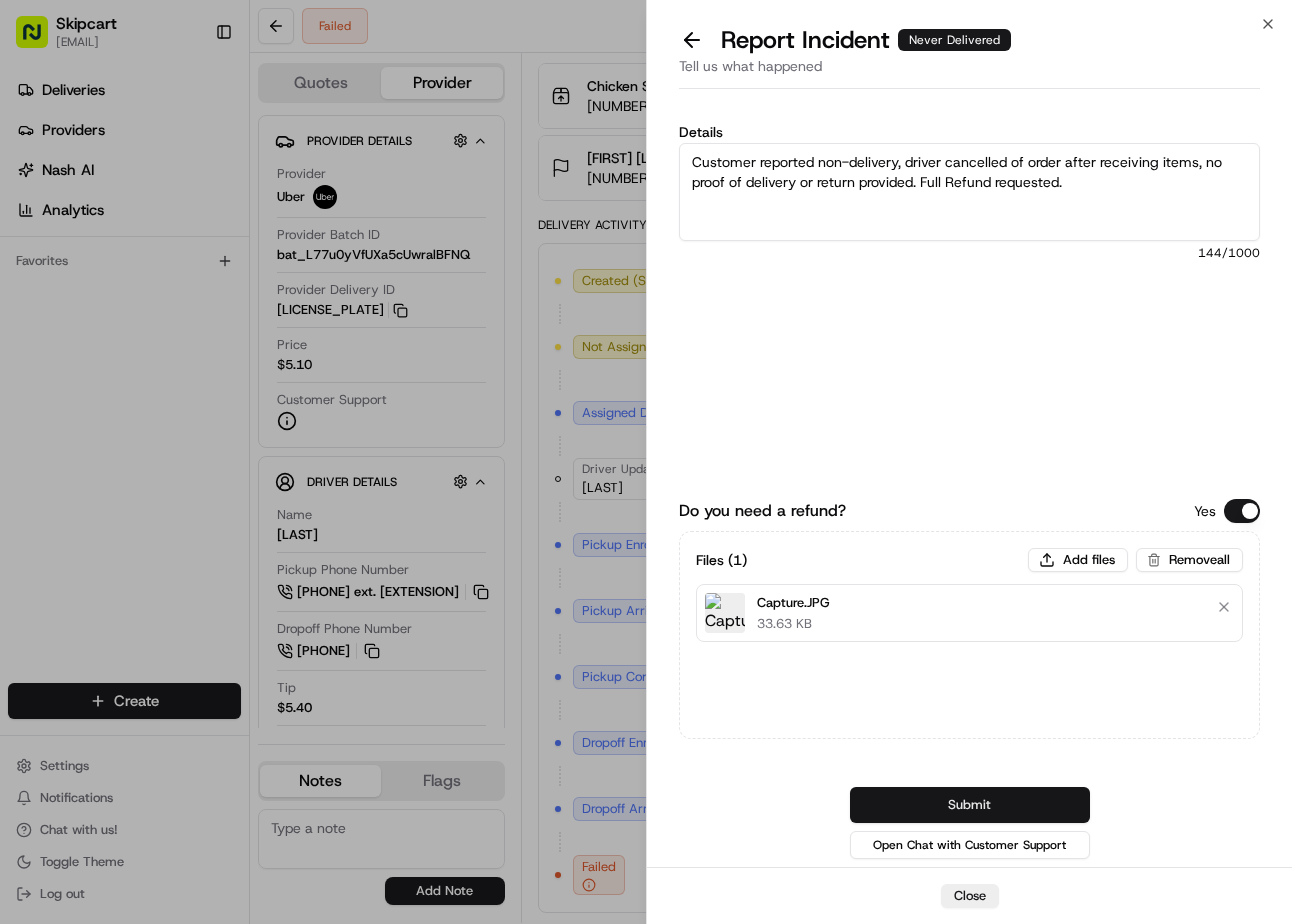 type on "Customer reported non-delivery, driver cancelled of order after receiving items, no proof of delivery or return provided. Full Refund requested." 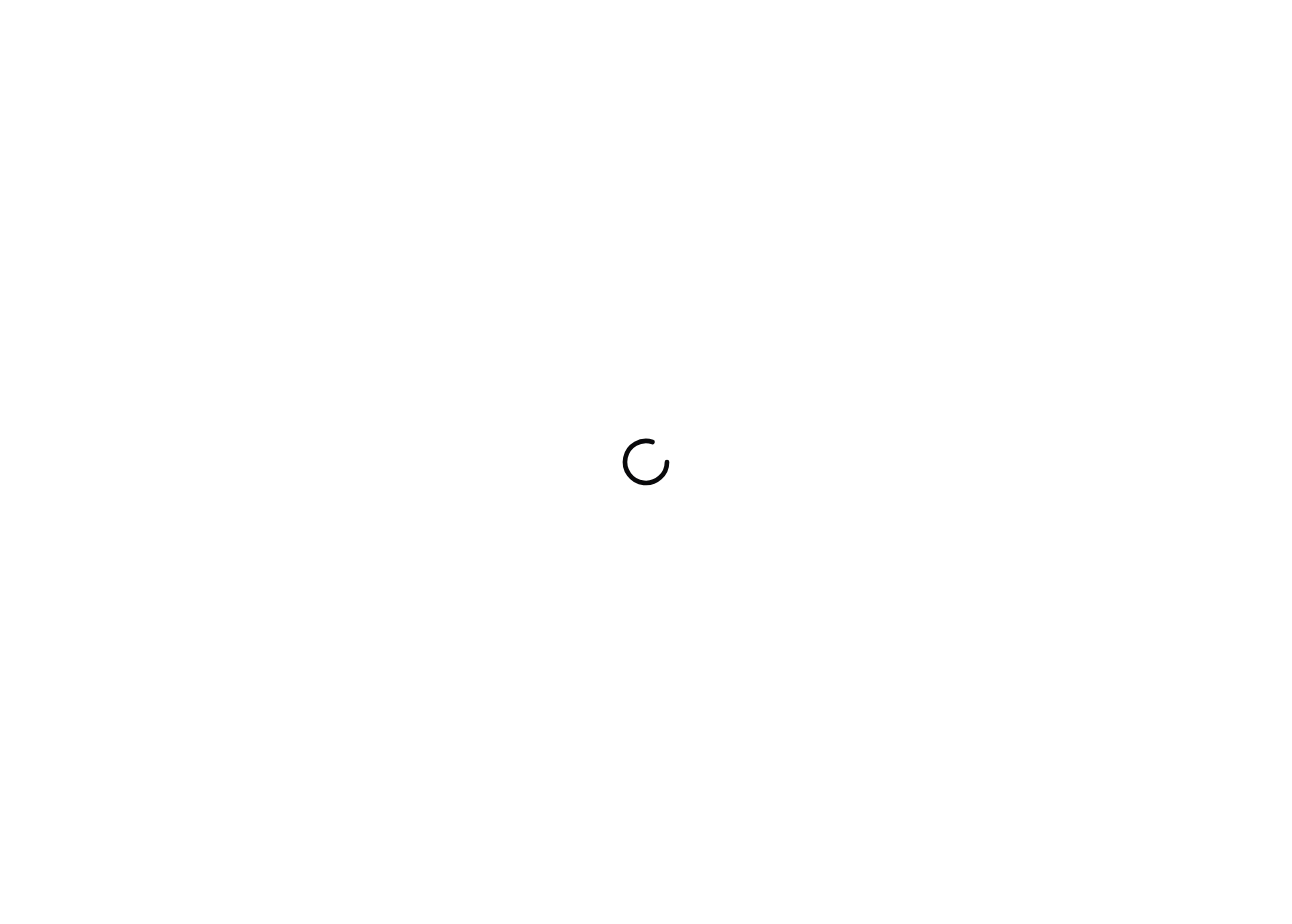 scroll, scrollTop: 0, scrollLeft: 0, axis: both 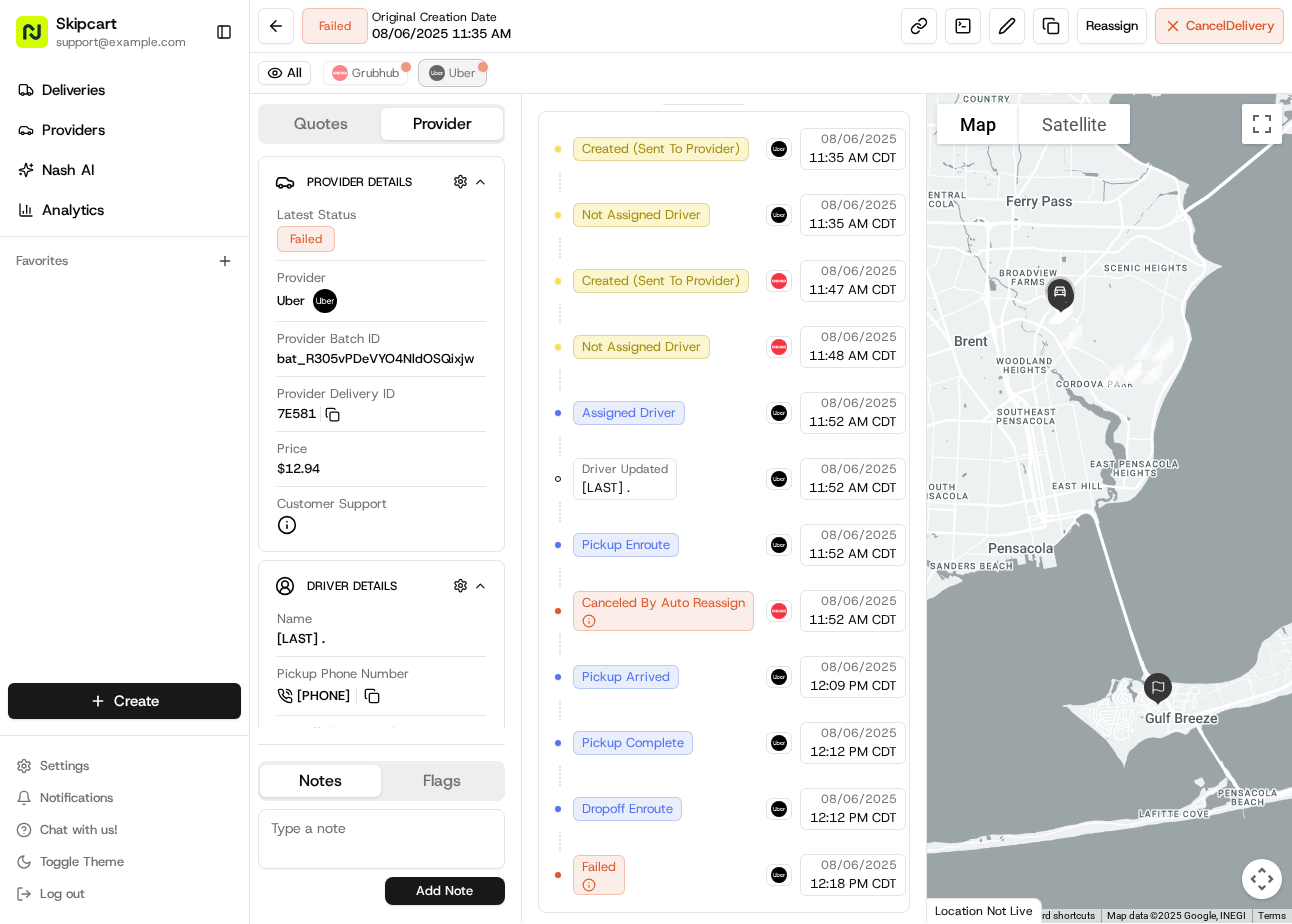 click on "Uber" at bounding box center [462, 73] 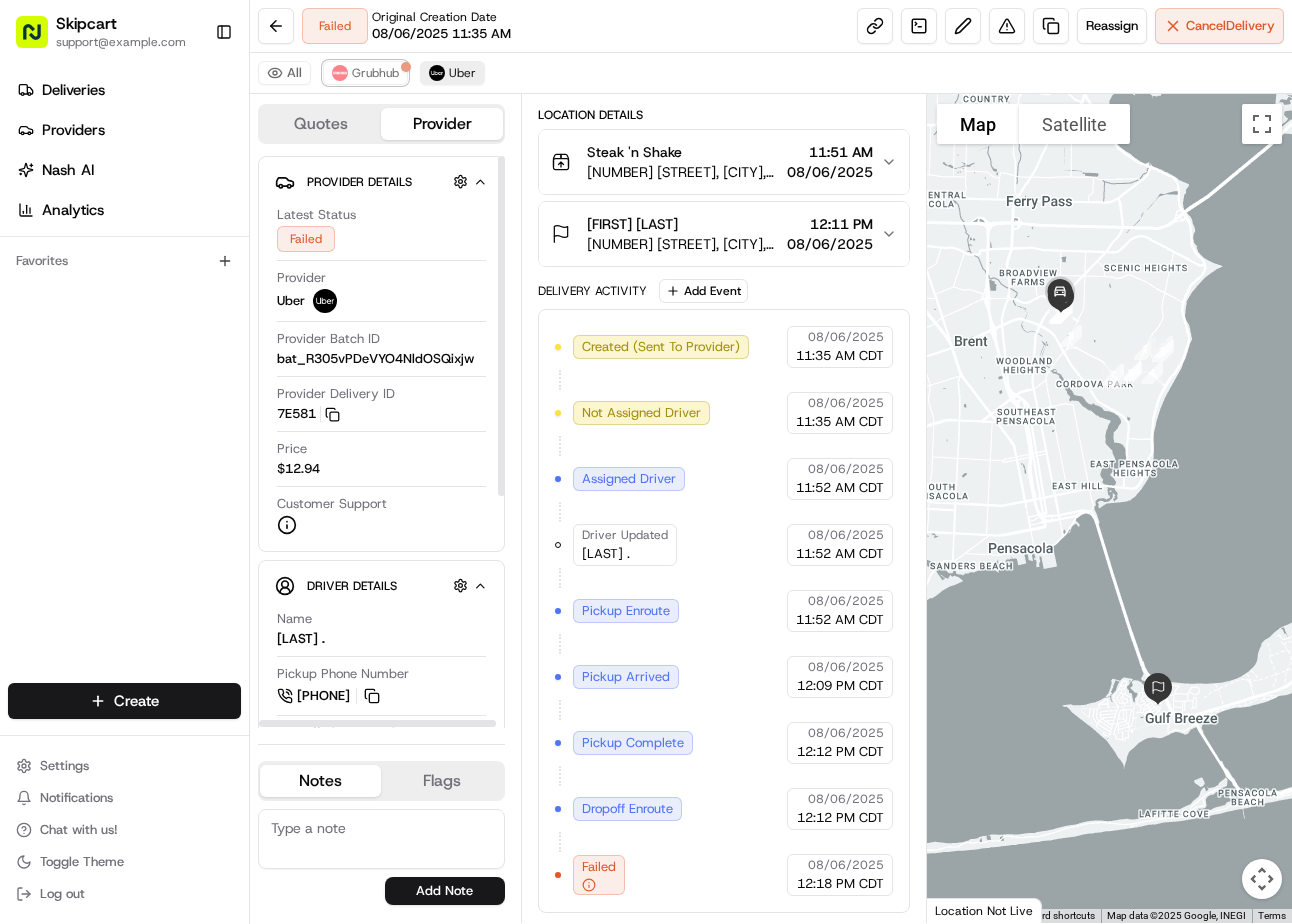 click on "Grubhub" at bounding box center [375, 73] 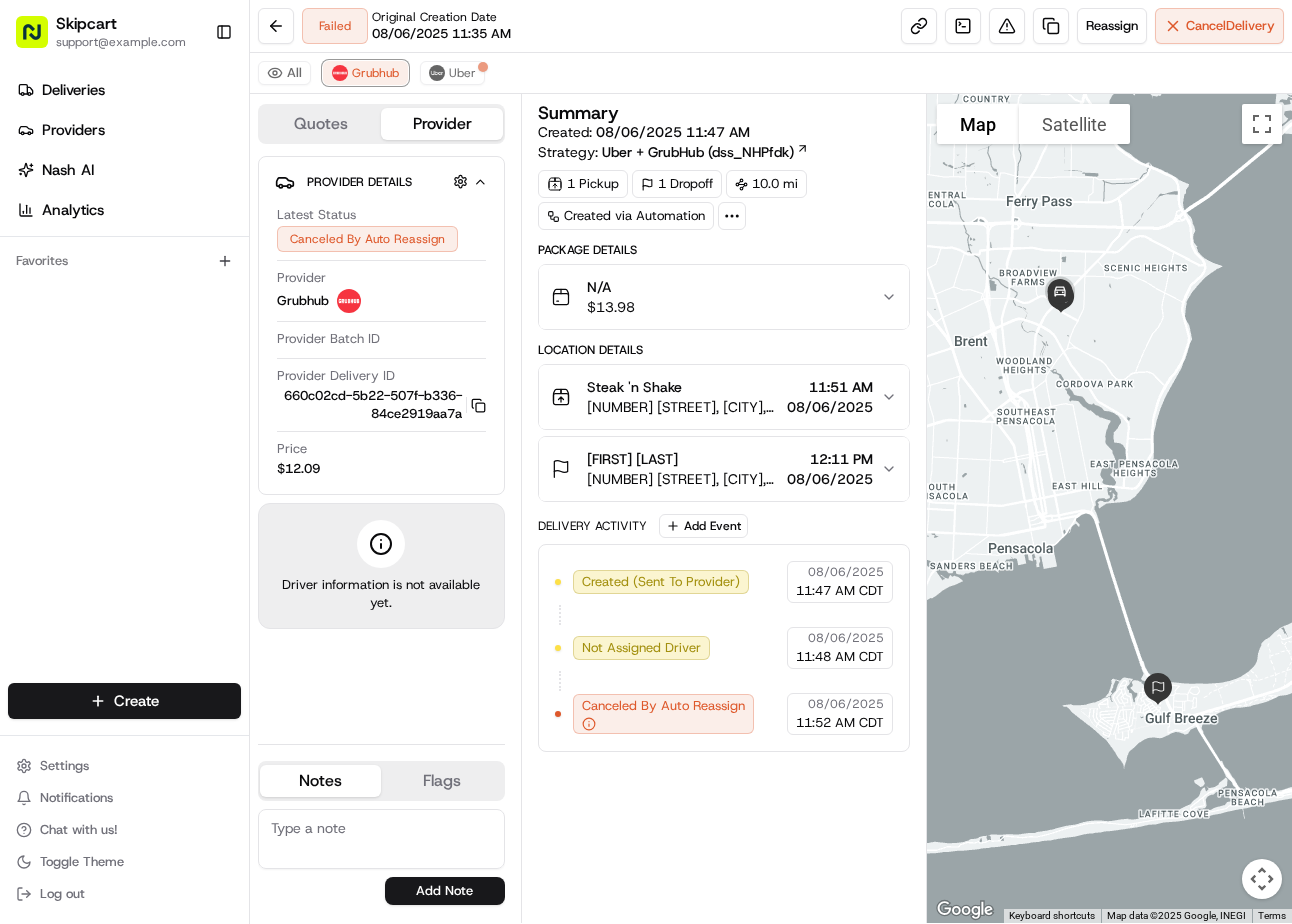 scroll, scrollTop: 0, scrollLeft: 0, axis: both 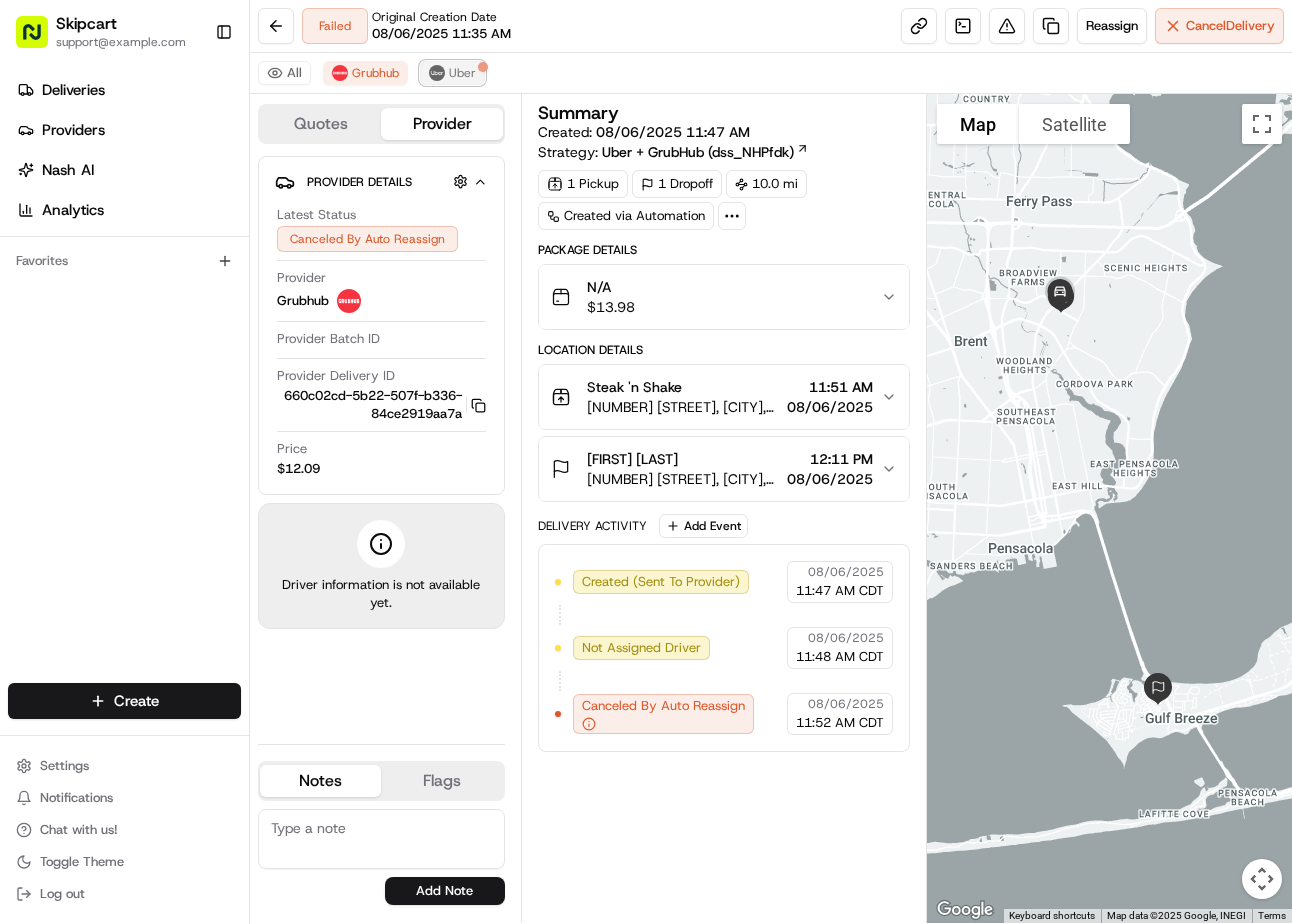 click on "Uber" at bounding box center [452, 73] 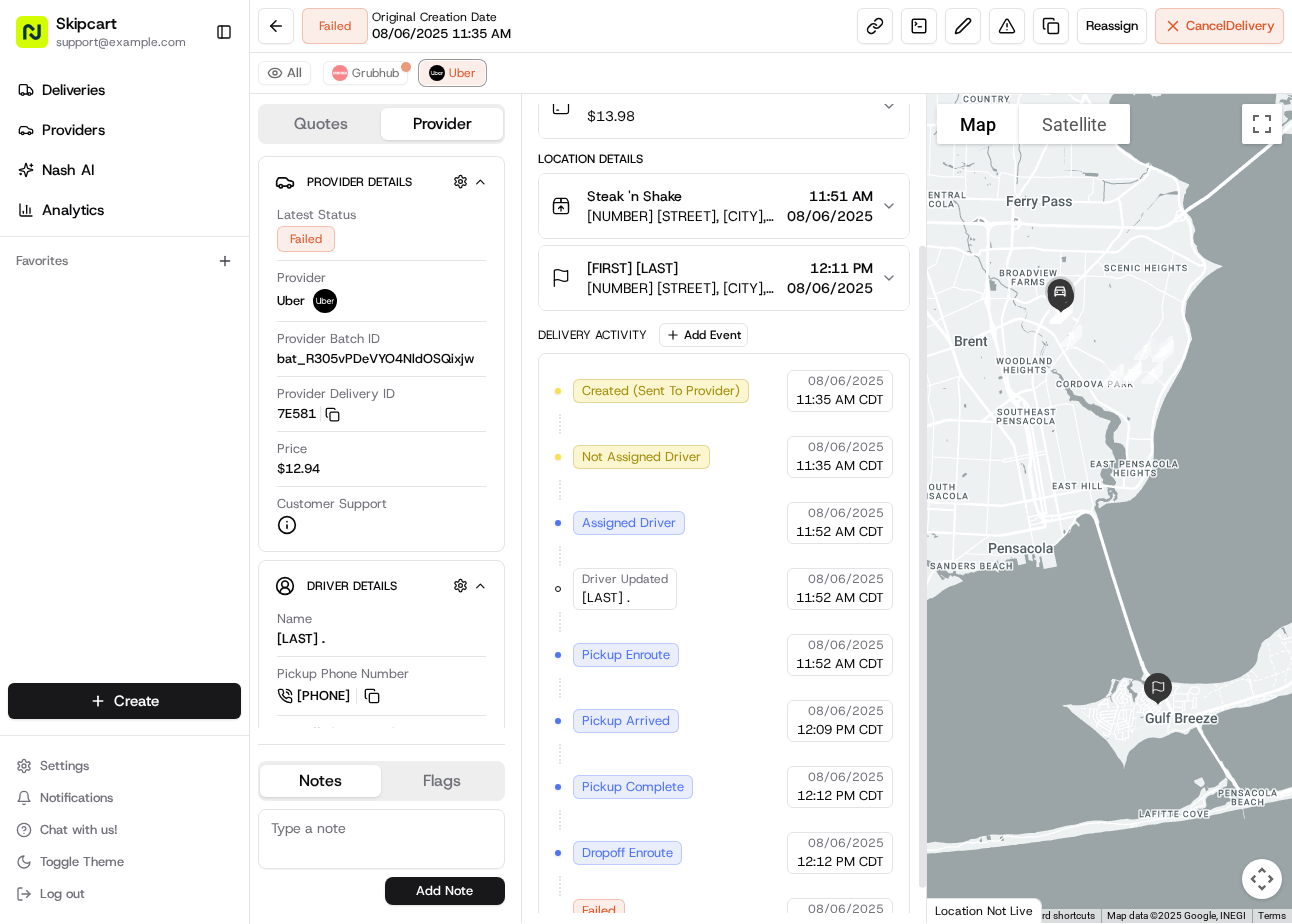 scroll, scrollTop: 235, scrollLeft: 0, axis: vertical 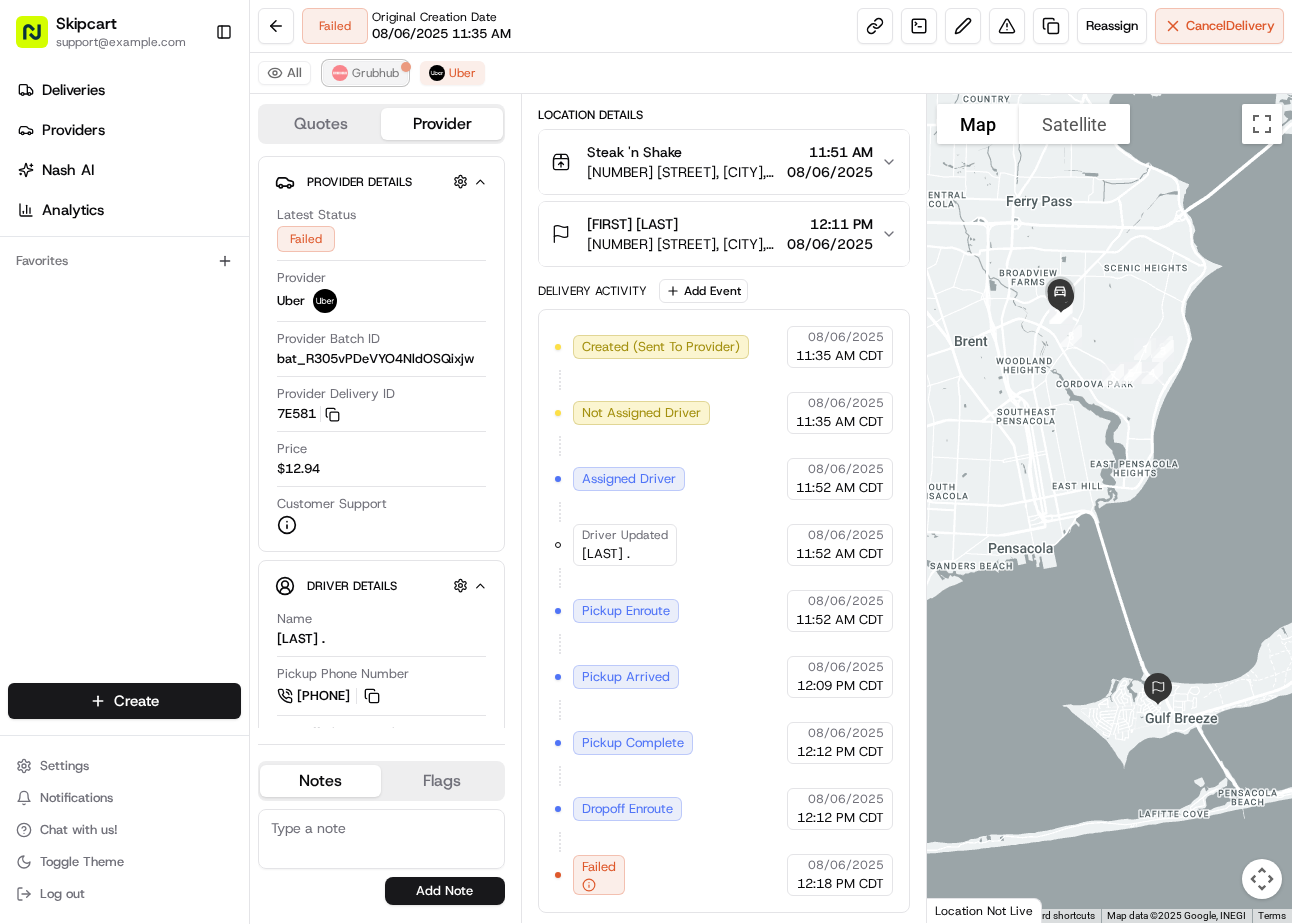 click at bounding box center [340, 73] 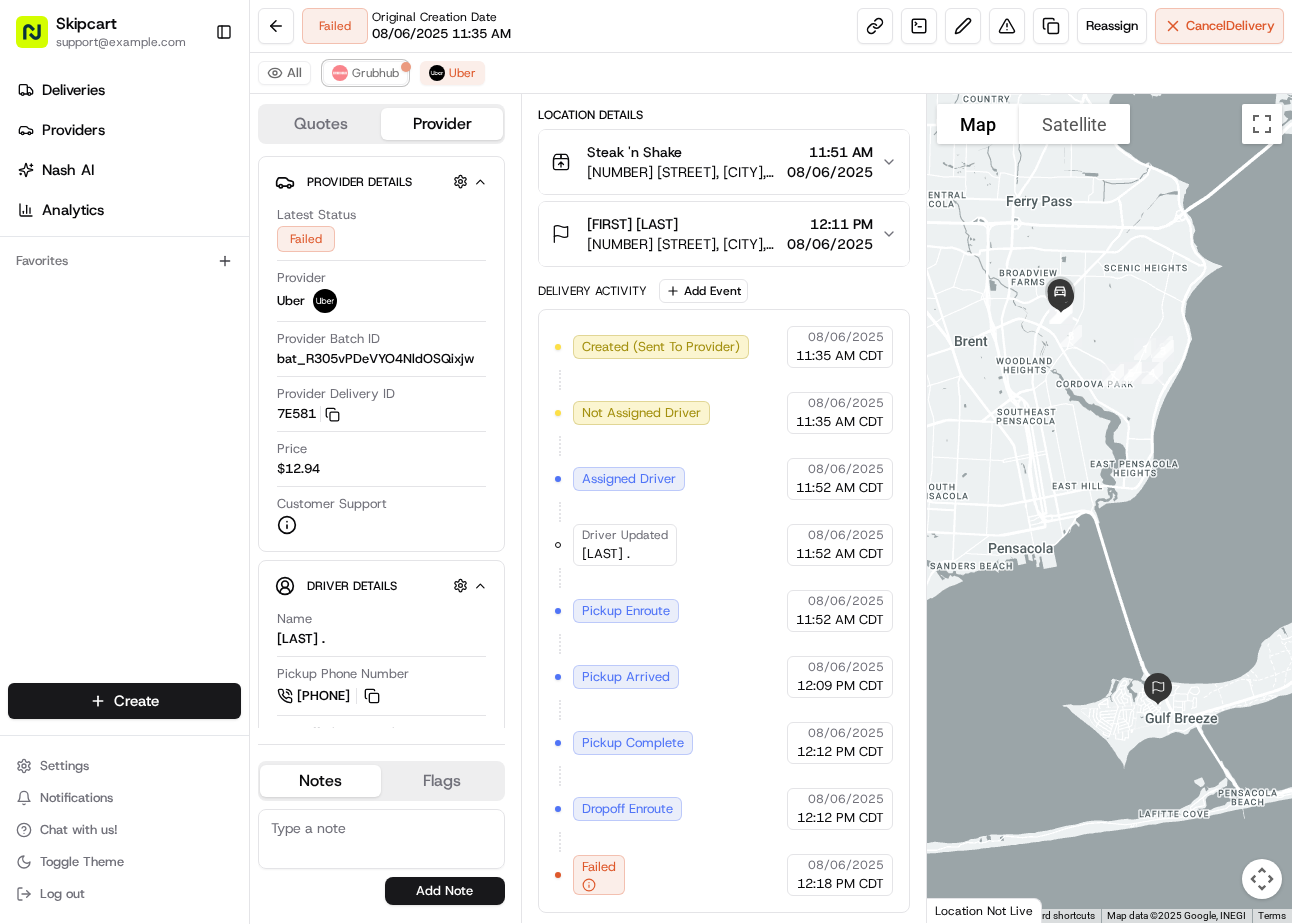 scroll, scrollTop: 0, scrollLeft: 0, axis: both 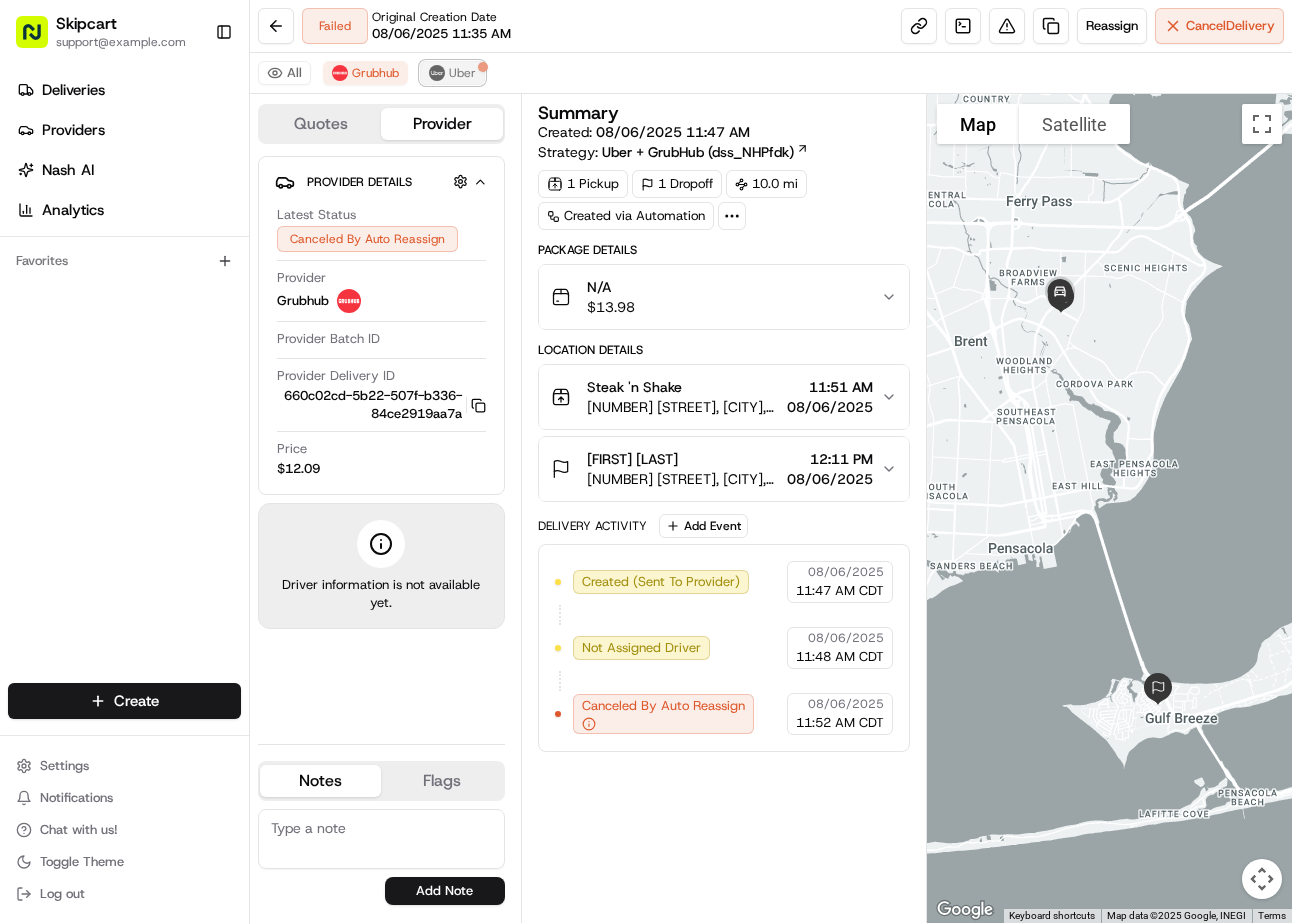 click on "Uber" at bounding box center (452, 73) 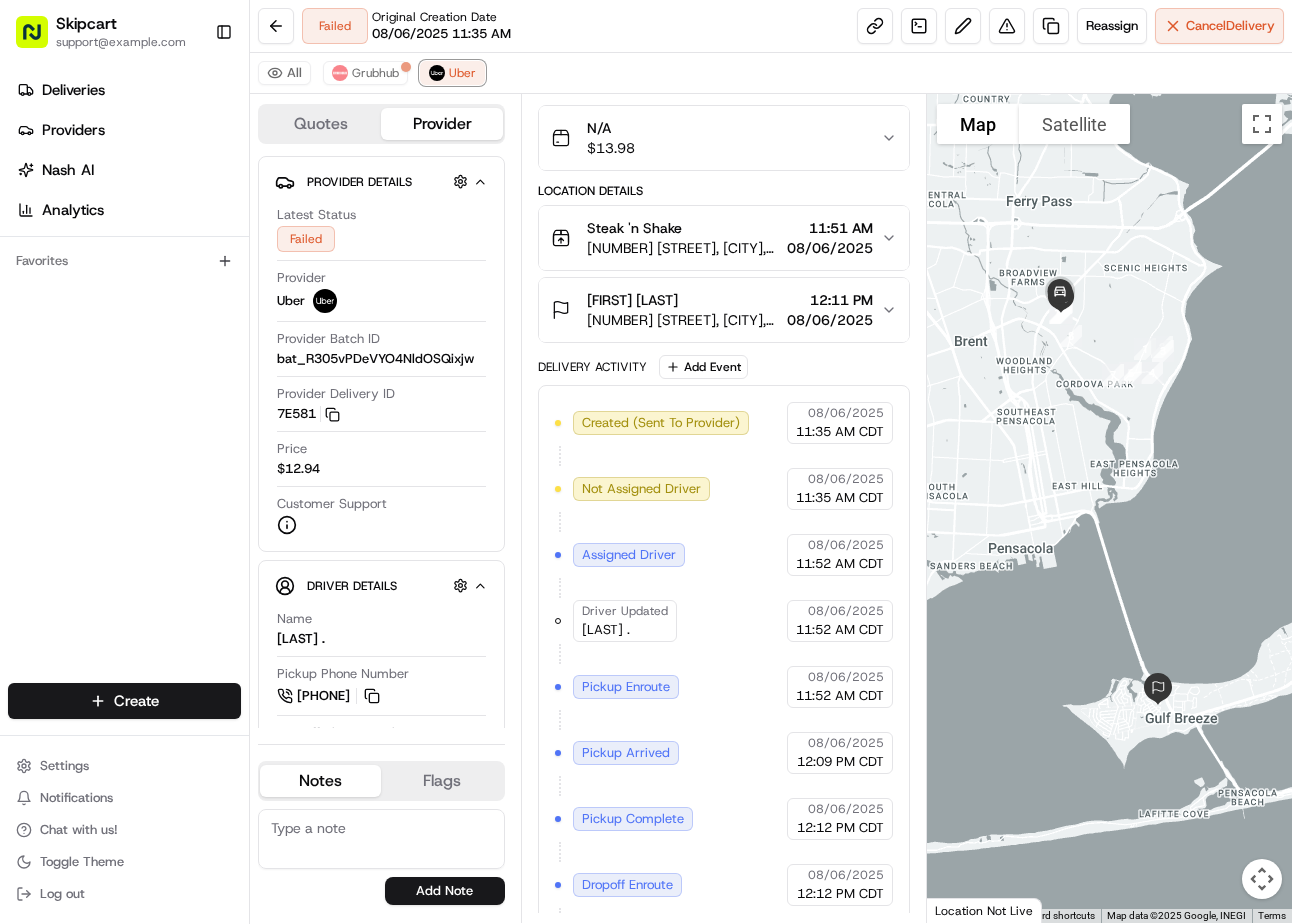scroll, scrollTop: 235, scrollLeft: 0, axis: vertical 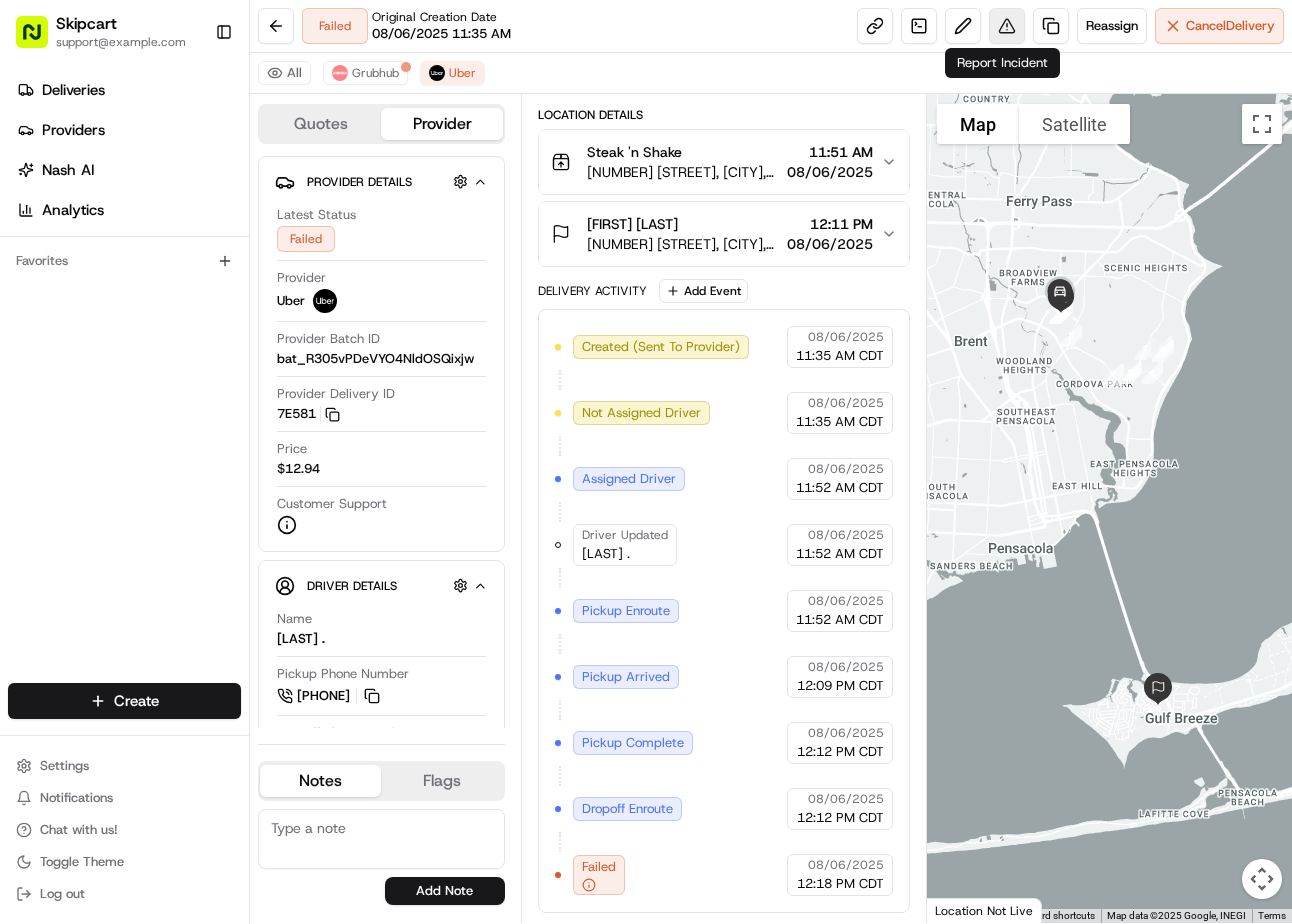 click at bounding box center (1007, 26) 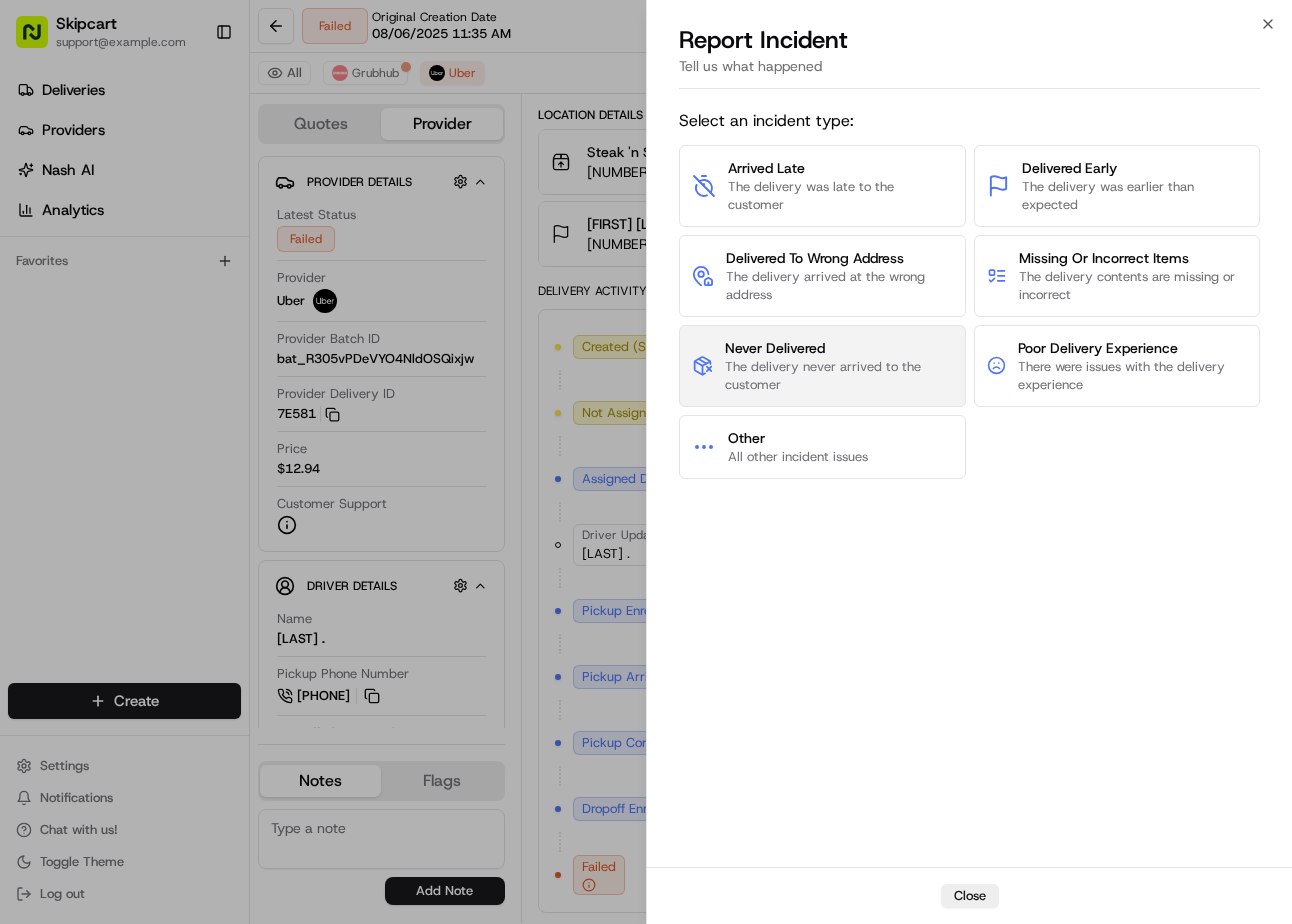 click on "The delivery never arrived to the customer" at bounding box center (838, 376) 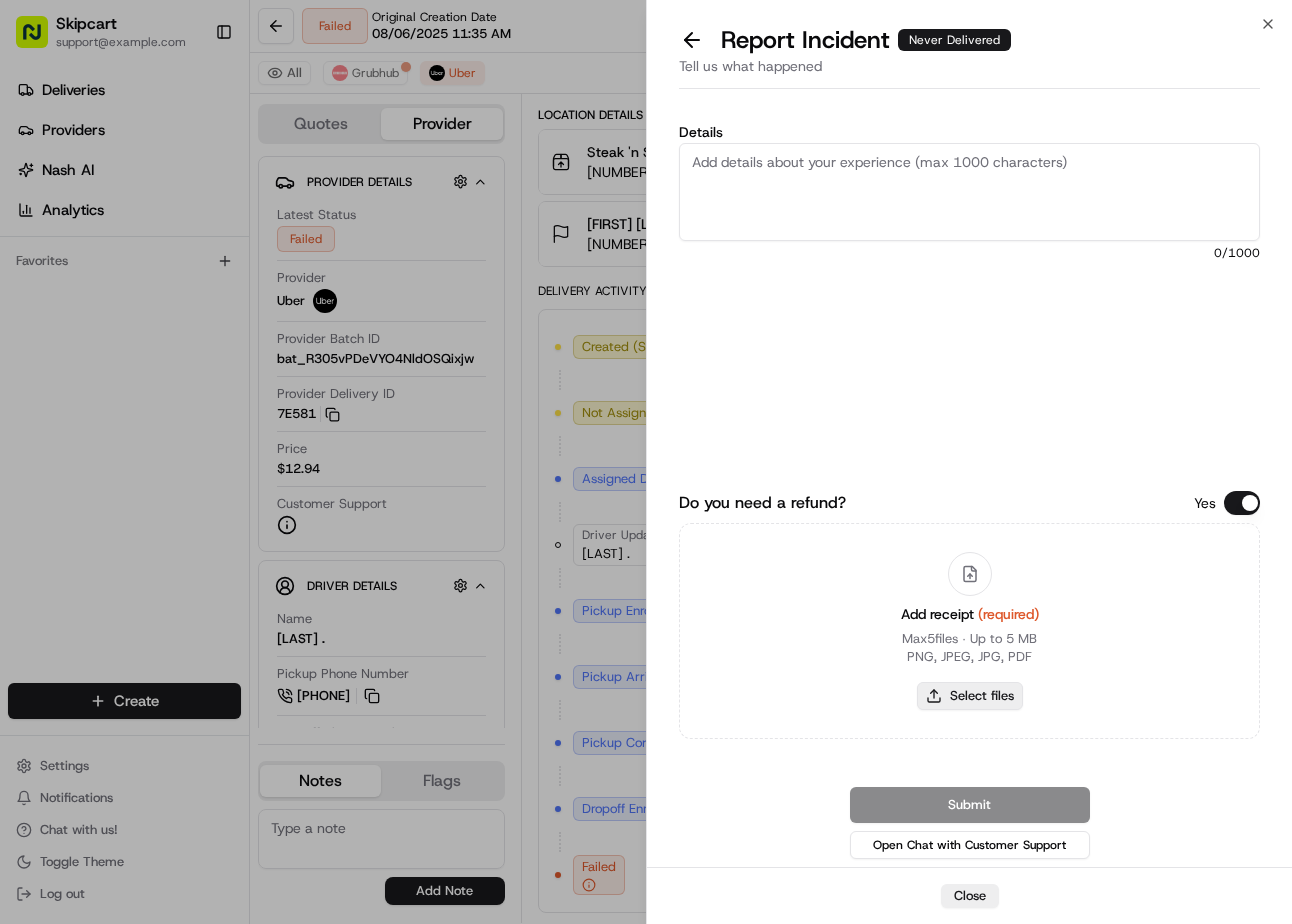click on "Select files" at bounding box center (970, 696) 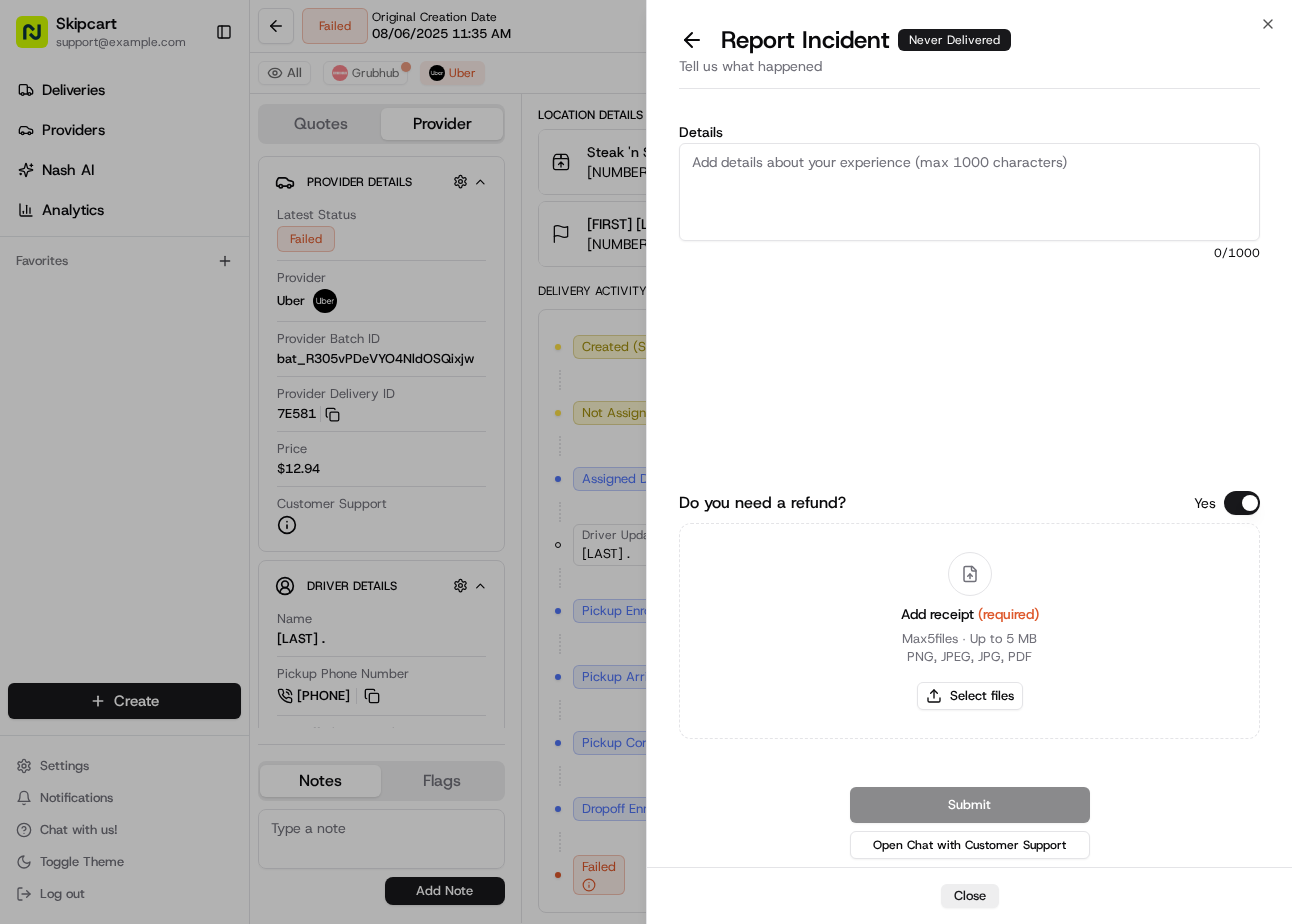type 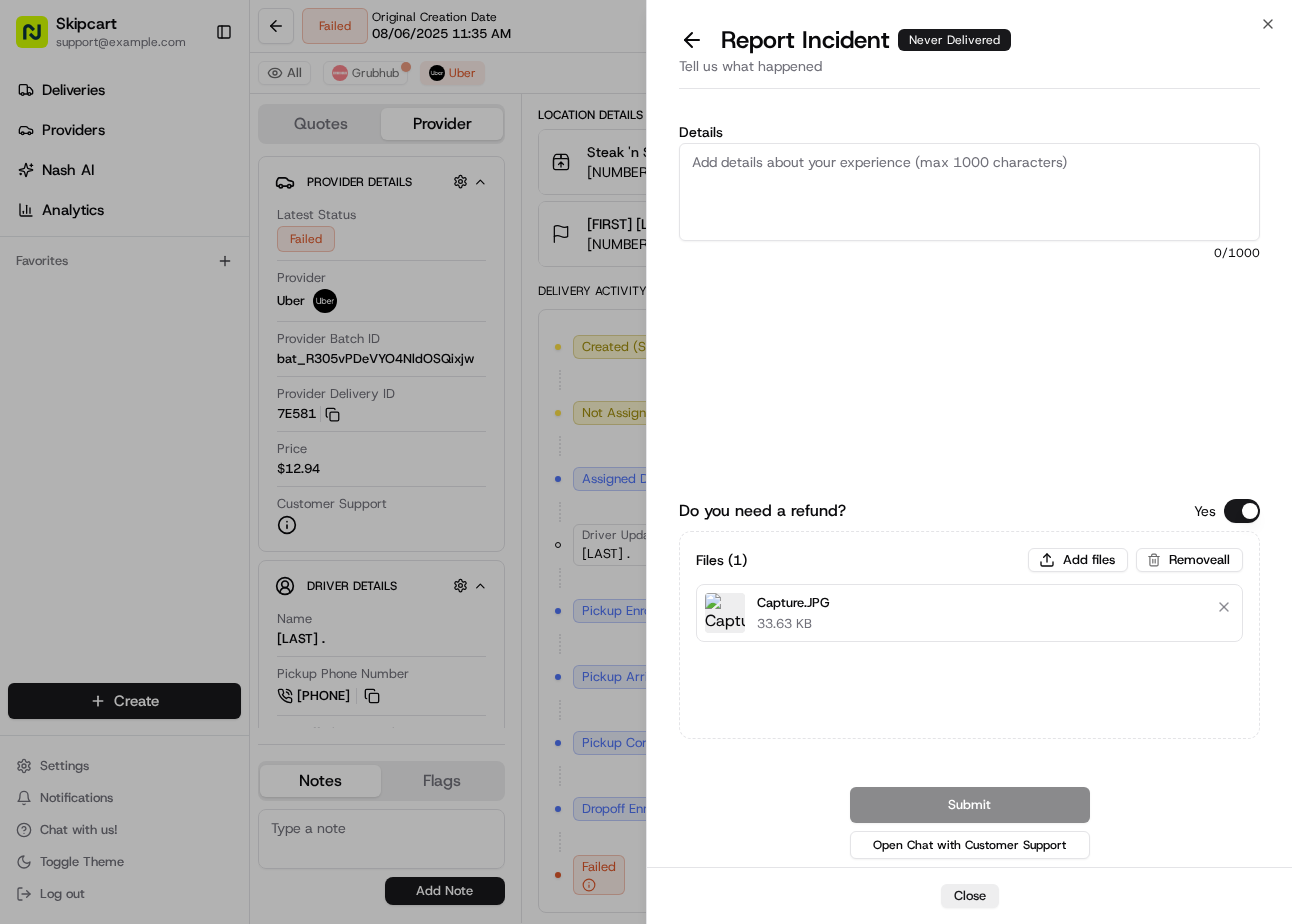 click on "Details" at bounding box center (969, 192) 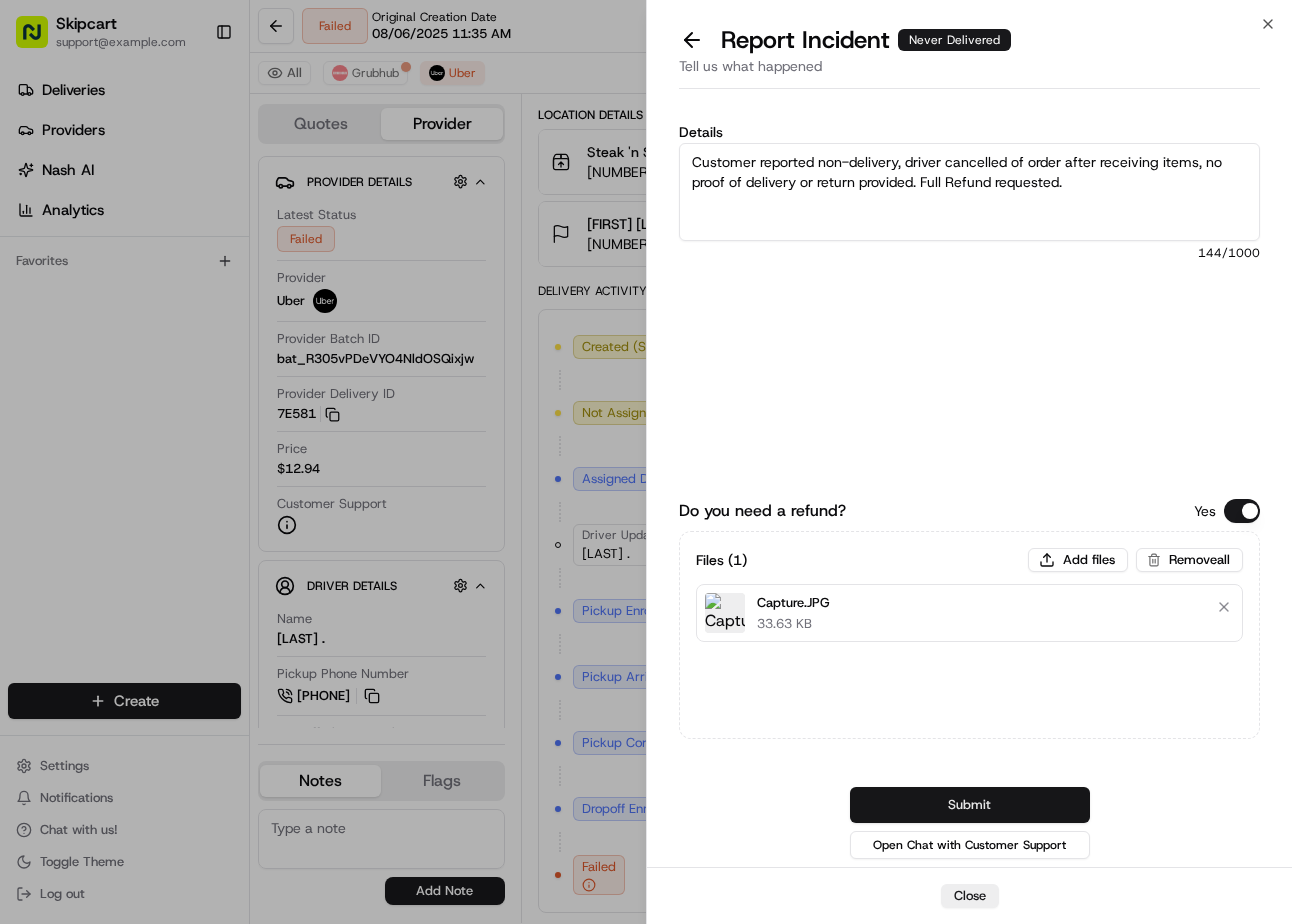 type on "Customer reported non-delivery, driver cancelled of order after receiving items, no proof of delivery or return provided. Full Refund requested." 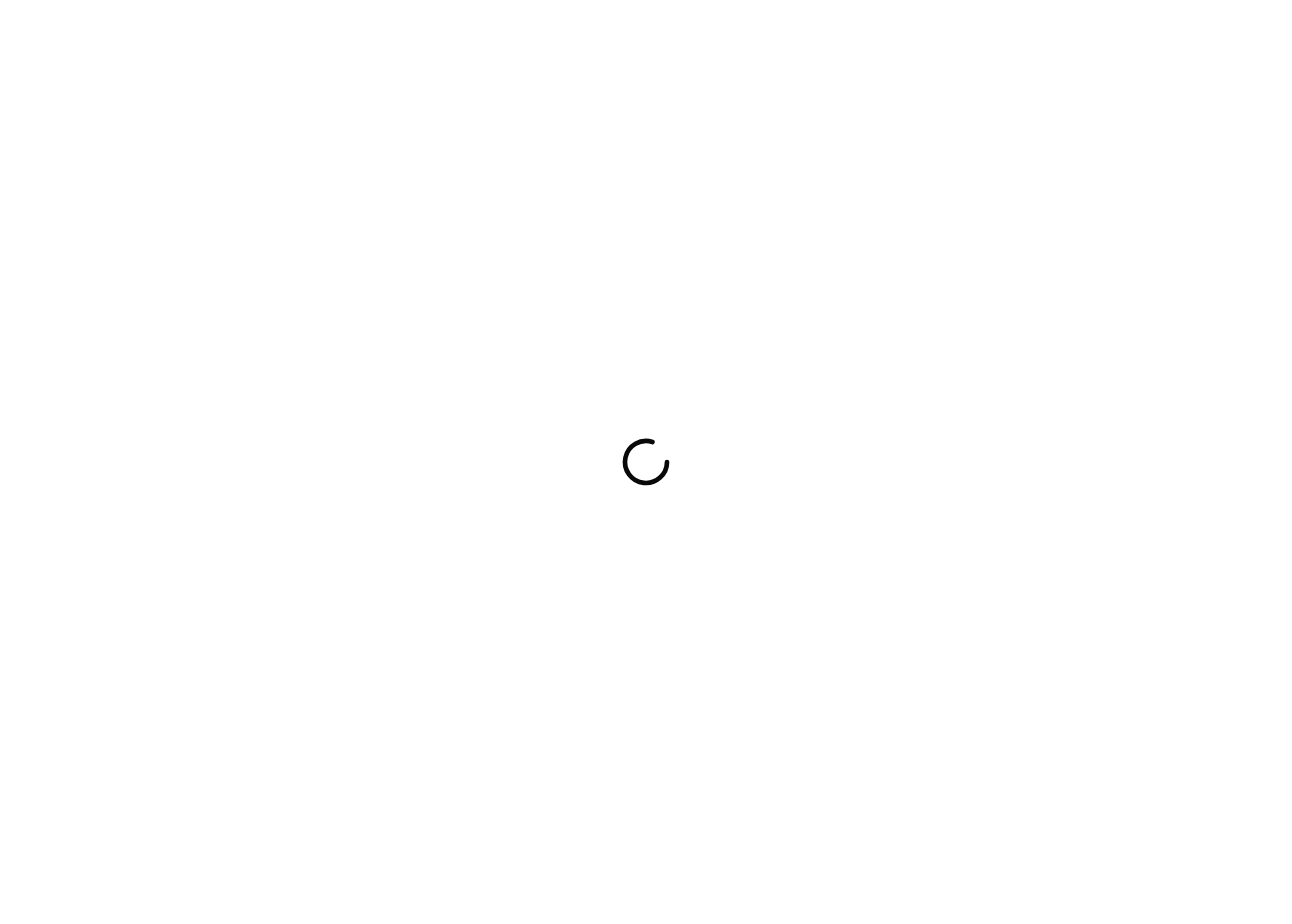 scroll, scrollTop: 0, scrollLeft: 0, axis: both 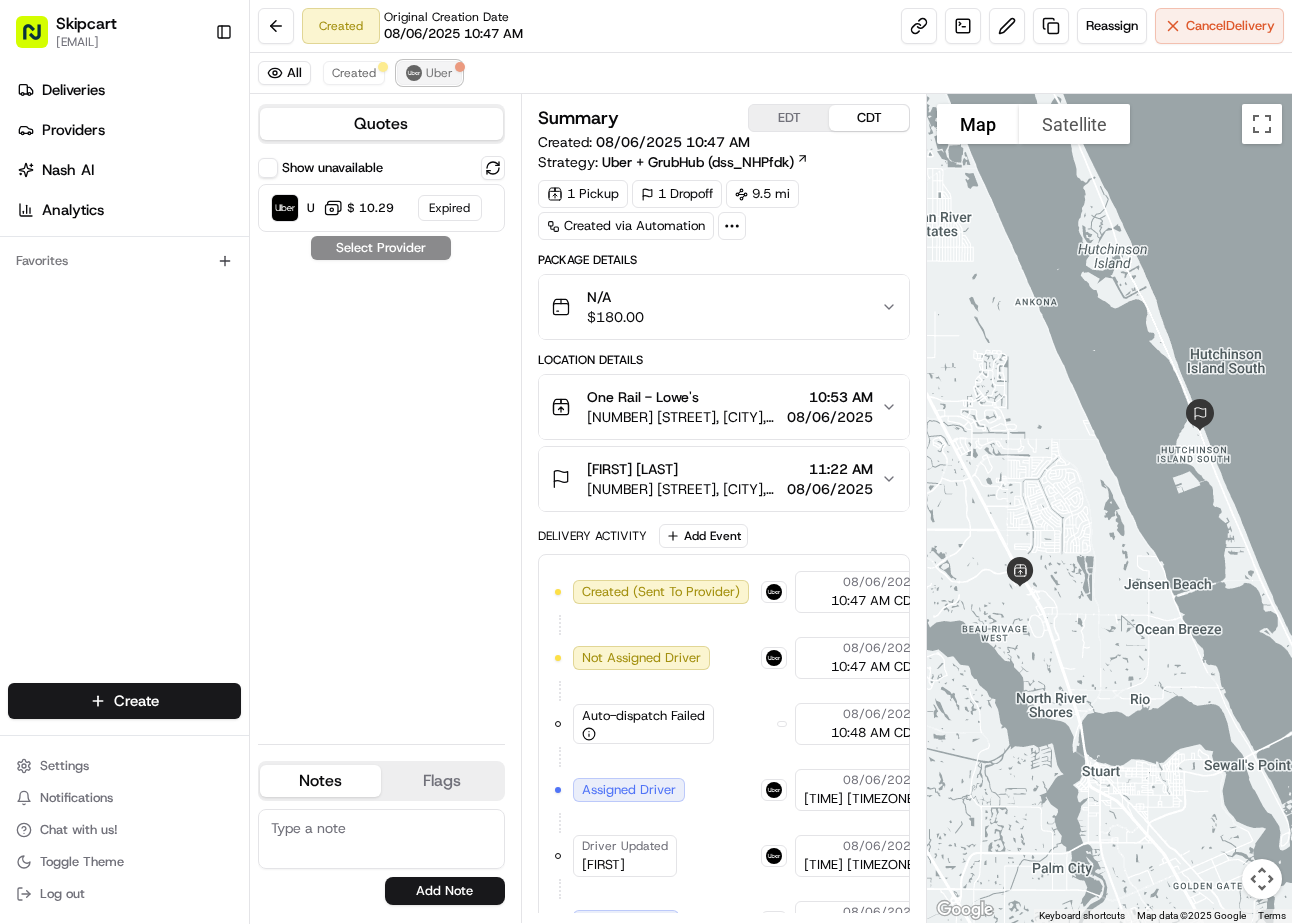 click on "Uber" at bounding box center [429, 73] 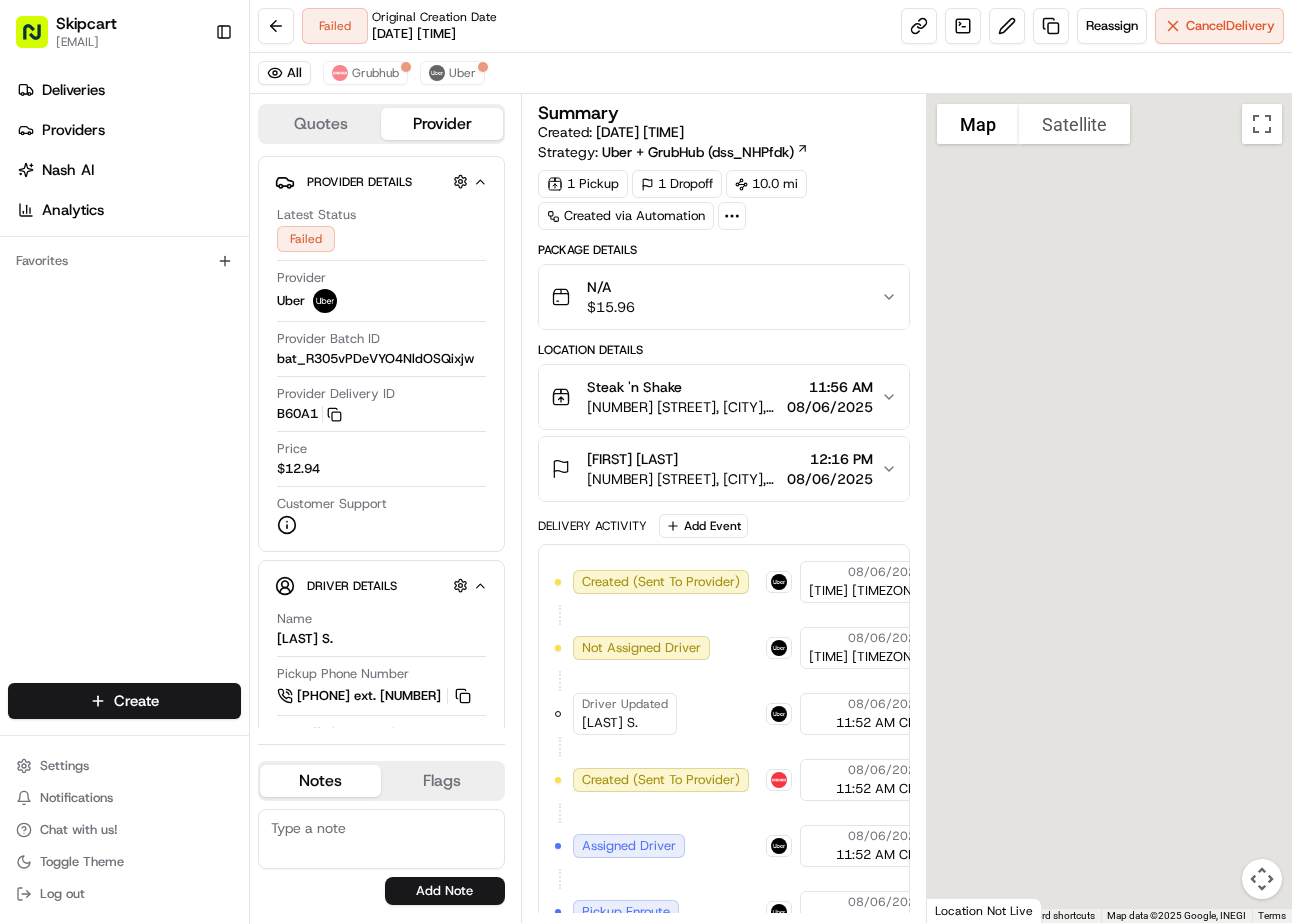 scroll, scrollTop: 0, scrollLeft: 0, axis: both 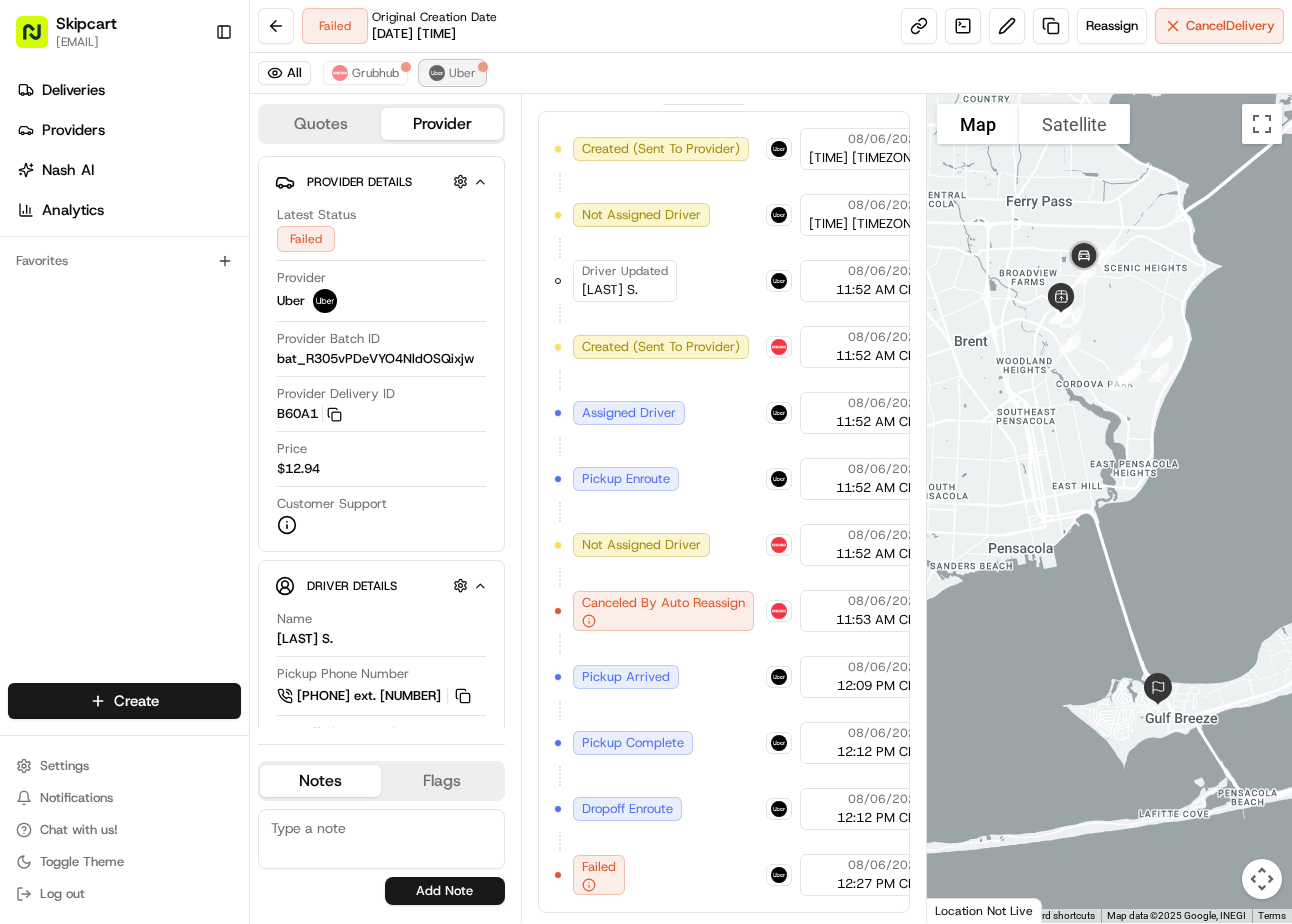 click on "Uber" at bounding box center [452, 73] 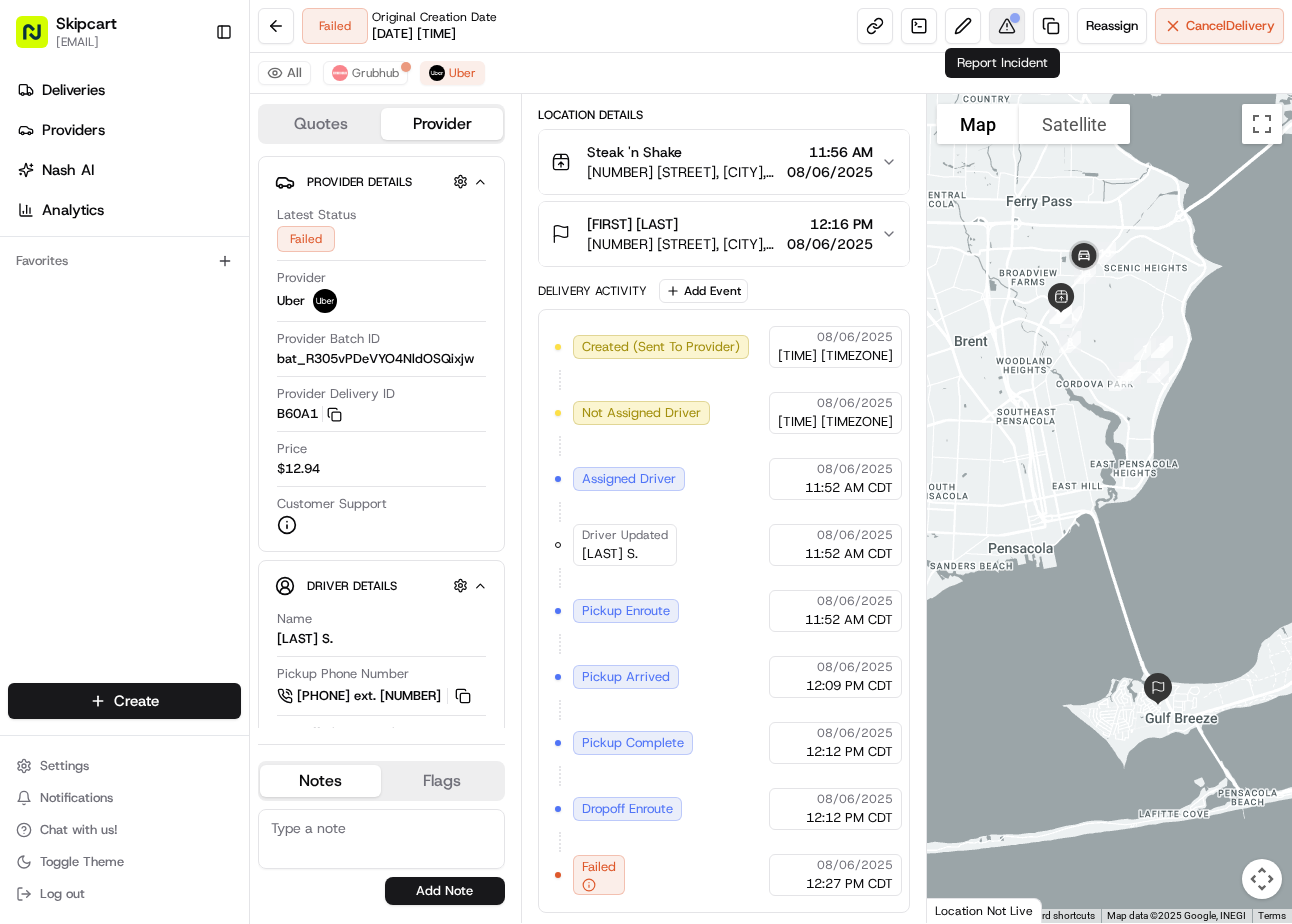 click at bounding box center [1007, 26] 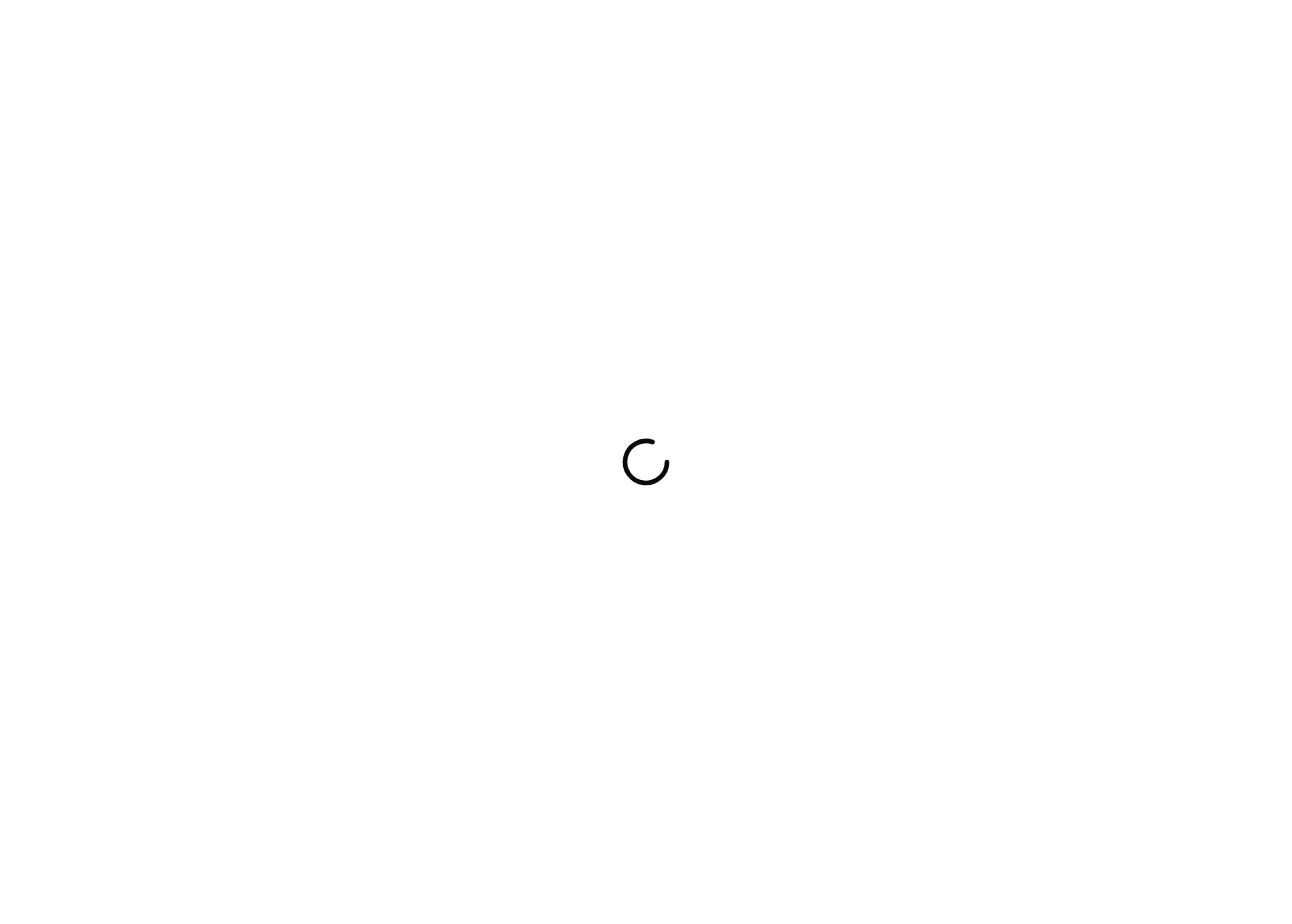 scroll, scrollTop: 0, scrollLeft: 0, axis: both 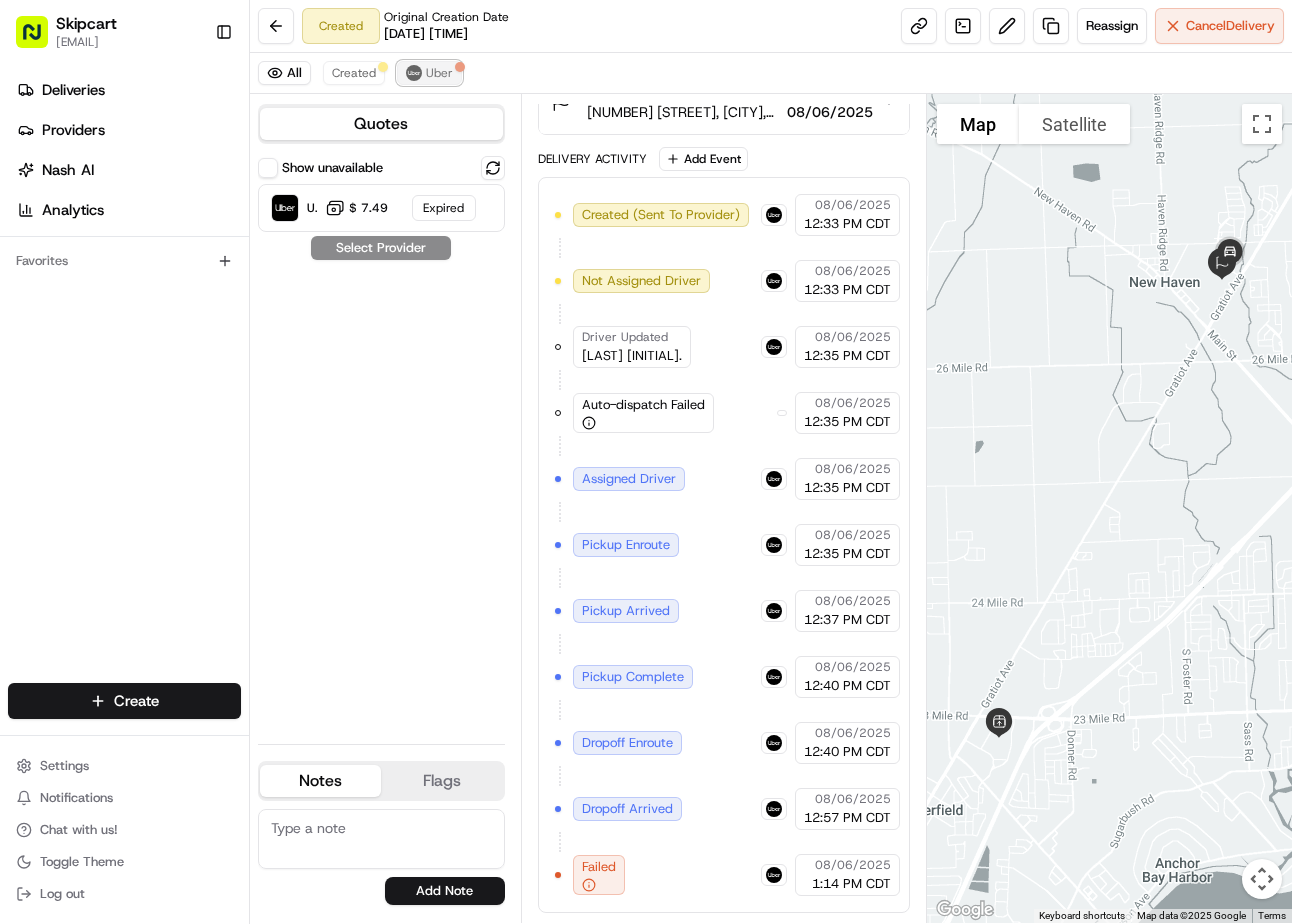 drag, startPoint x: 431, startPoint y: 67, endPoint x: 459, endPoint y: 65, distance: 28.071337 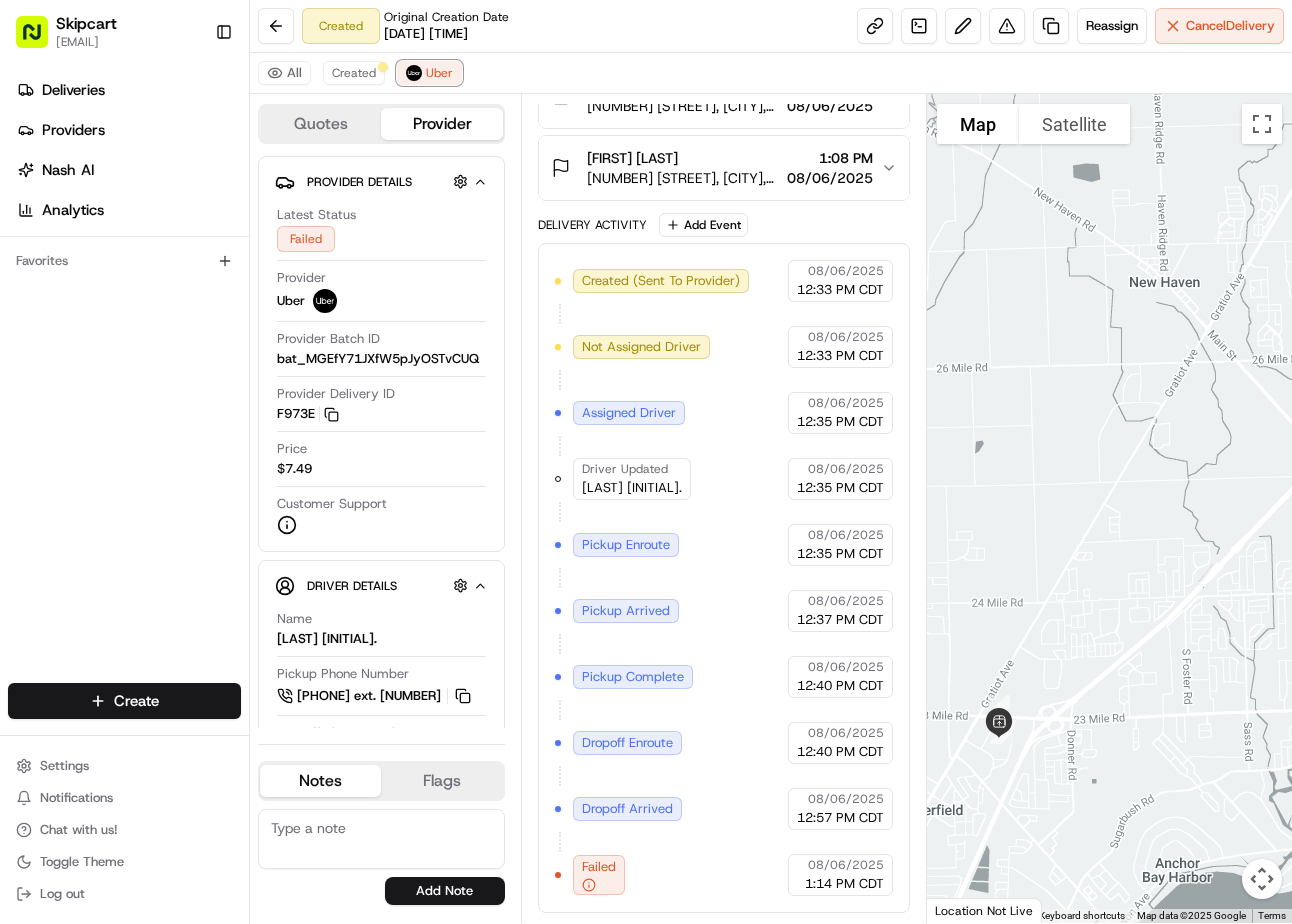 scroll, scrollTop: 311, scrollLeft: 0, axis: vertical 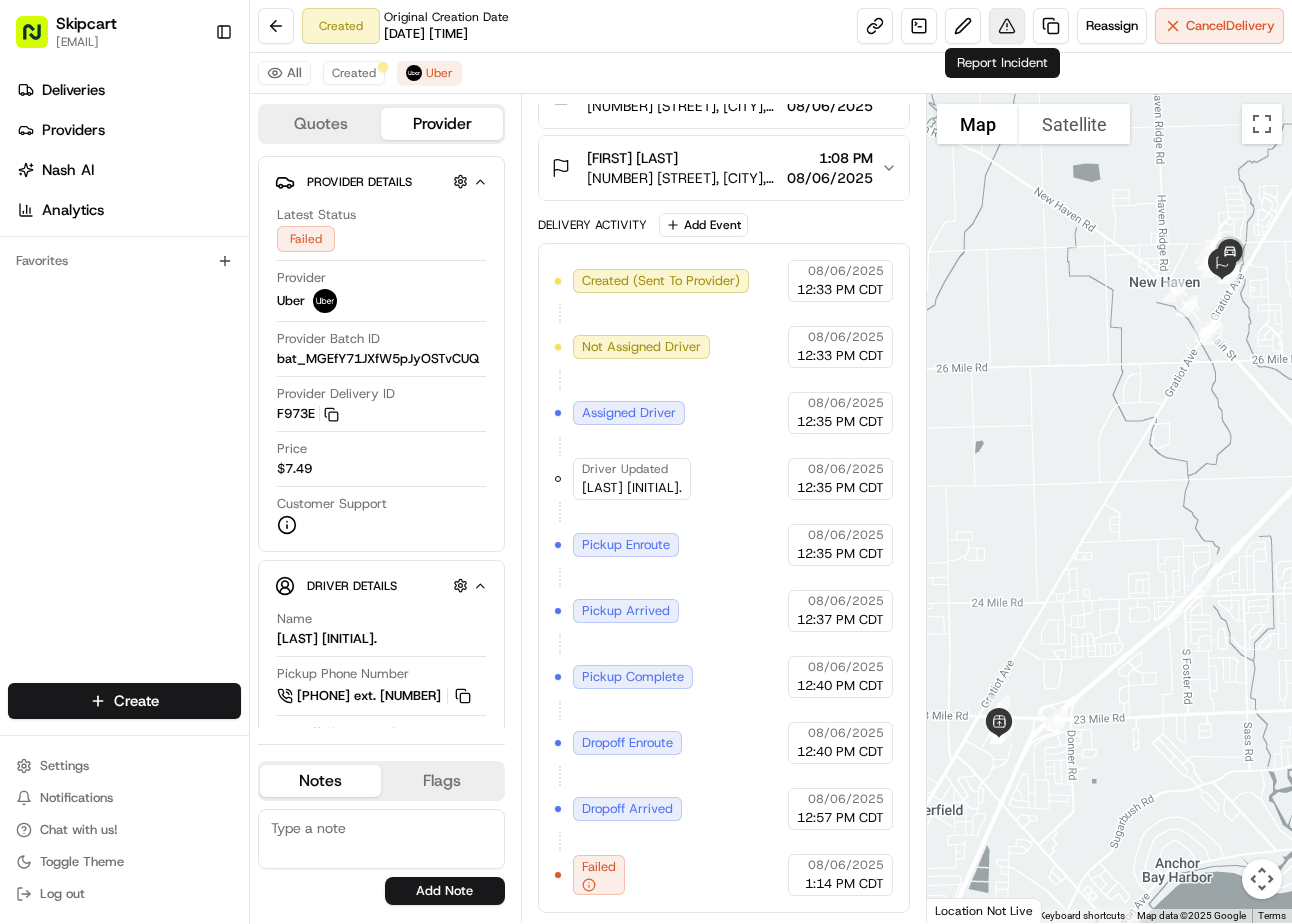 click at bounding box center (1007, 26) 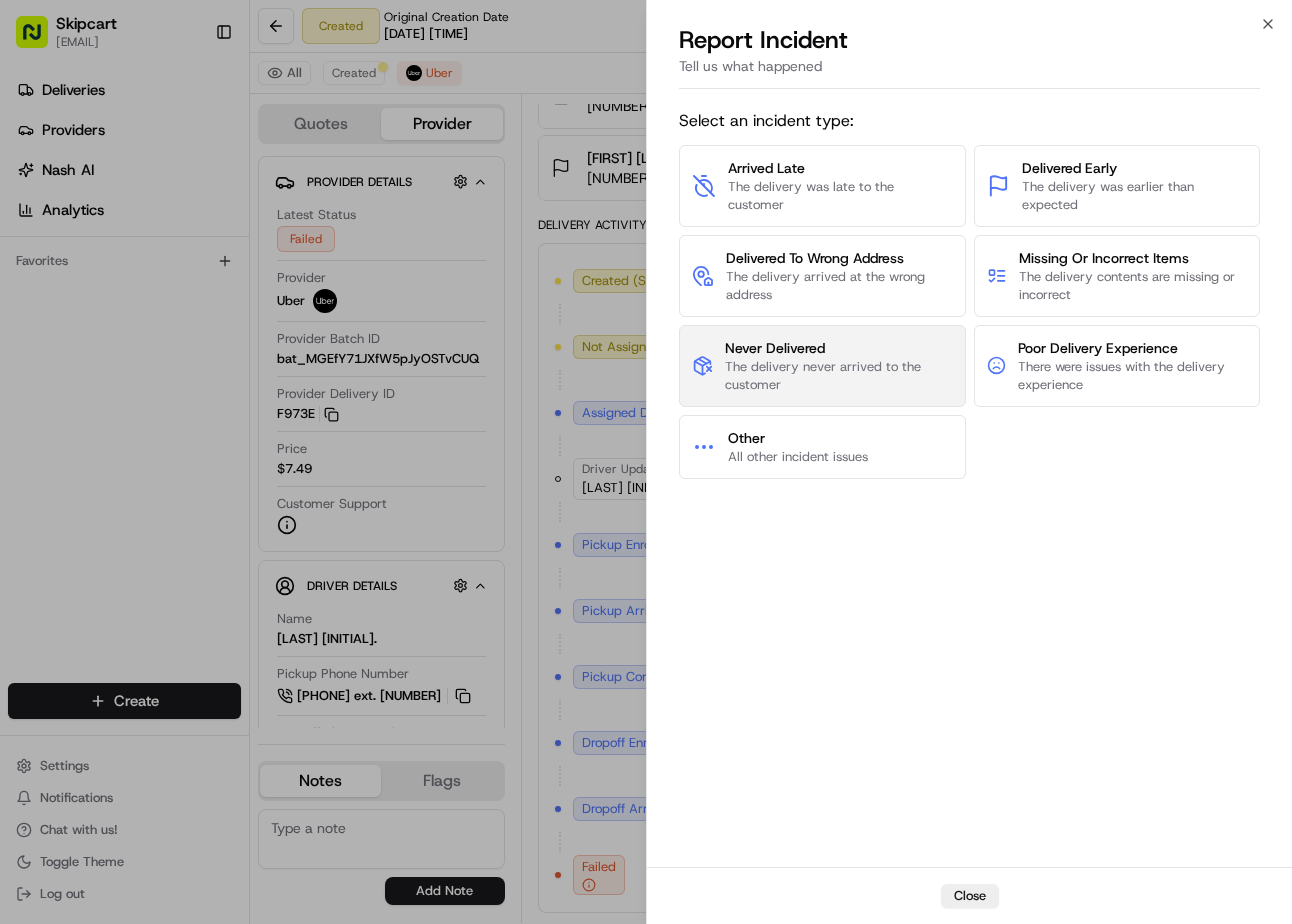 click on "The delivery never arrived to the customer" at bounding box center [838, 376] 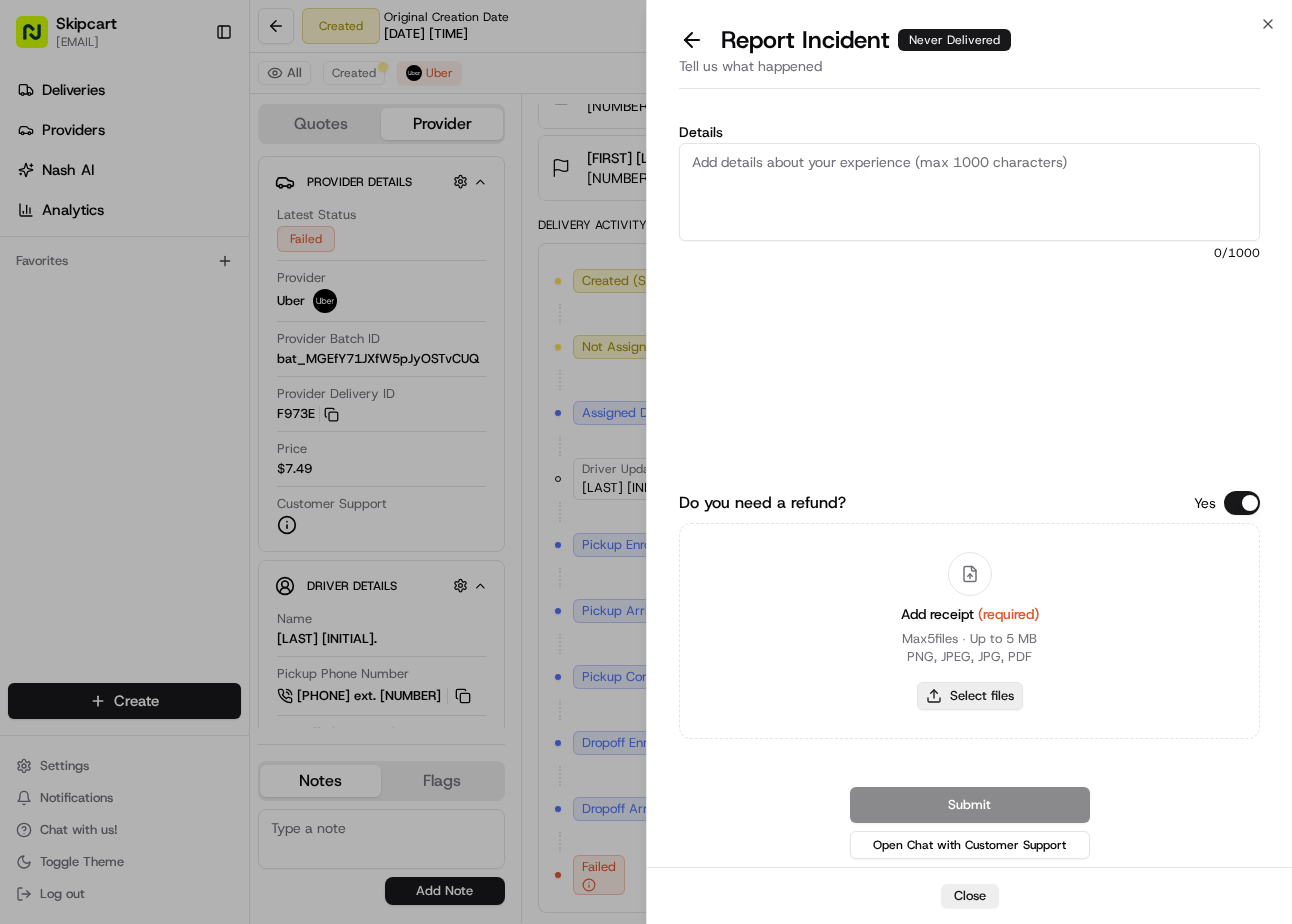 click on "Select files" at bounding box center (970, 696) 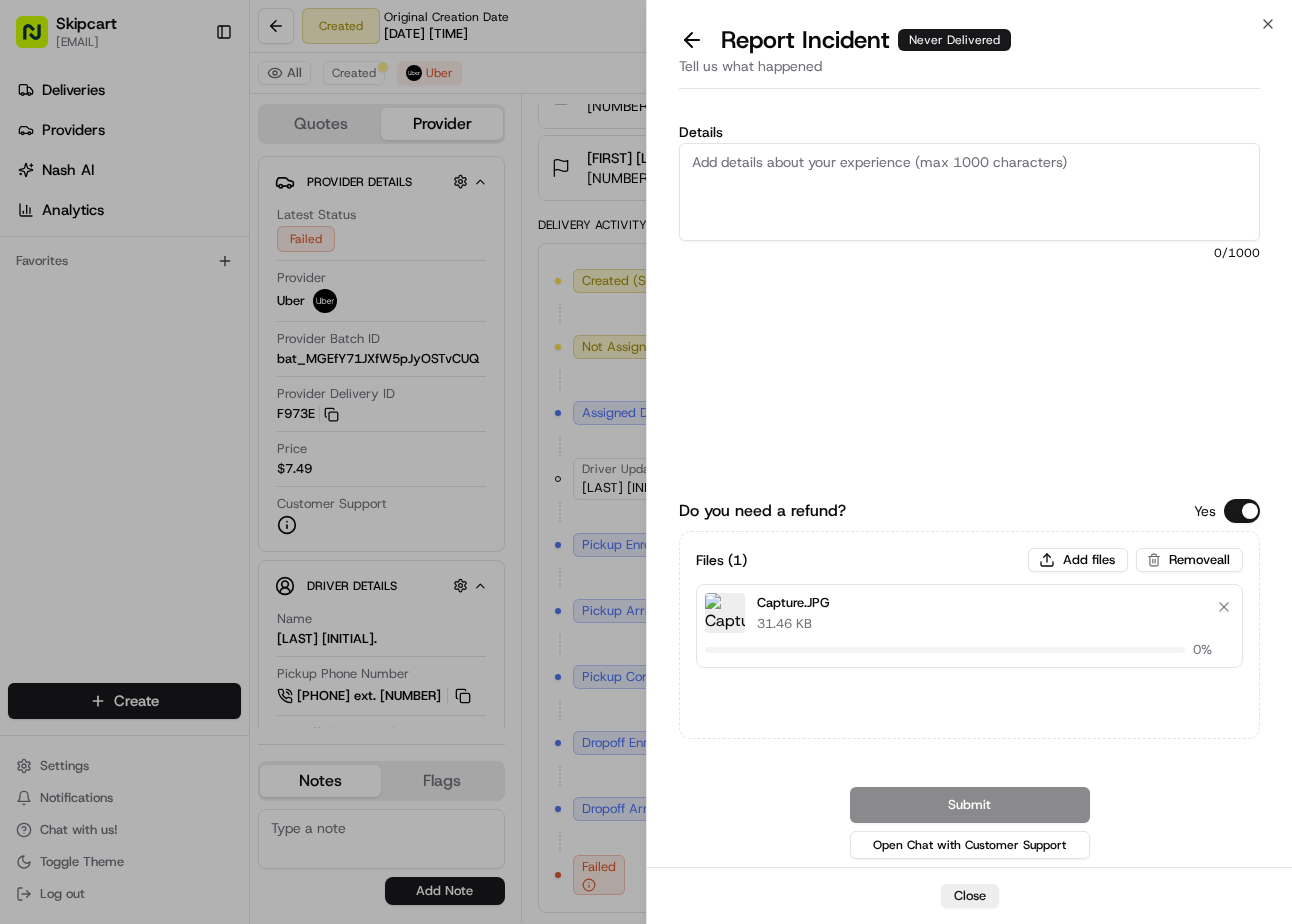 type 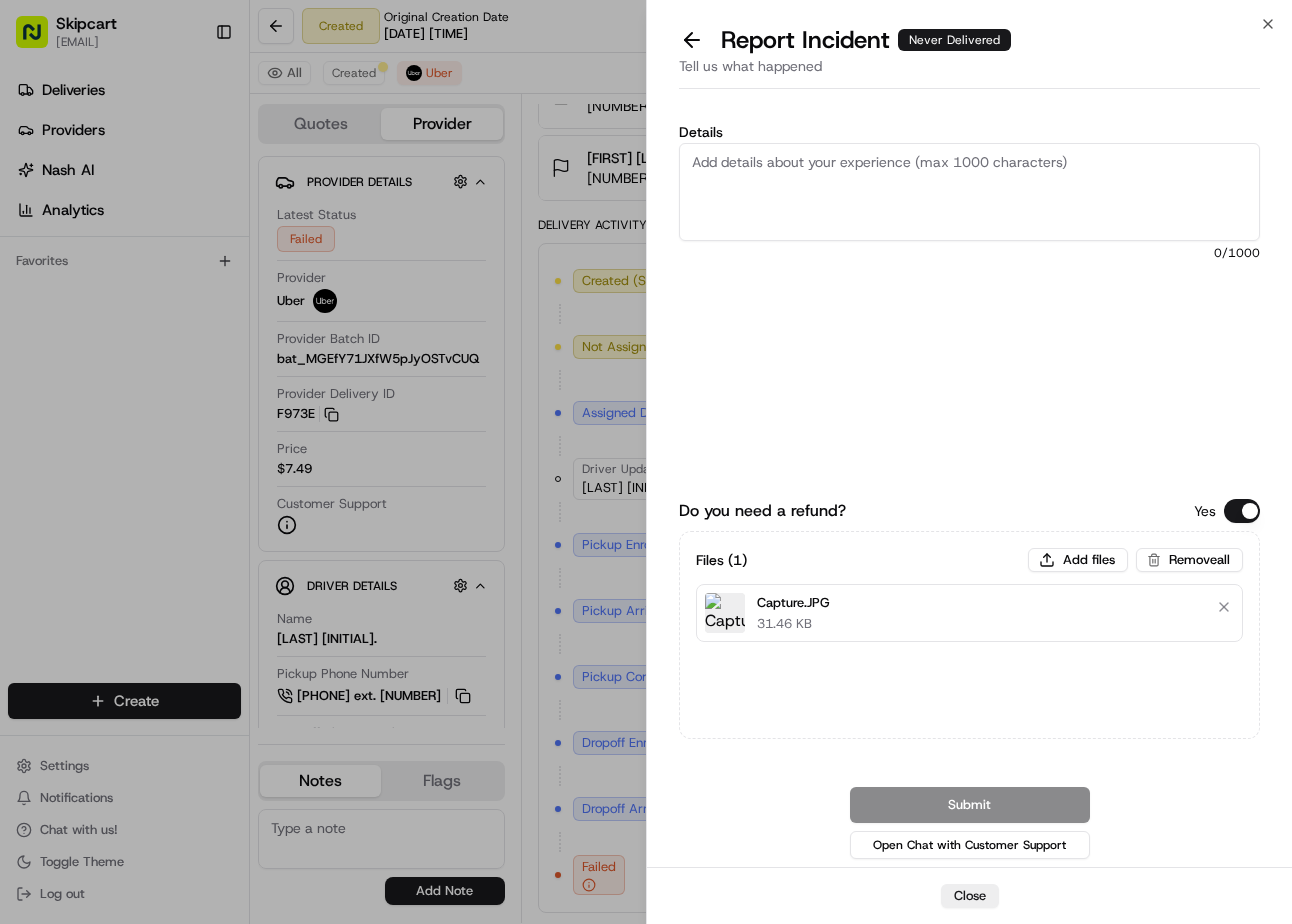 click on "Details" at bounding box center (969, 192) 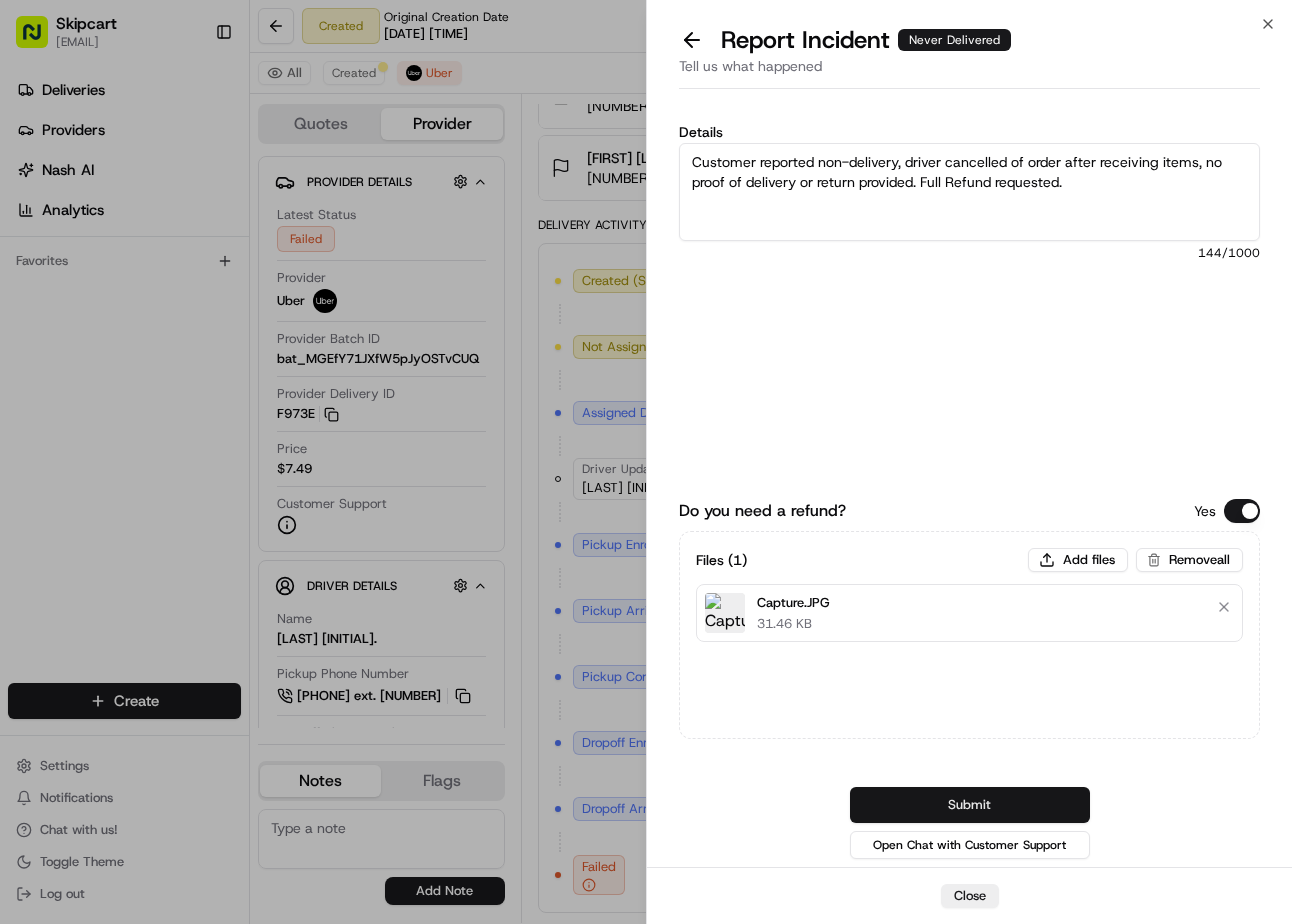 type on "Customer reported non-delivery, driver cancelled of order after receiving items, no proof of delivery or return provided. Full Refund requested." 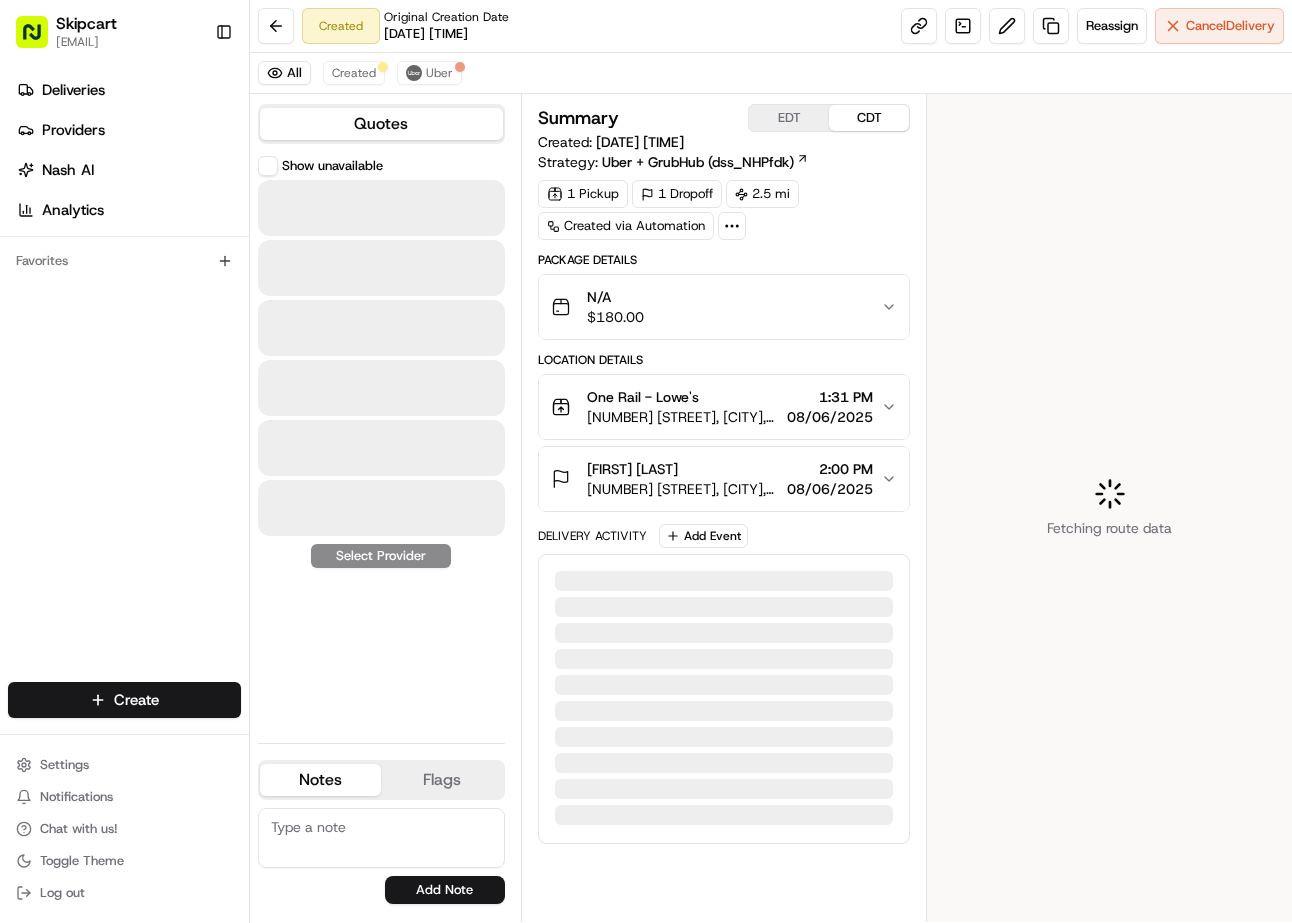 scroll, scrollTop: 0, scrollLeft: 0, axis: both 